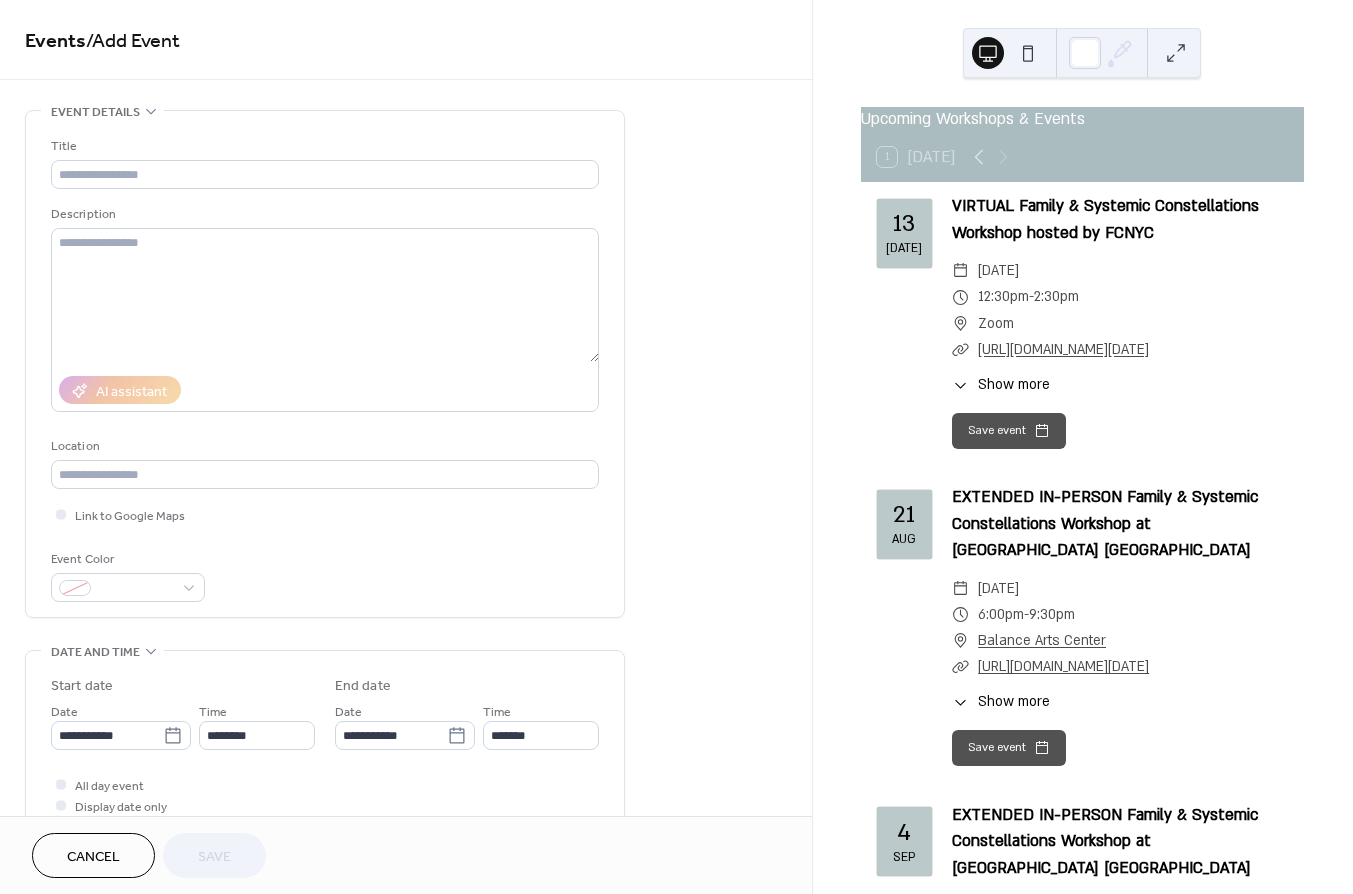 scroll, scrollTop: 0, scrollLeft: 0, axis: both 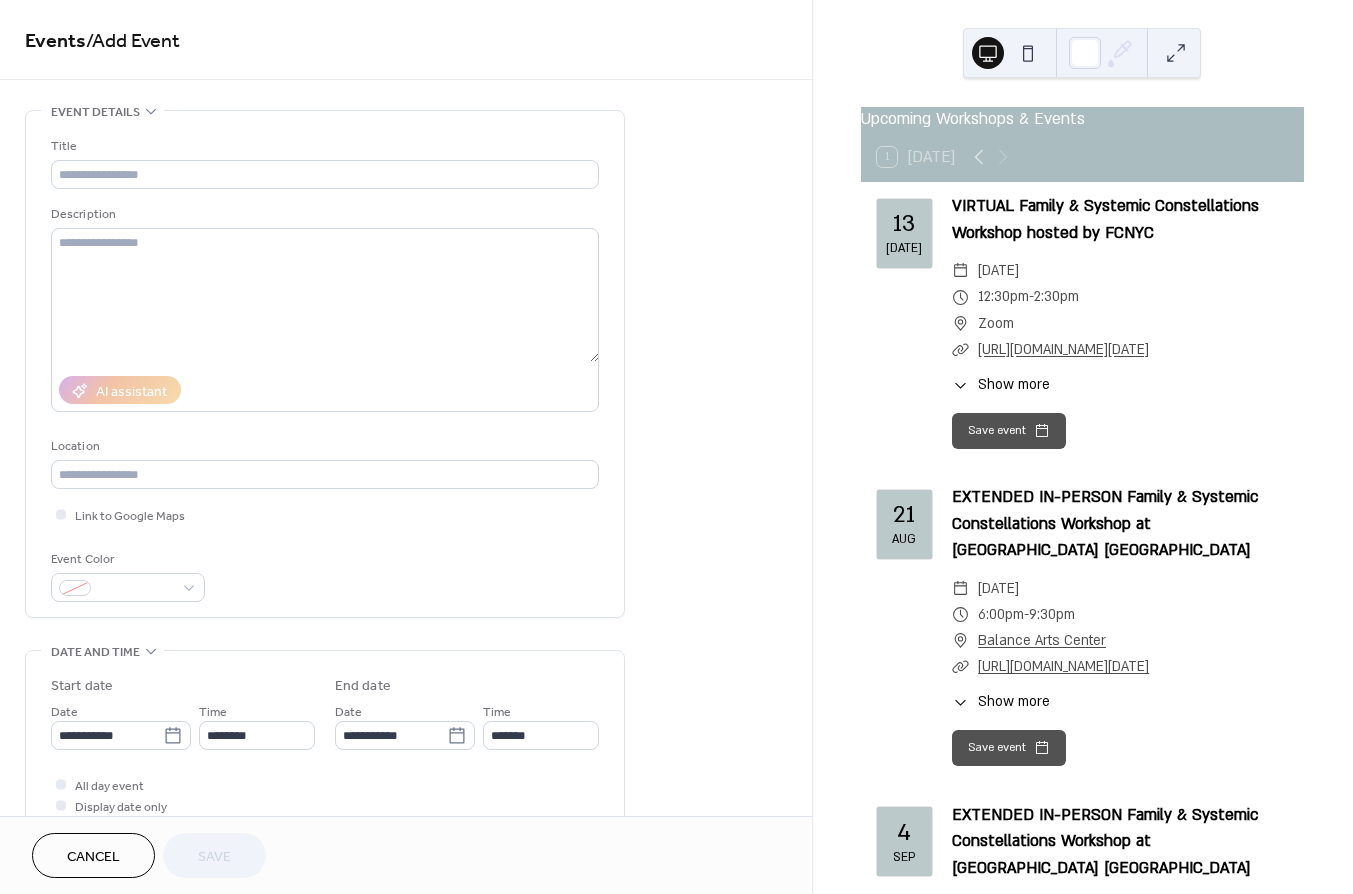 click on "Cancel" at bounding box center (93, 857) 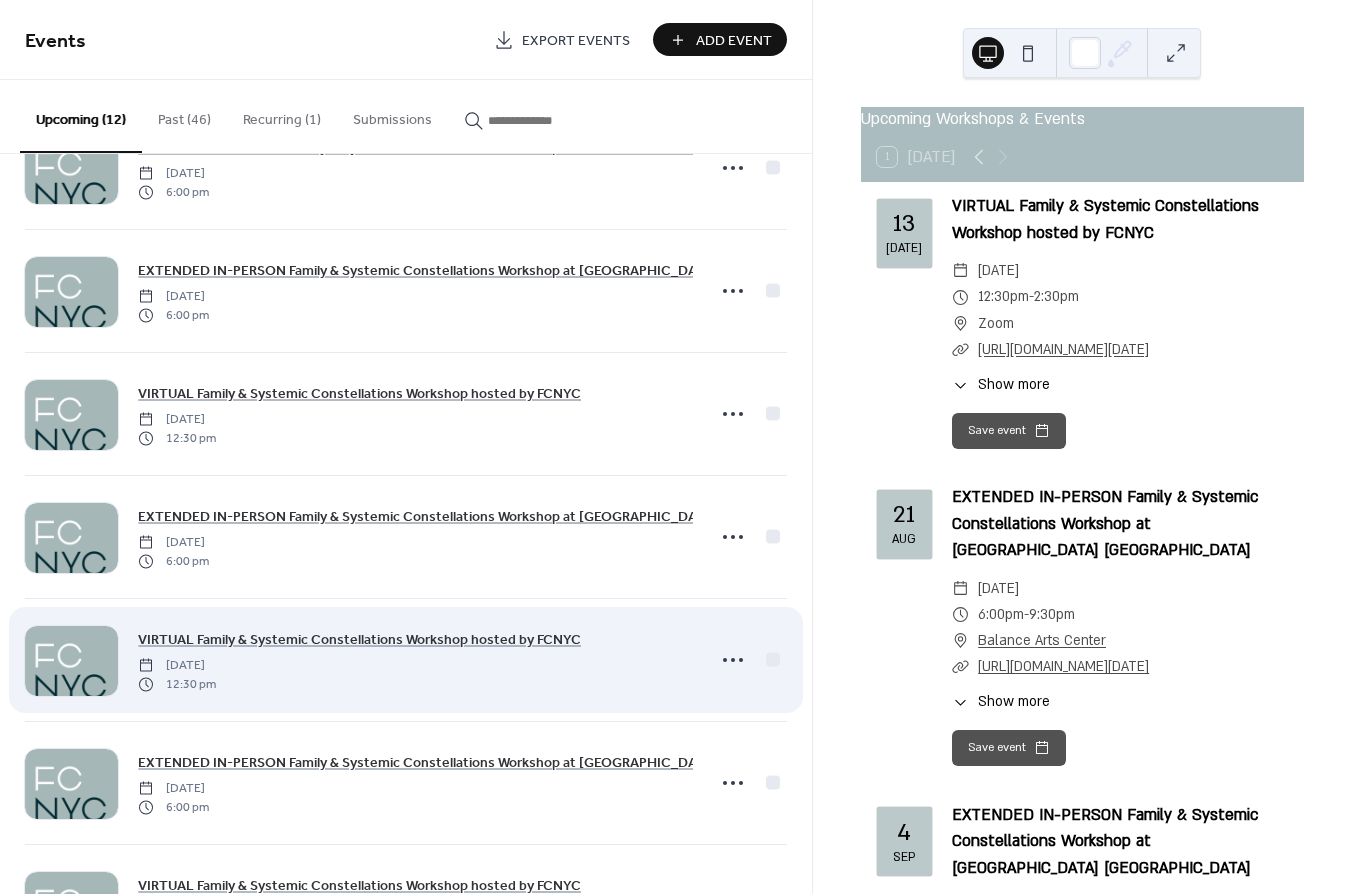 scroll, scrollTop: 310, scrollLeft: 0, axis: vertical 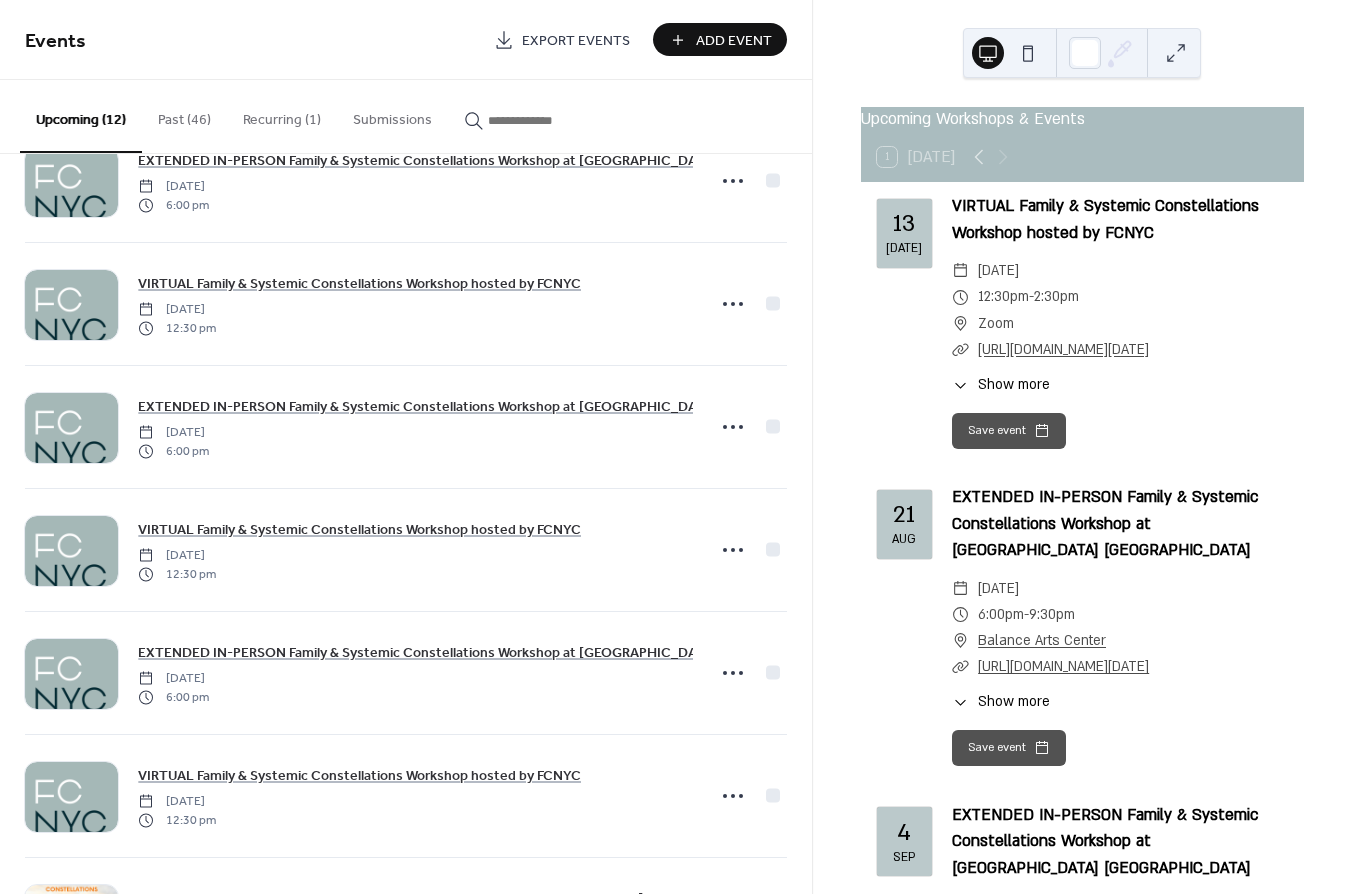 click on "Past  (46)" at bounding box center [184, 115] 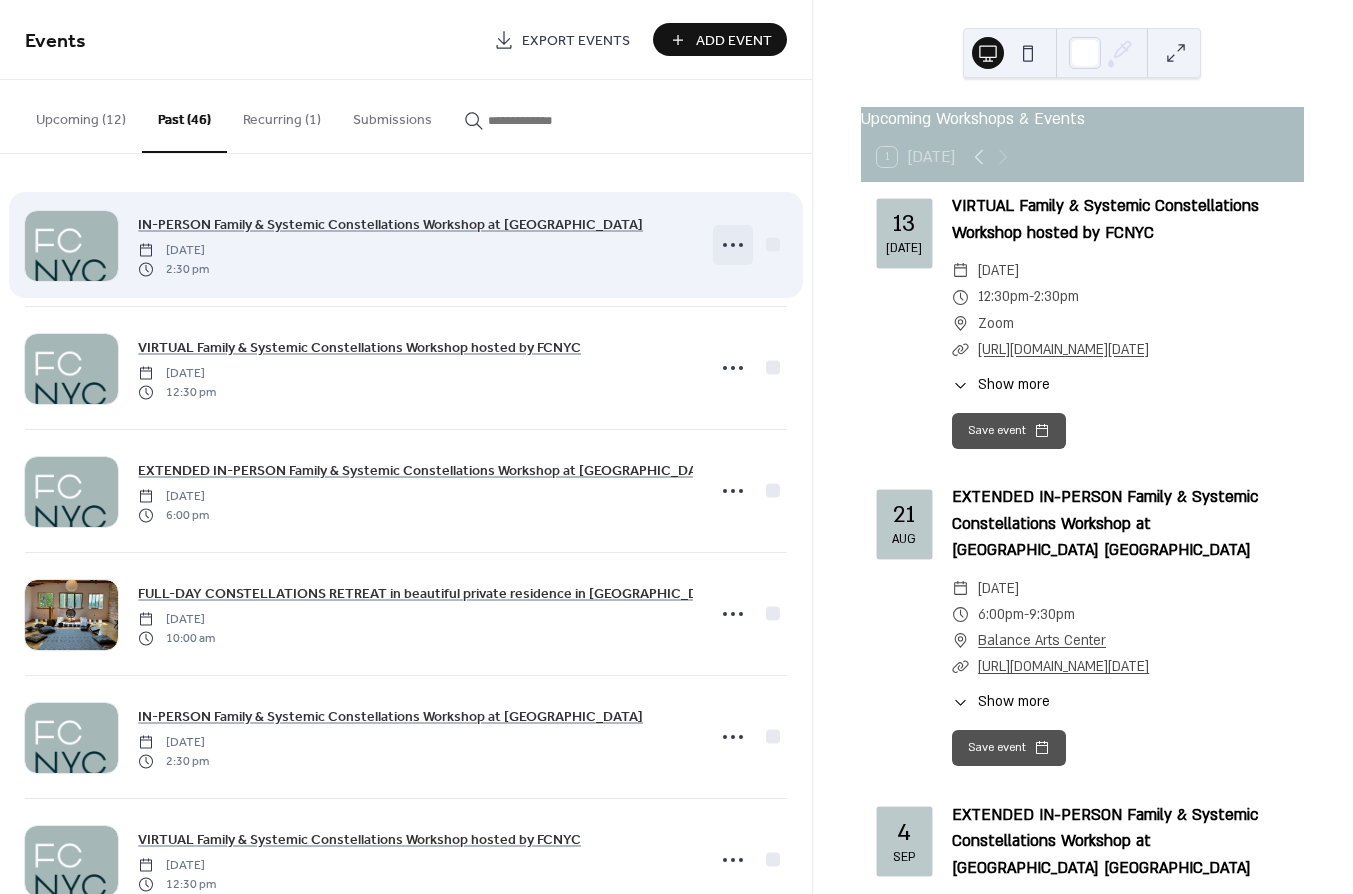 click 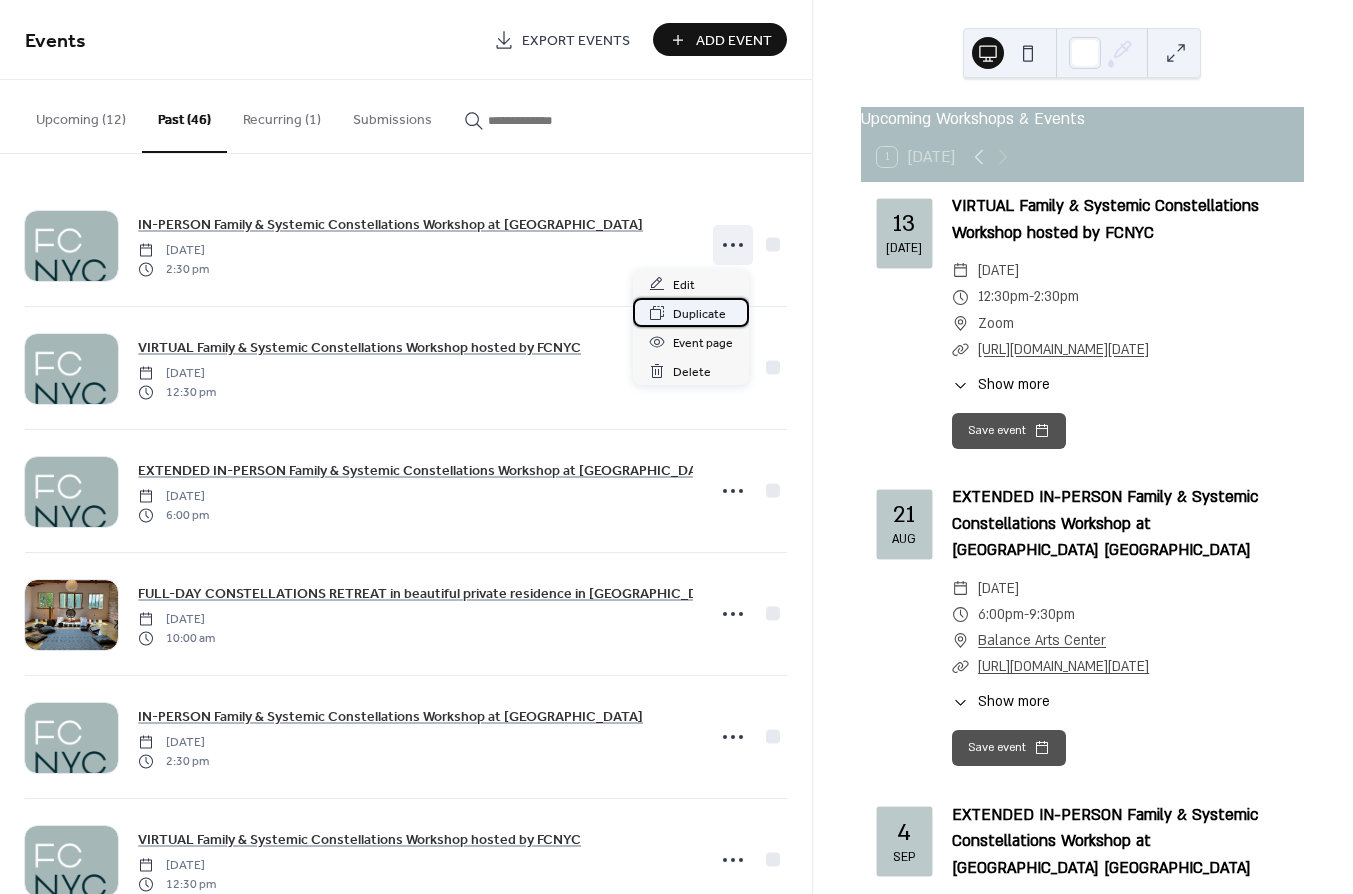 click on "Duplicate" at bounding box center (699, 314) 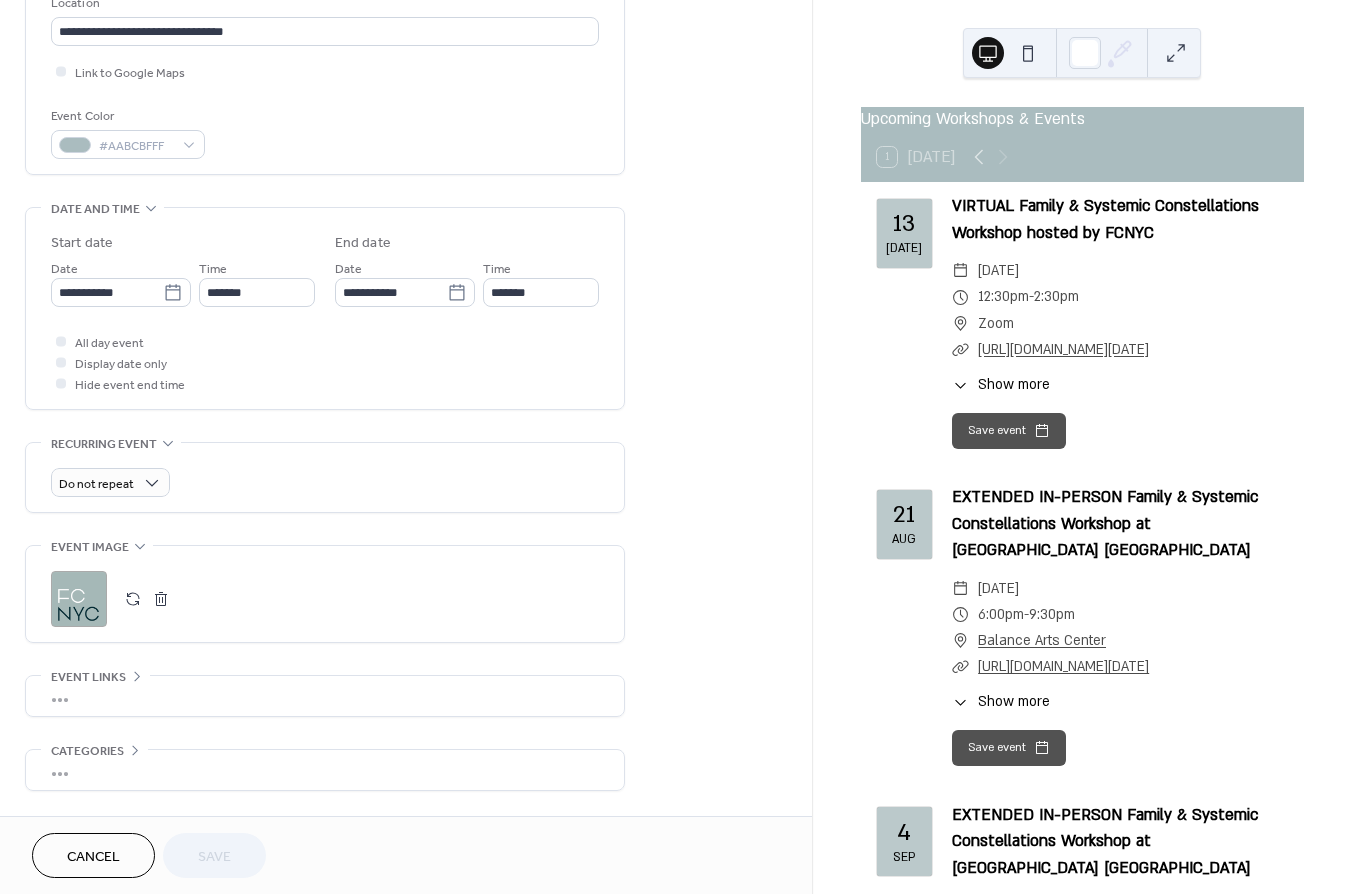 scroll, scrollTop: 446, scrollLeft: 0, axis: vertical 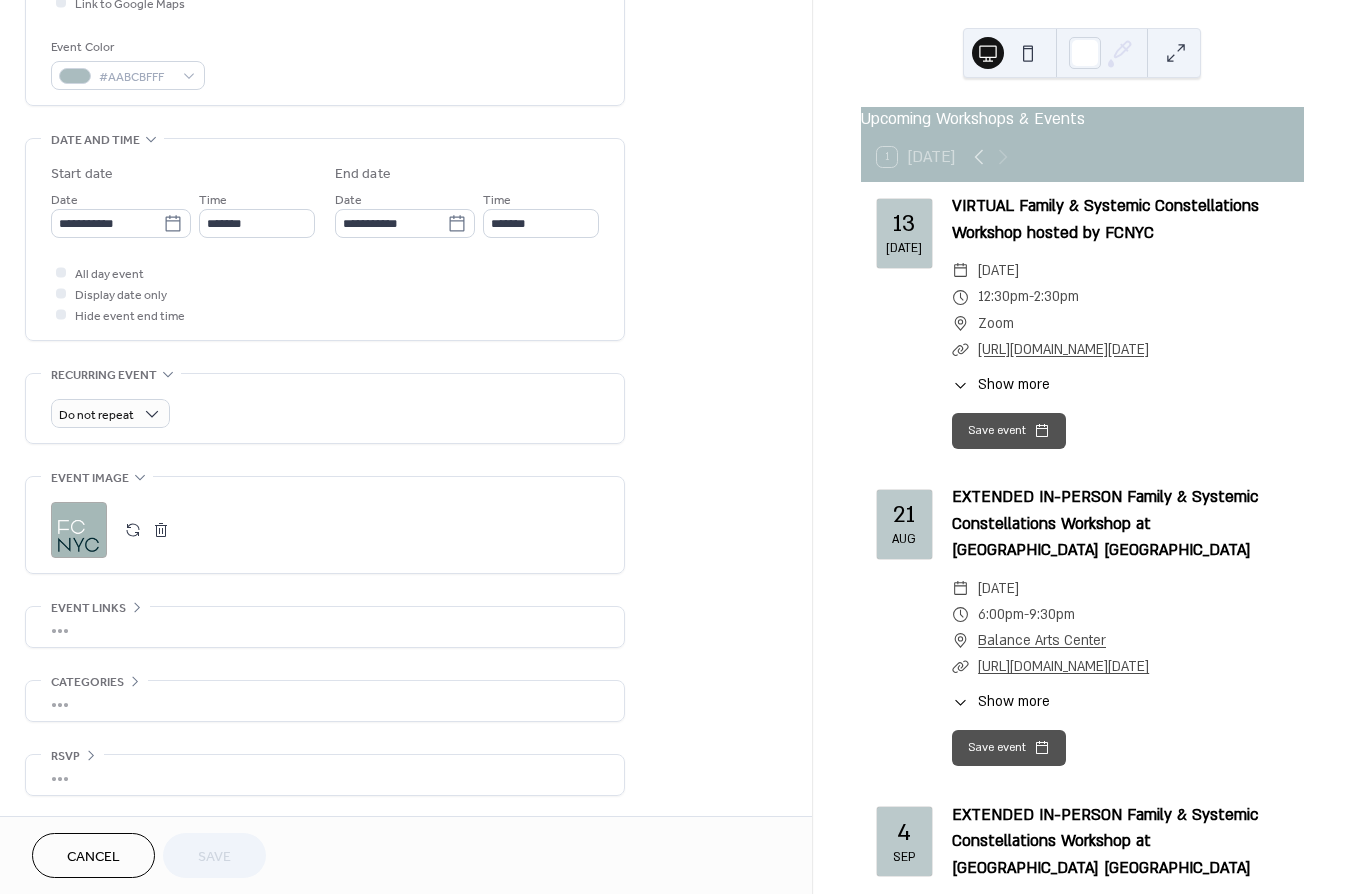click on "•••" at bounding box center (325, 627) 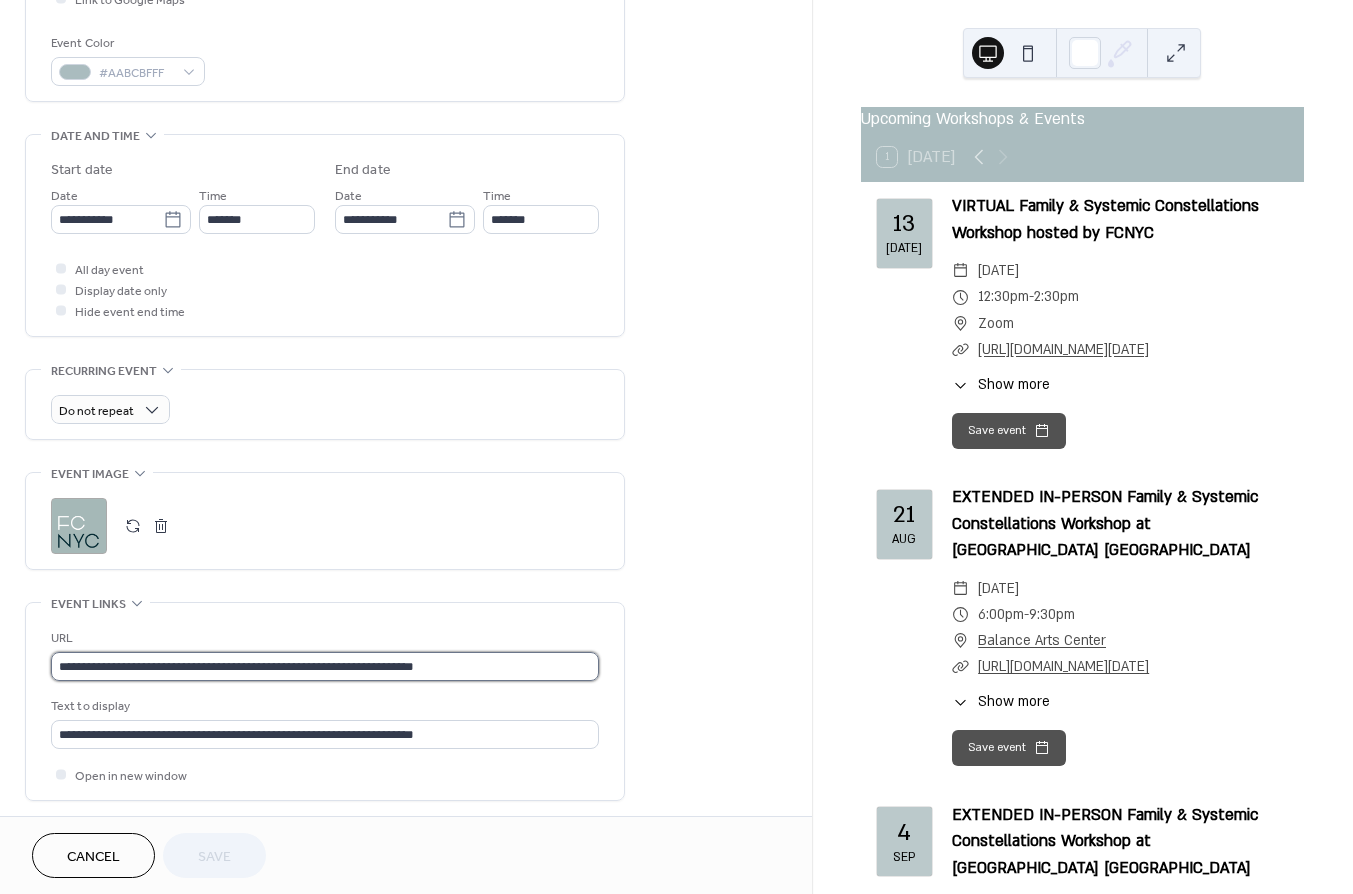 click on "**********" at bounding box center (325, 666) 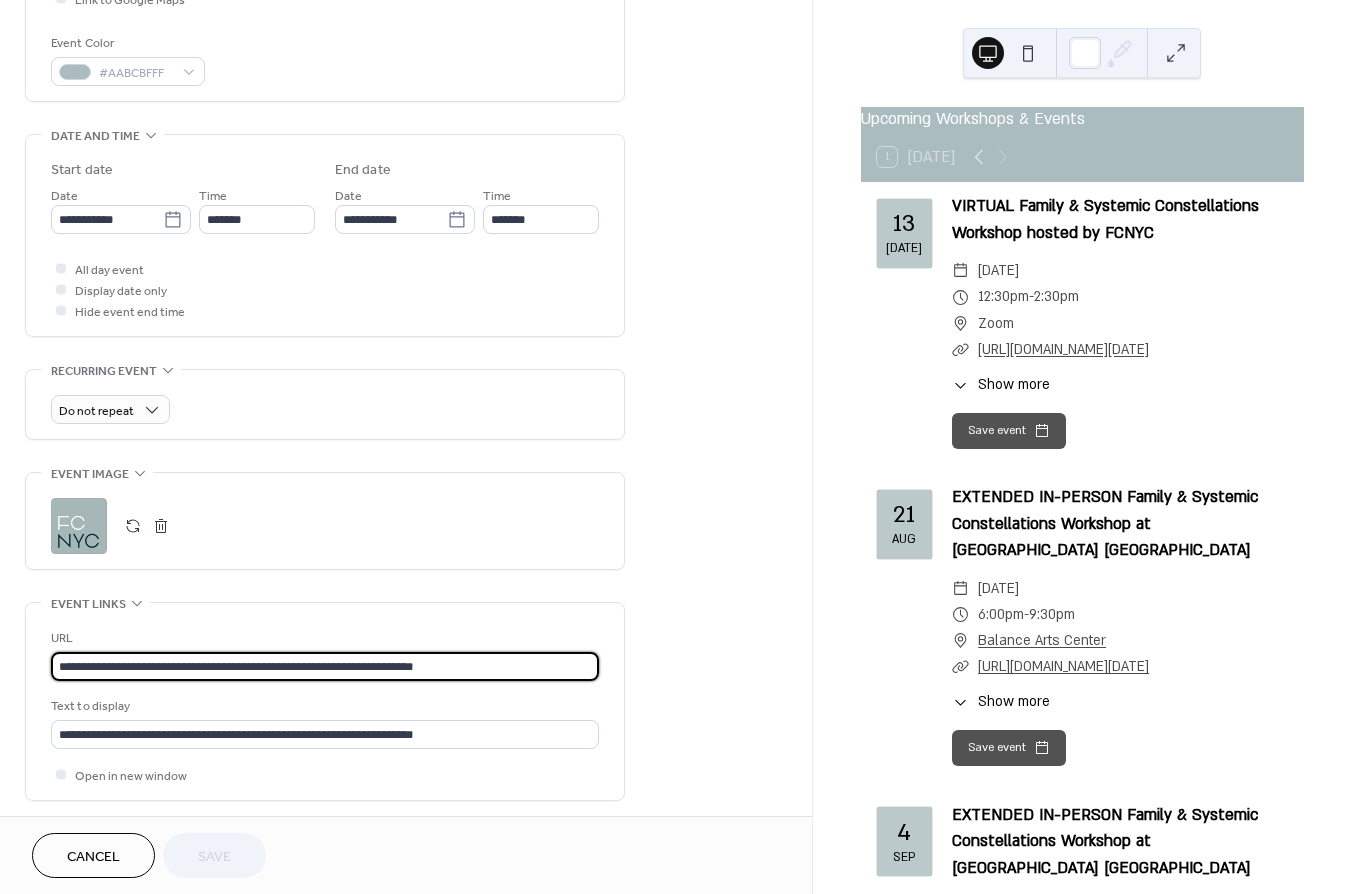 click on "**********" at bounding box center (325, 666) 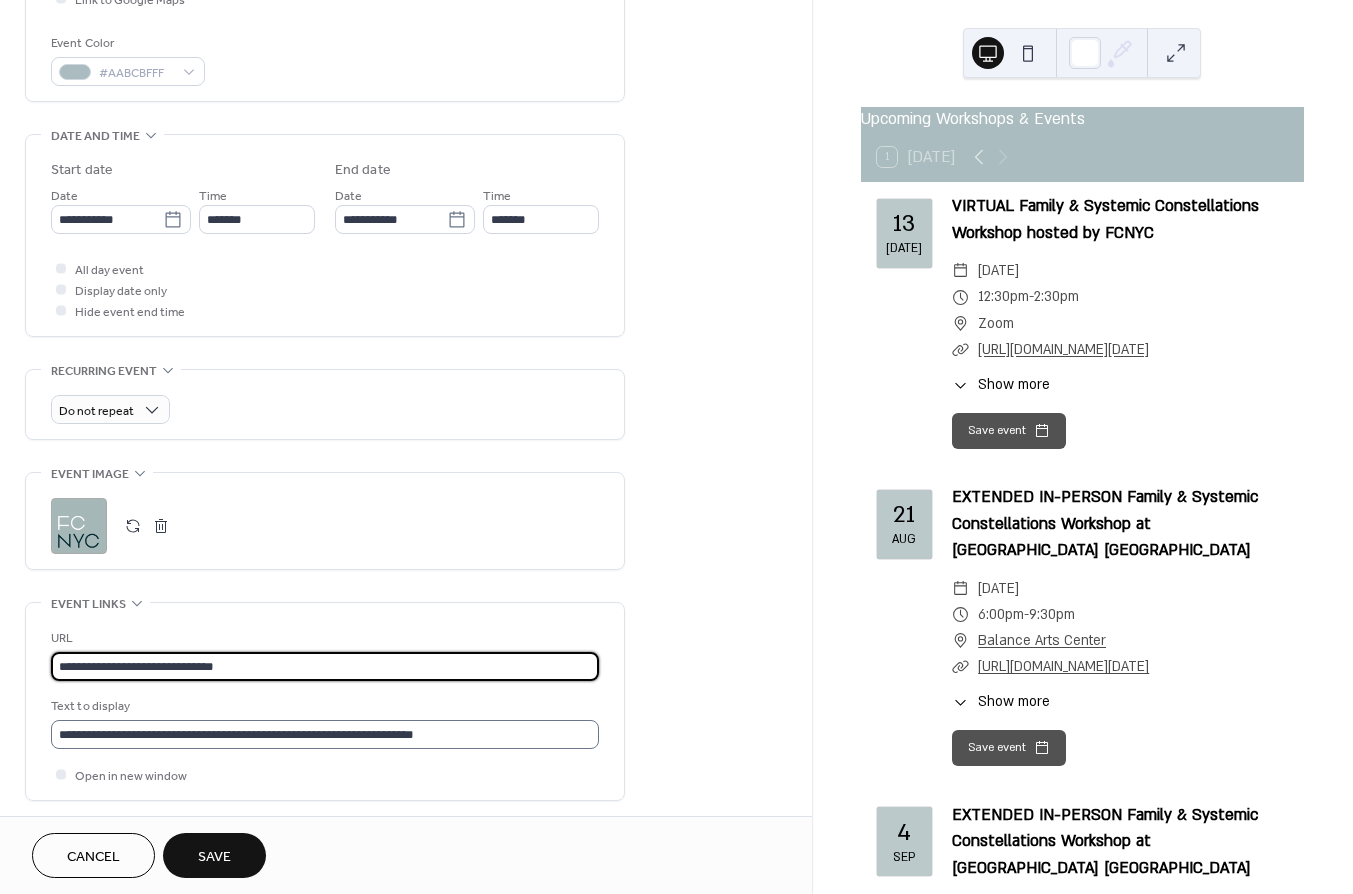 type on "**********" 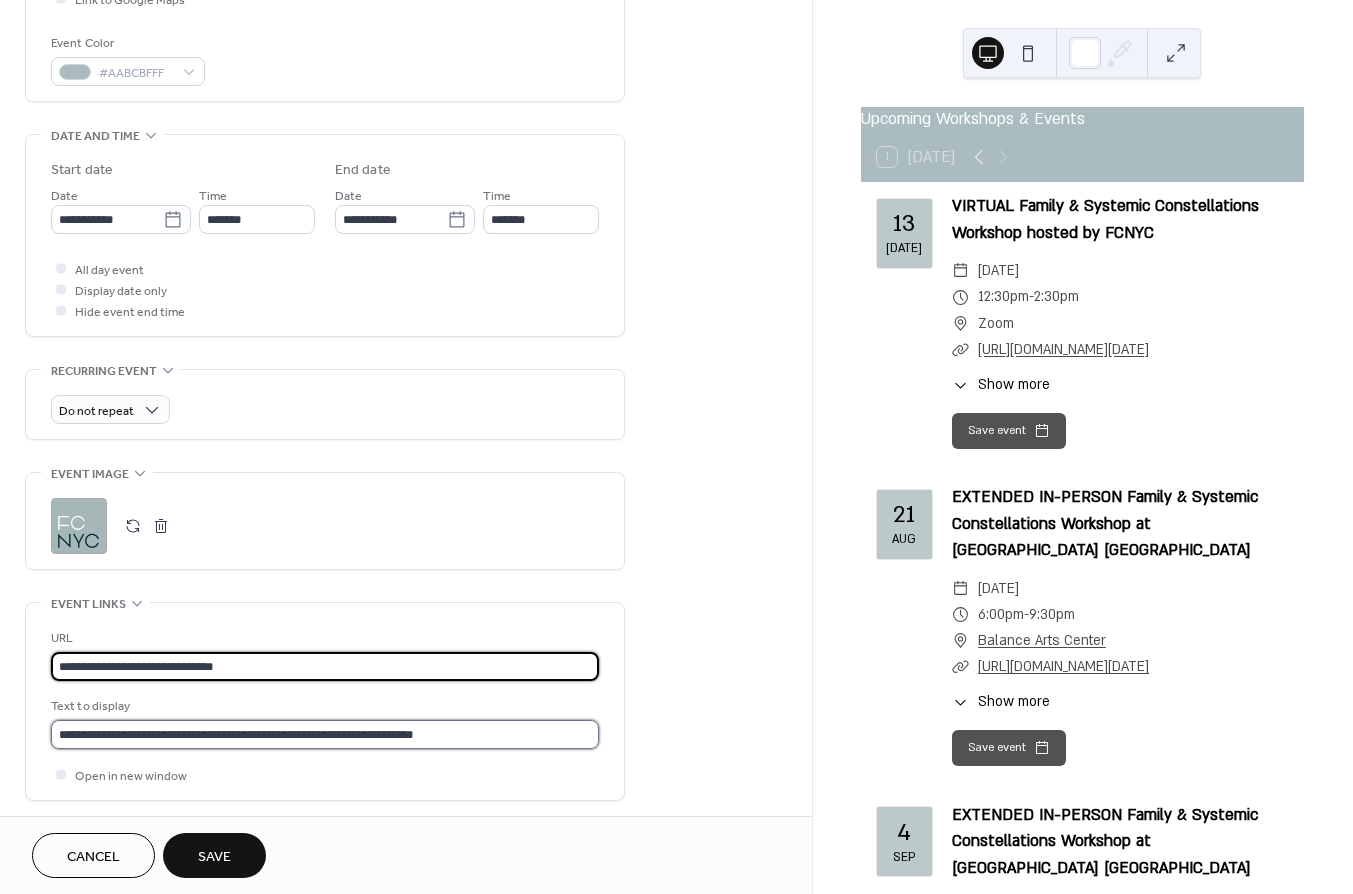 click on "**********" at bounding box center (325, 734) 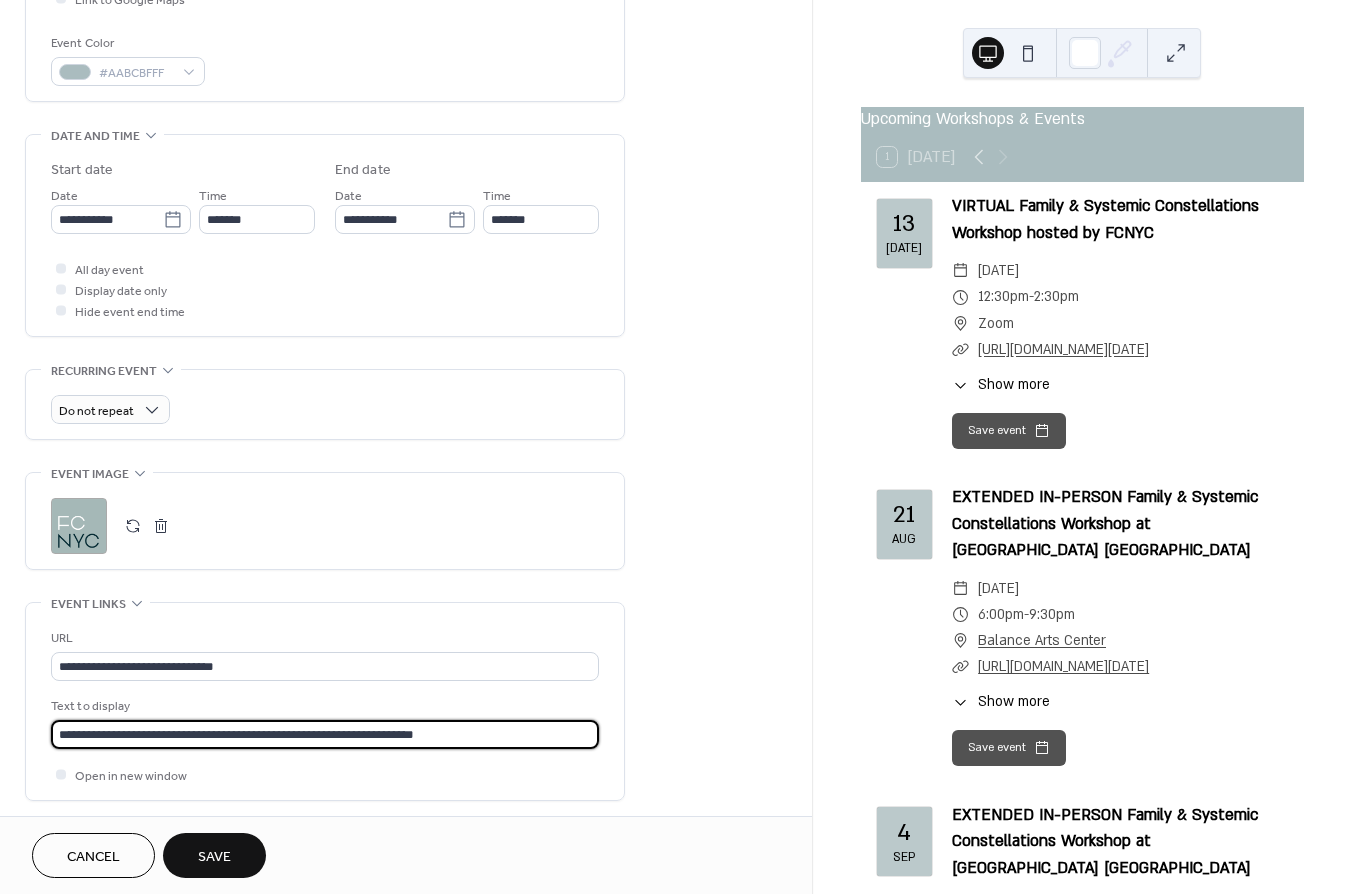 click on "**********" at bounding box center (325, 734) 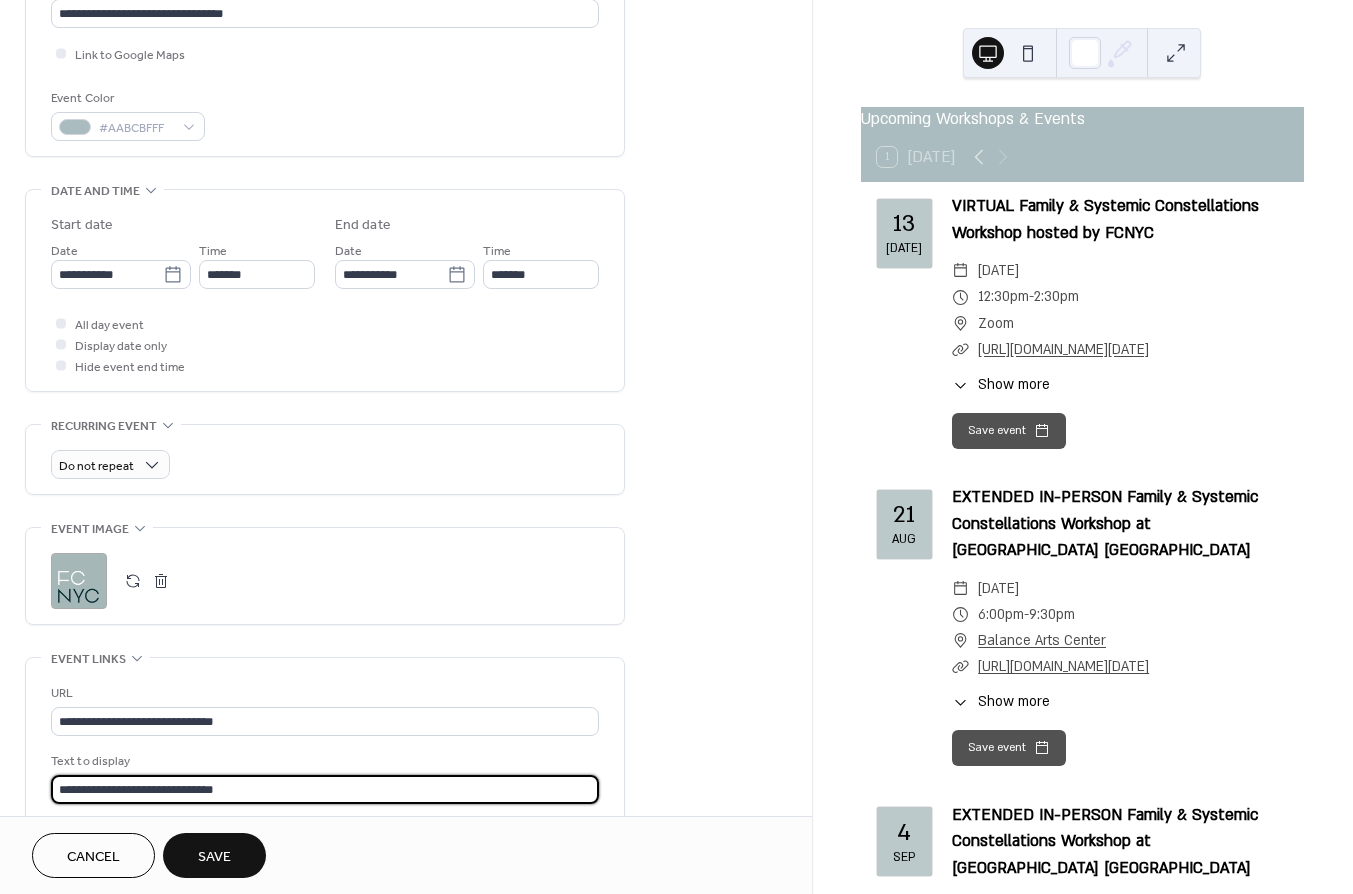 scroll, scrollTop: 405, scrollLeft: 0, axis: vertical 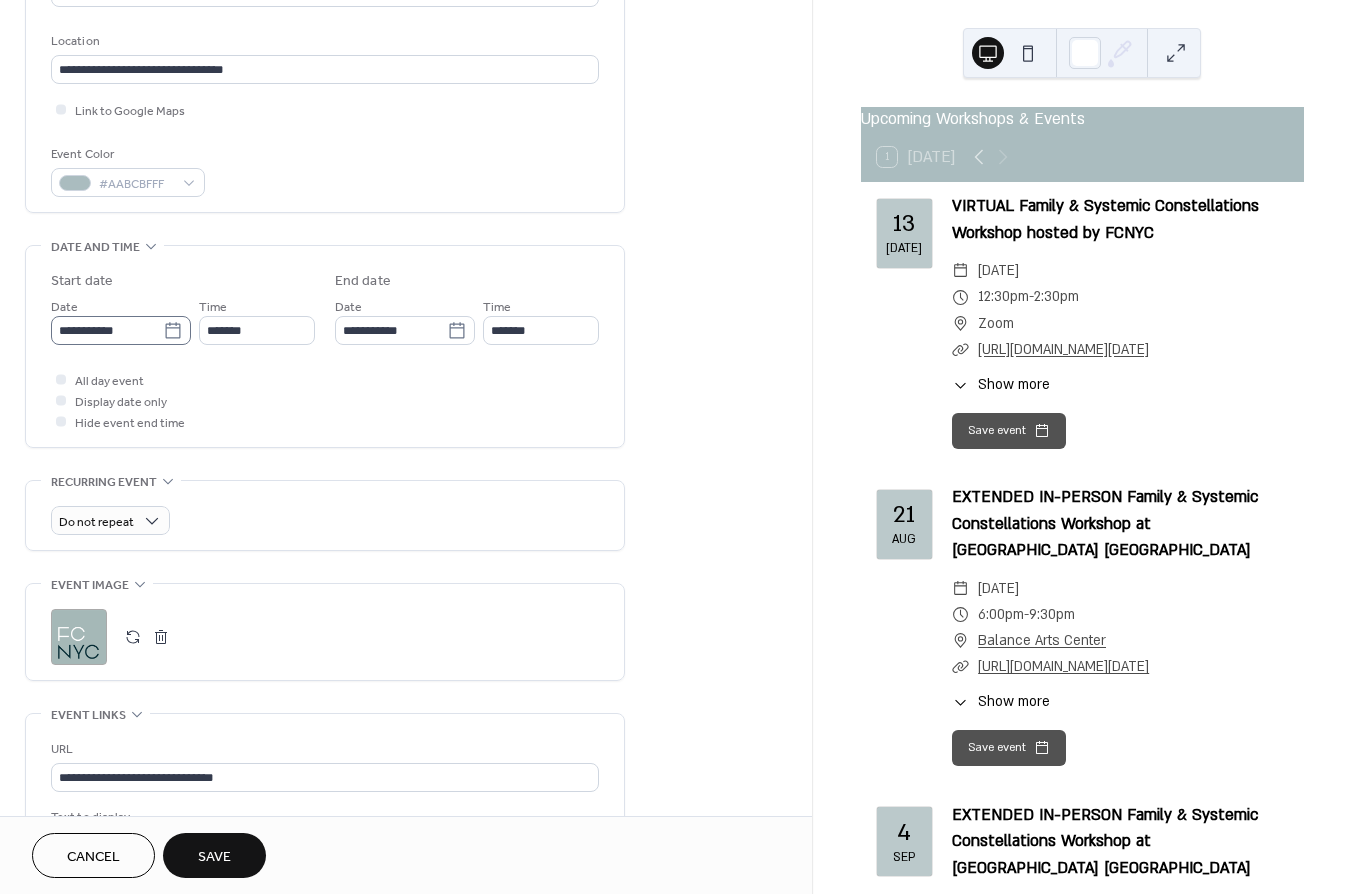 type on "**********" 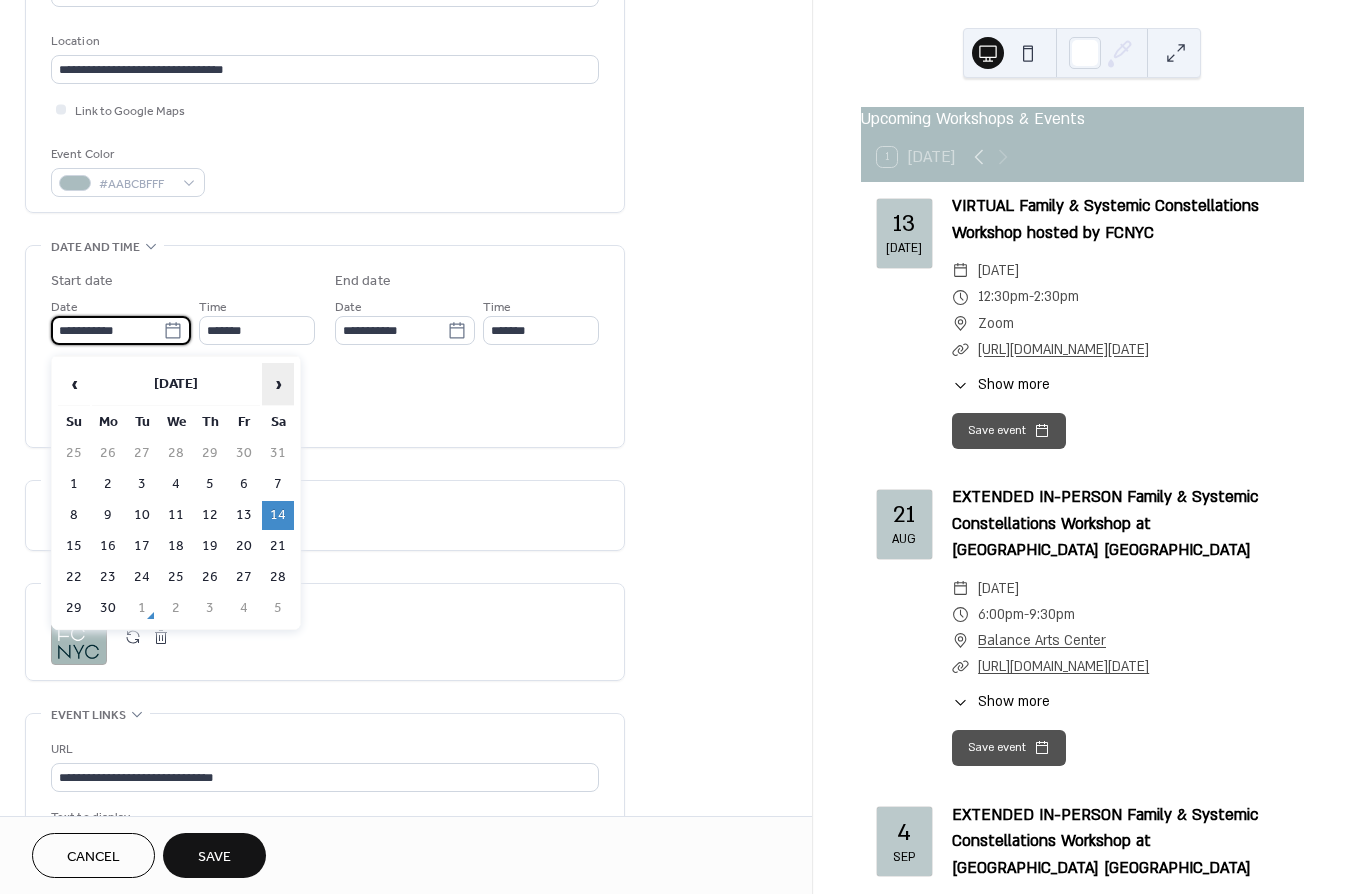 click on "›" at bounding box center [278, 384] 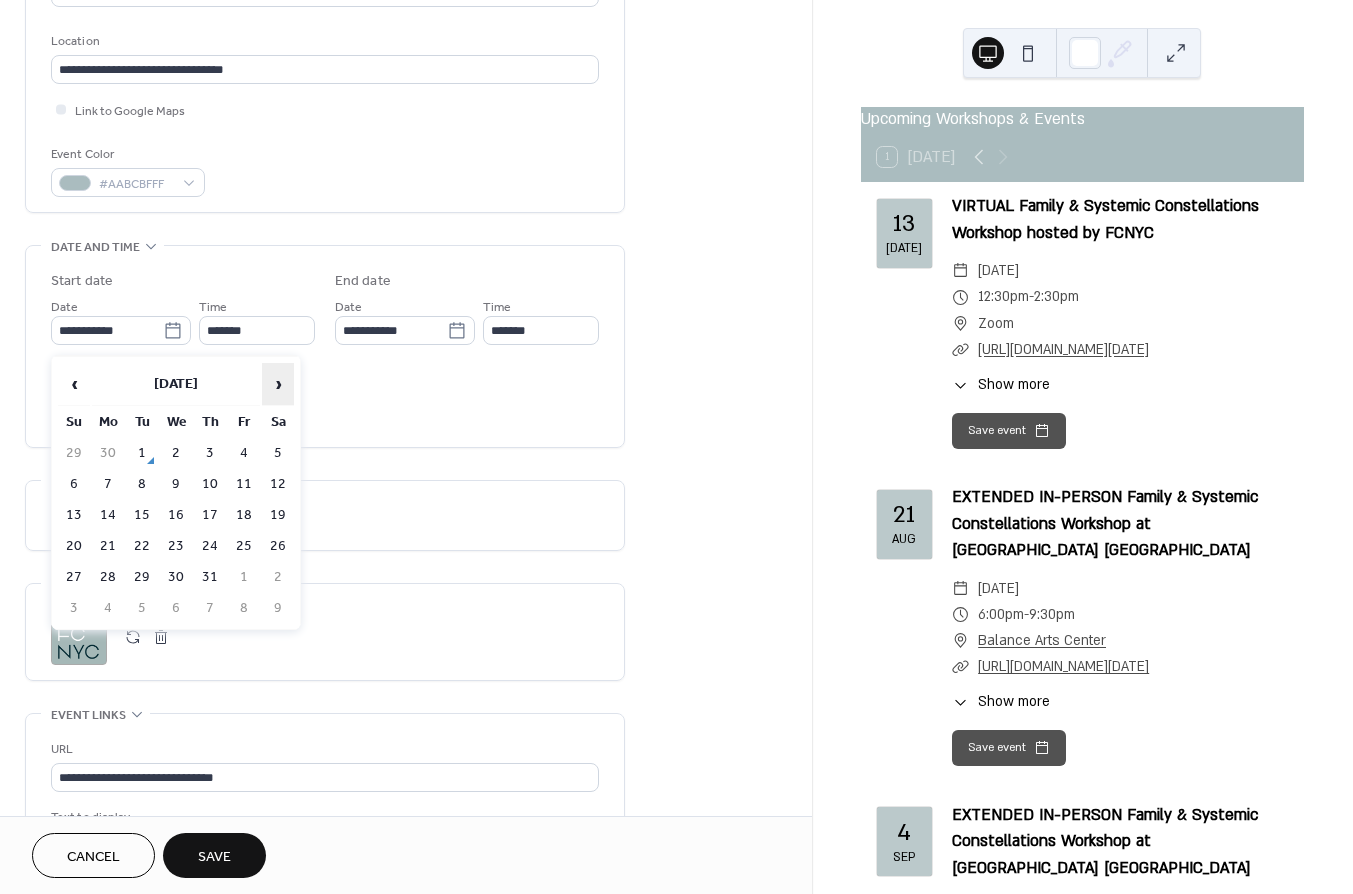 click on "›" at bounding box center [278, 384] 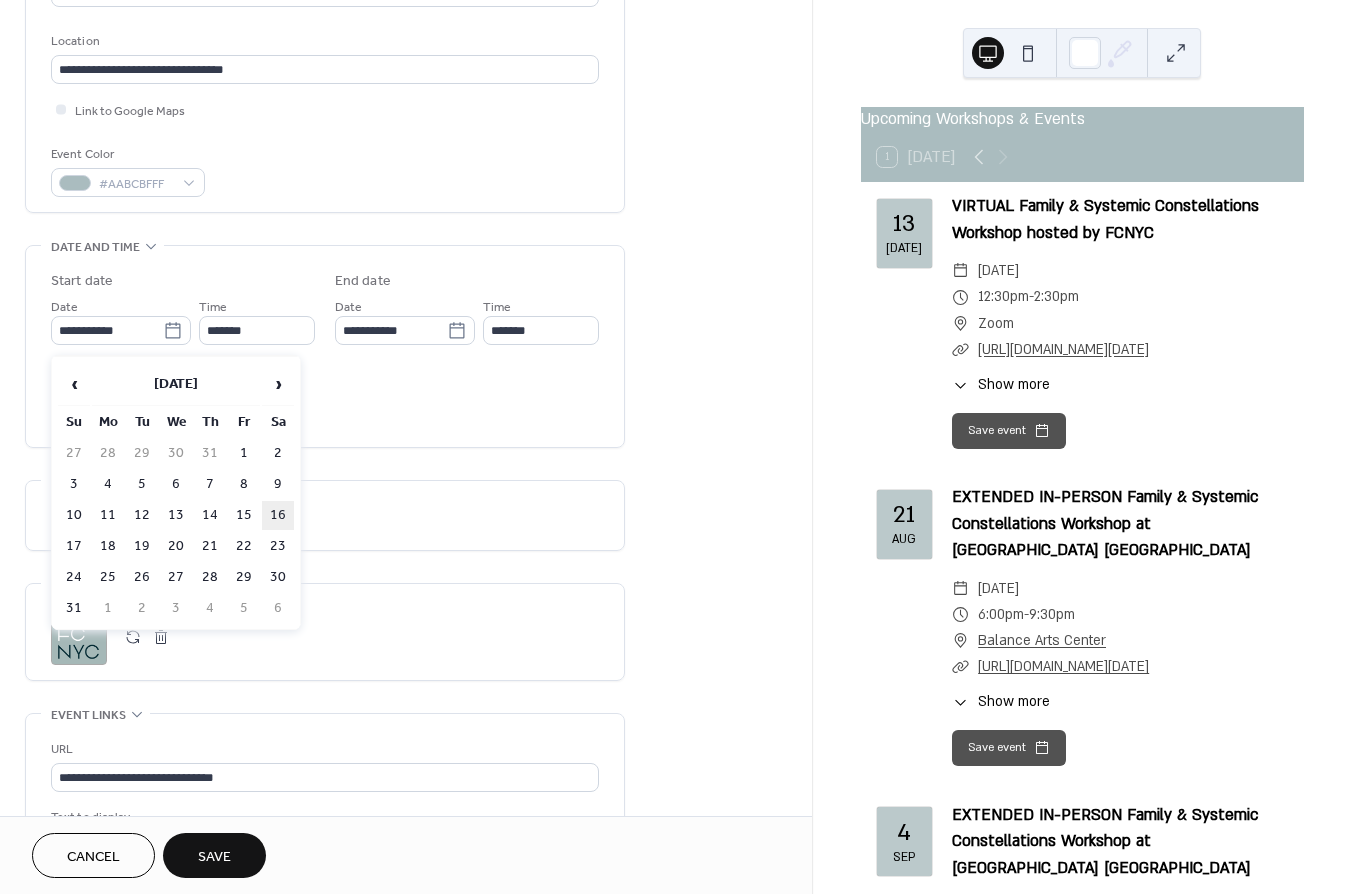 click on "16" at bounding box center (278, 515) 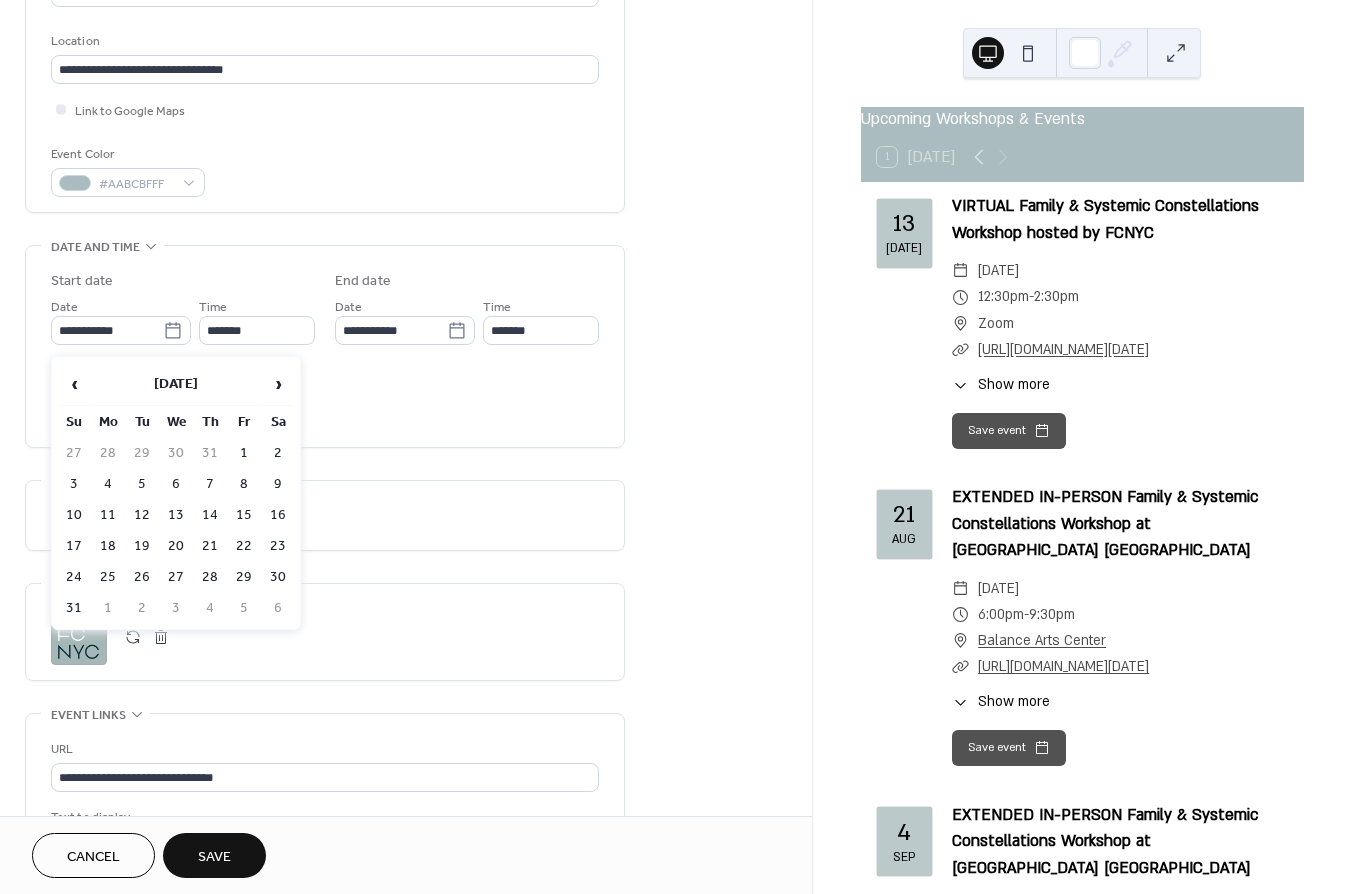 type on "**********" 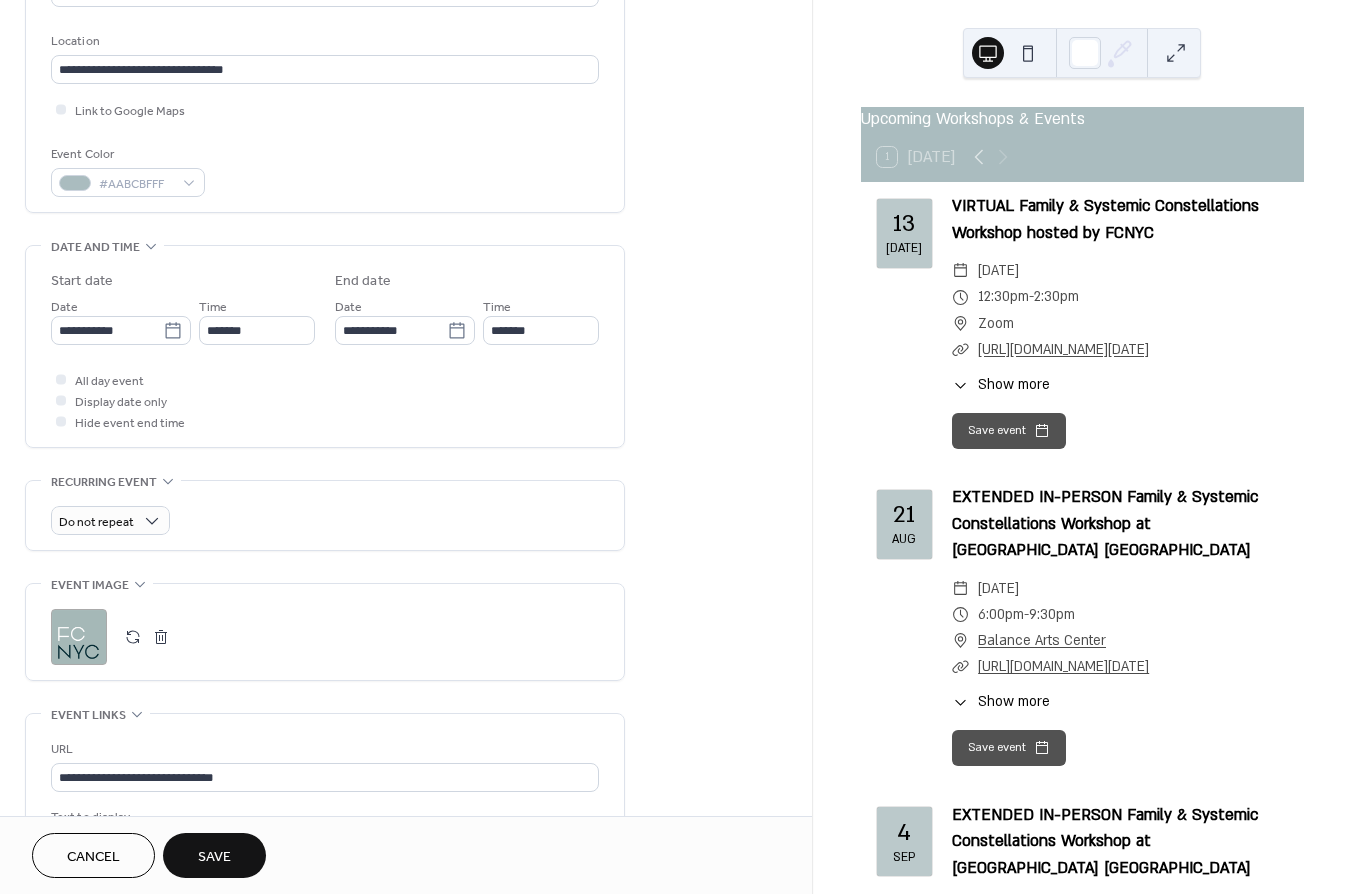 click on "Save" at bounding box center [214, 857] 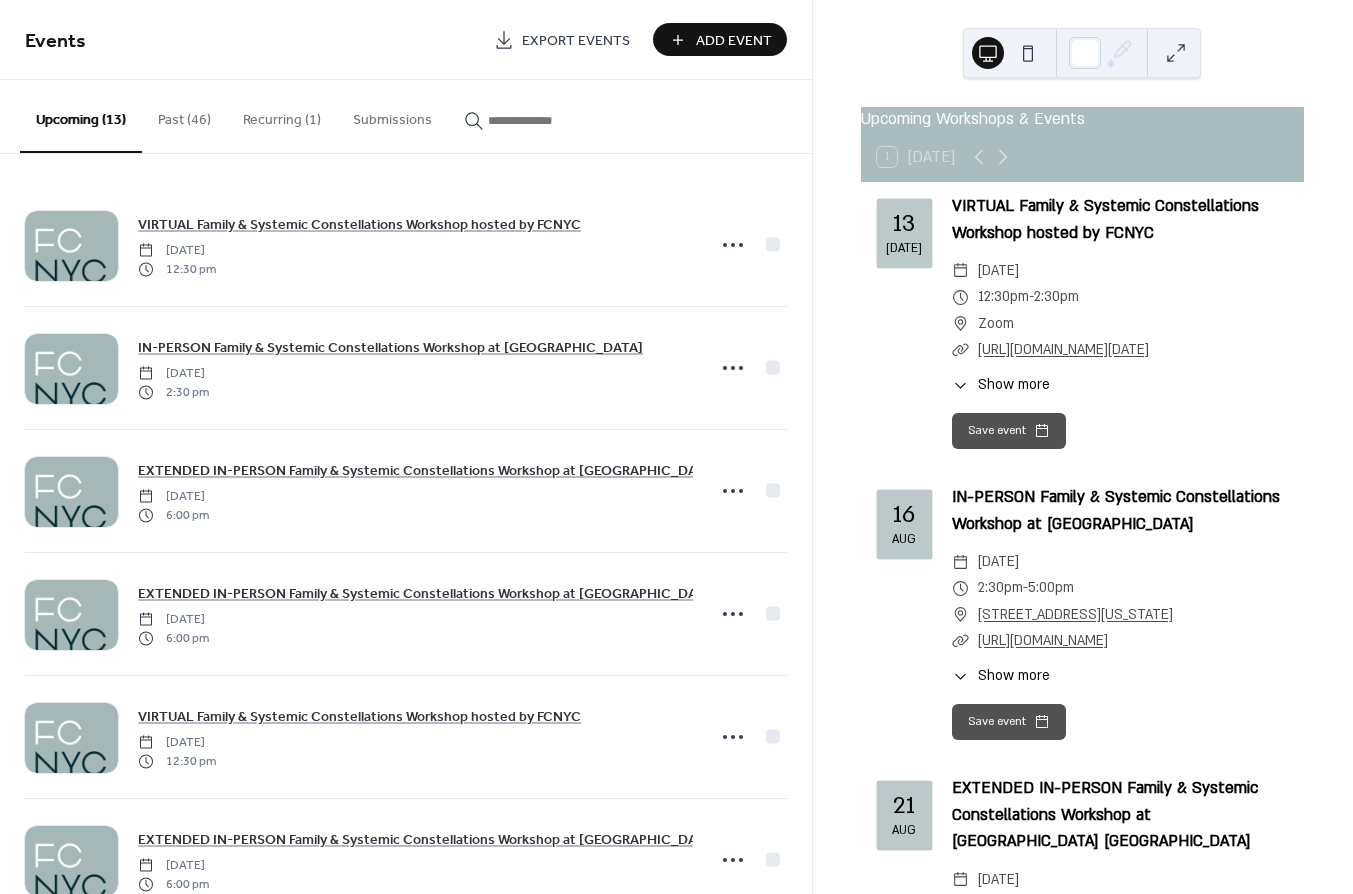 click on "Upcoming  (13)" at bounding box center (81, 116) 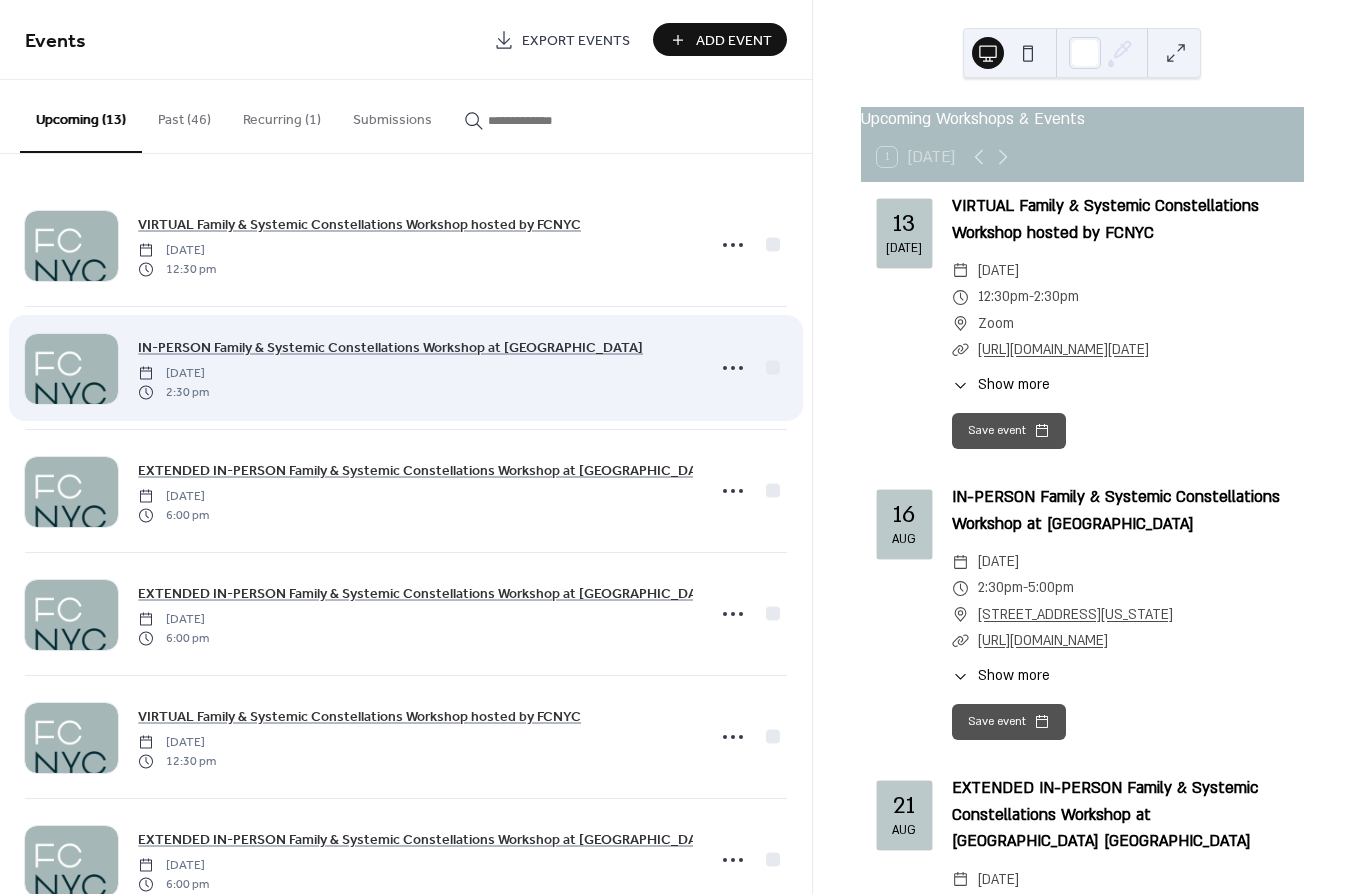 scroll, scrollTop: 0, scrollLeft: 0, axis: both 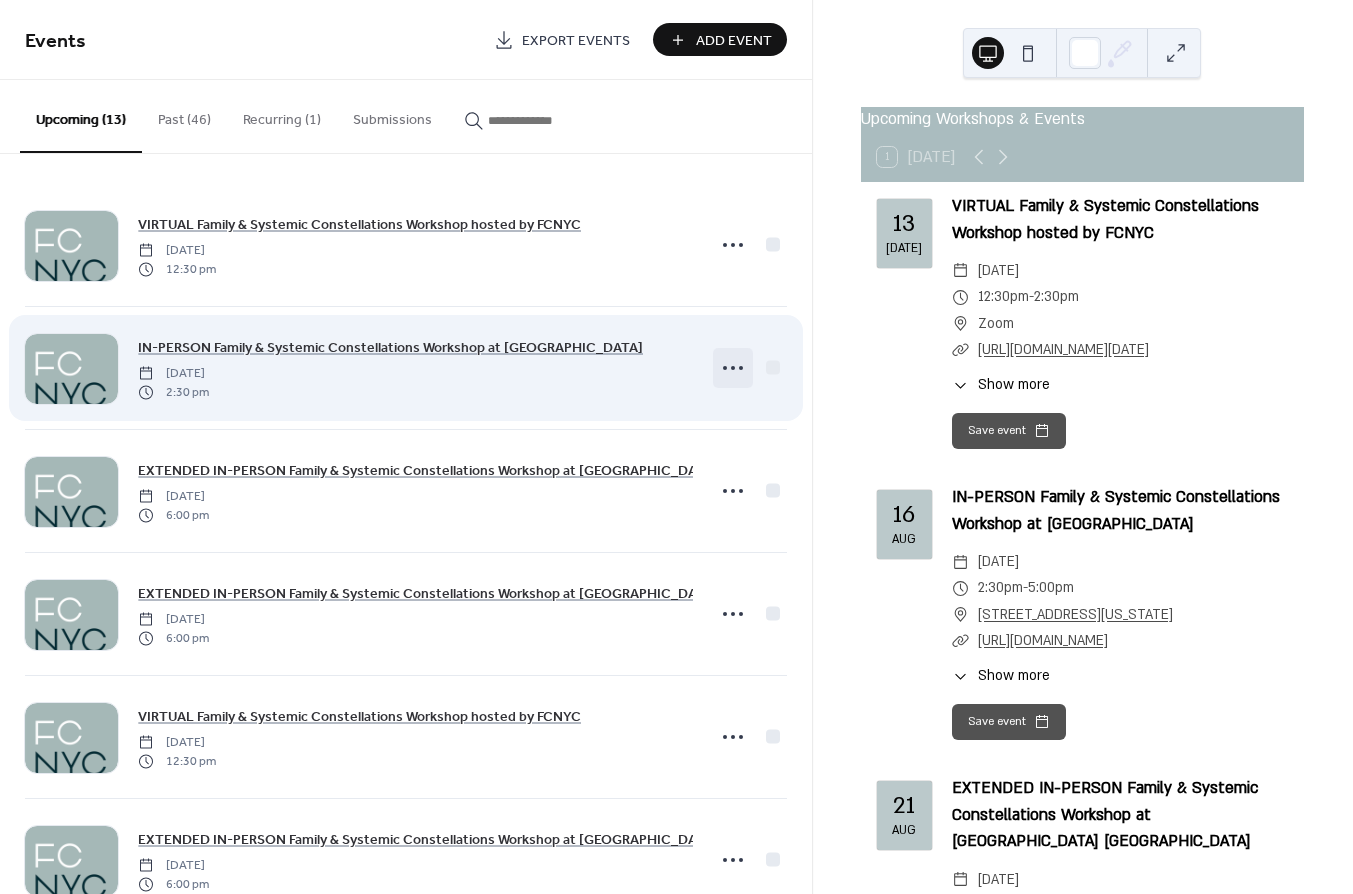 click 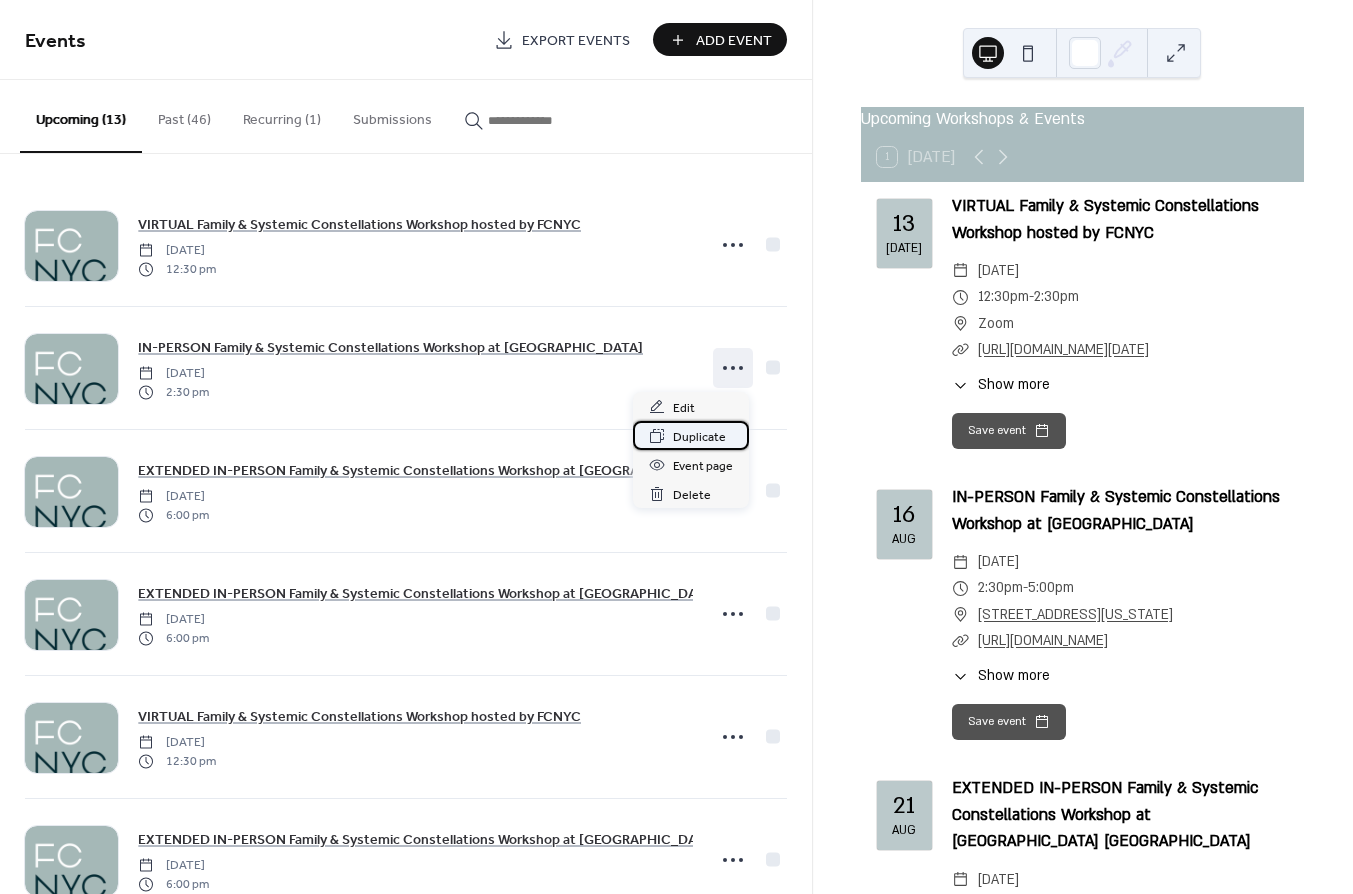 click on "Duplicate" at bounding box center [699, 437] 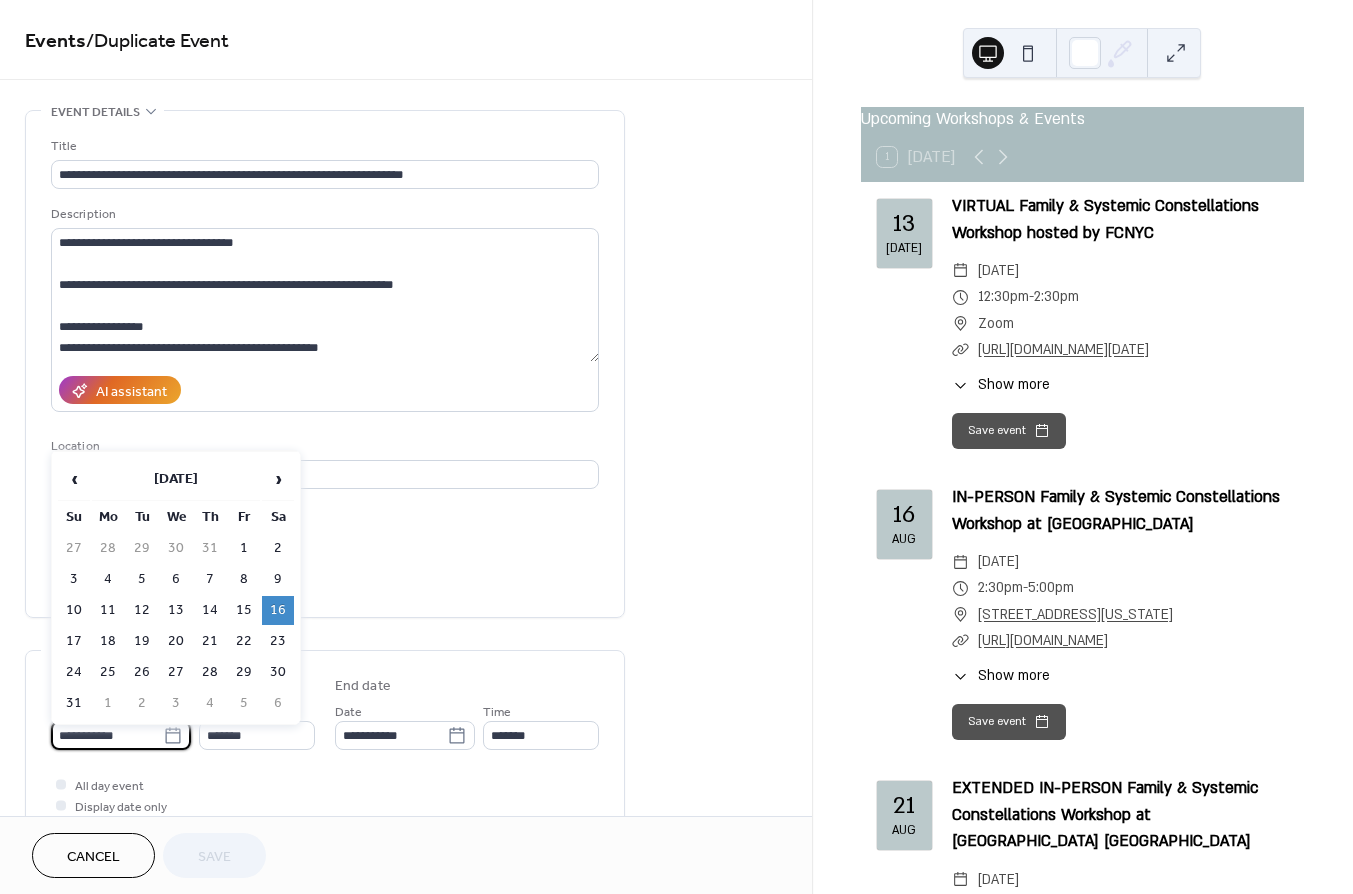click on "**********" at bounding box center [107, 735] 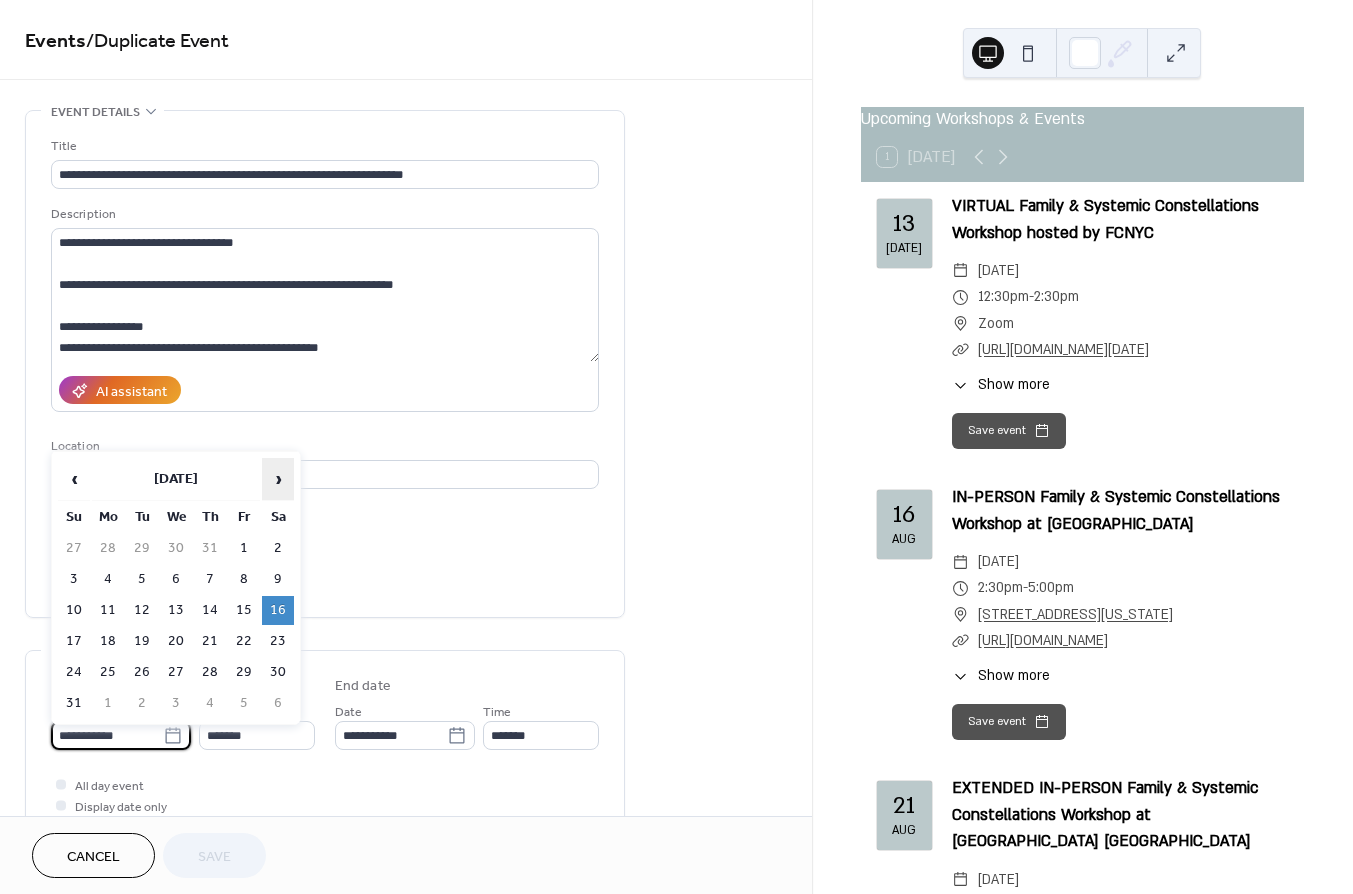 click on "›" at bounding box center (278, 479) 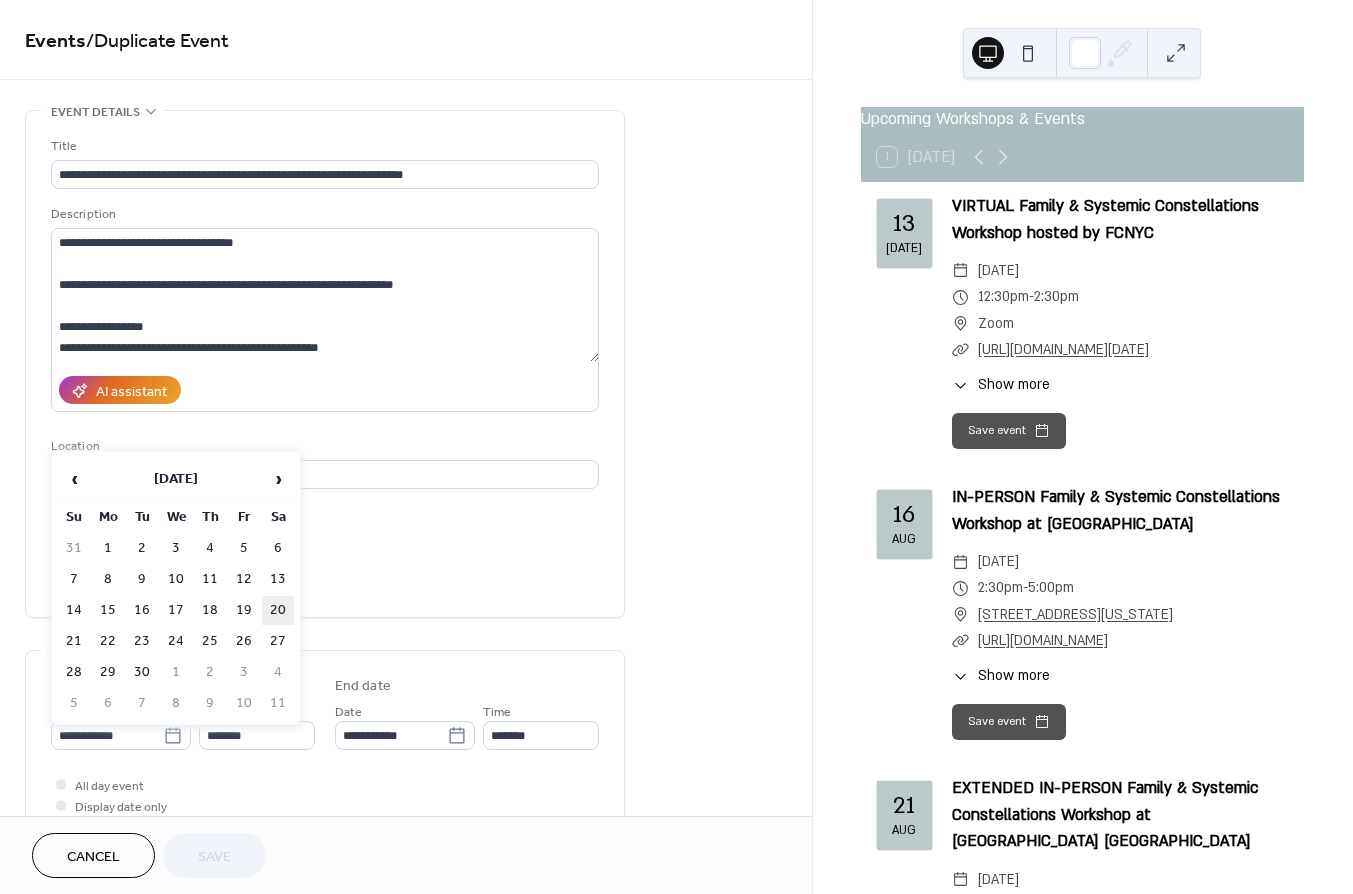 click on "20" at bounding box center [278, 610] 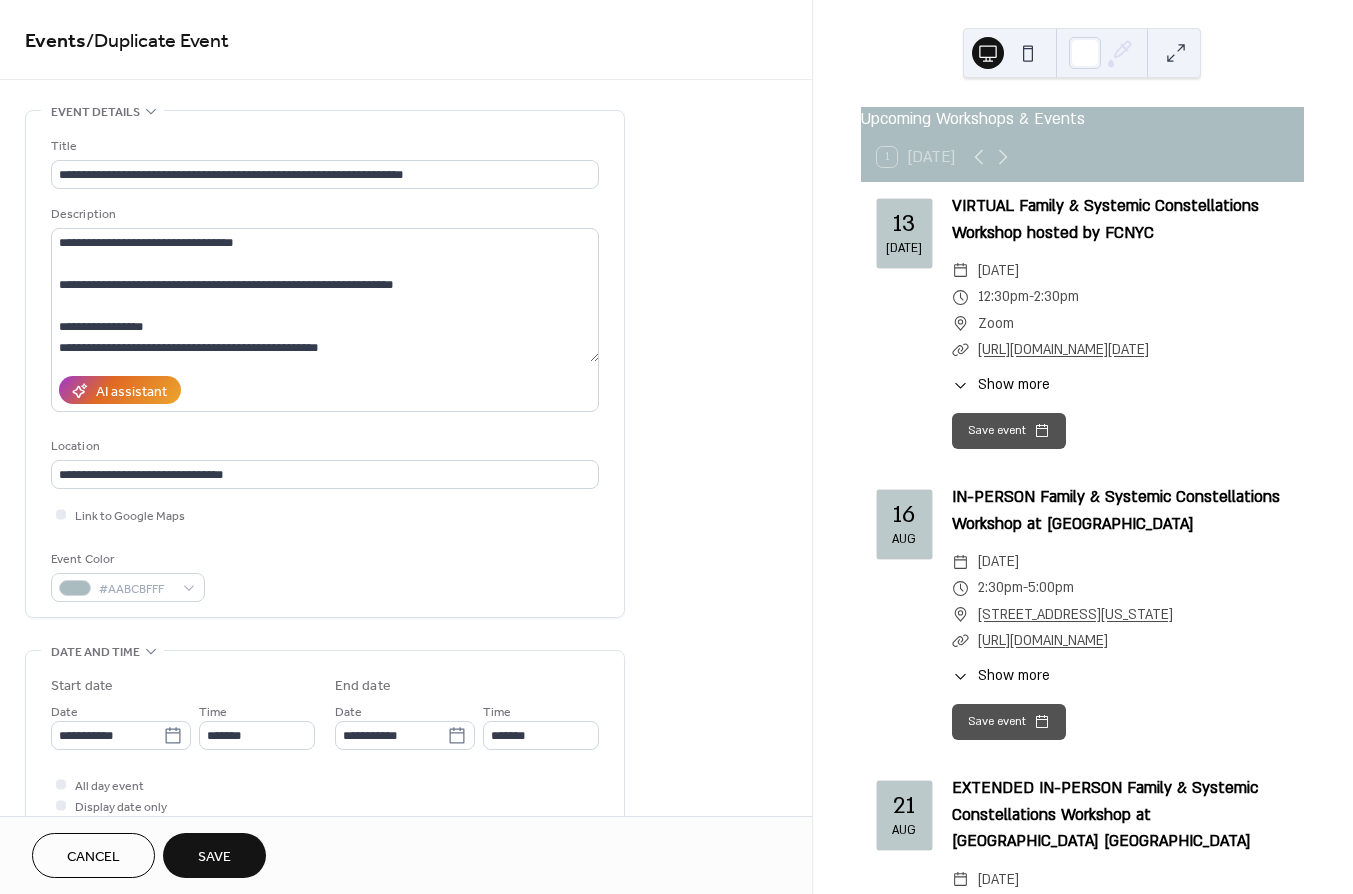 type on "**********" 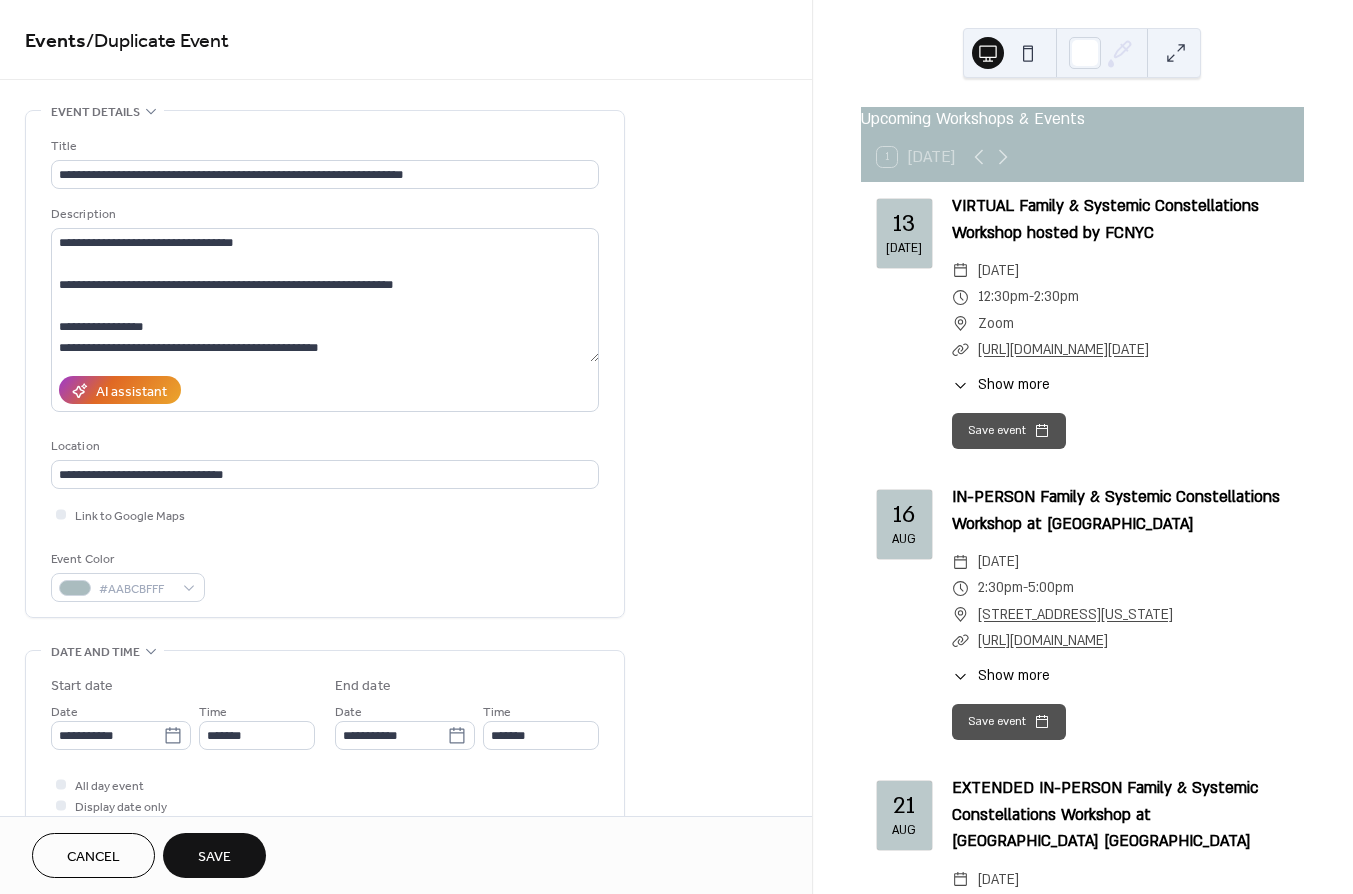 type on "**********" 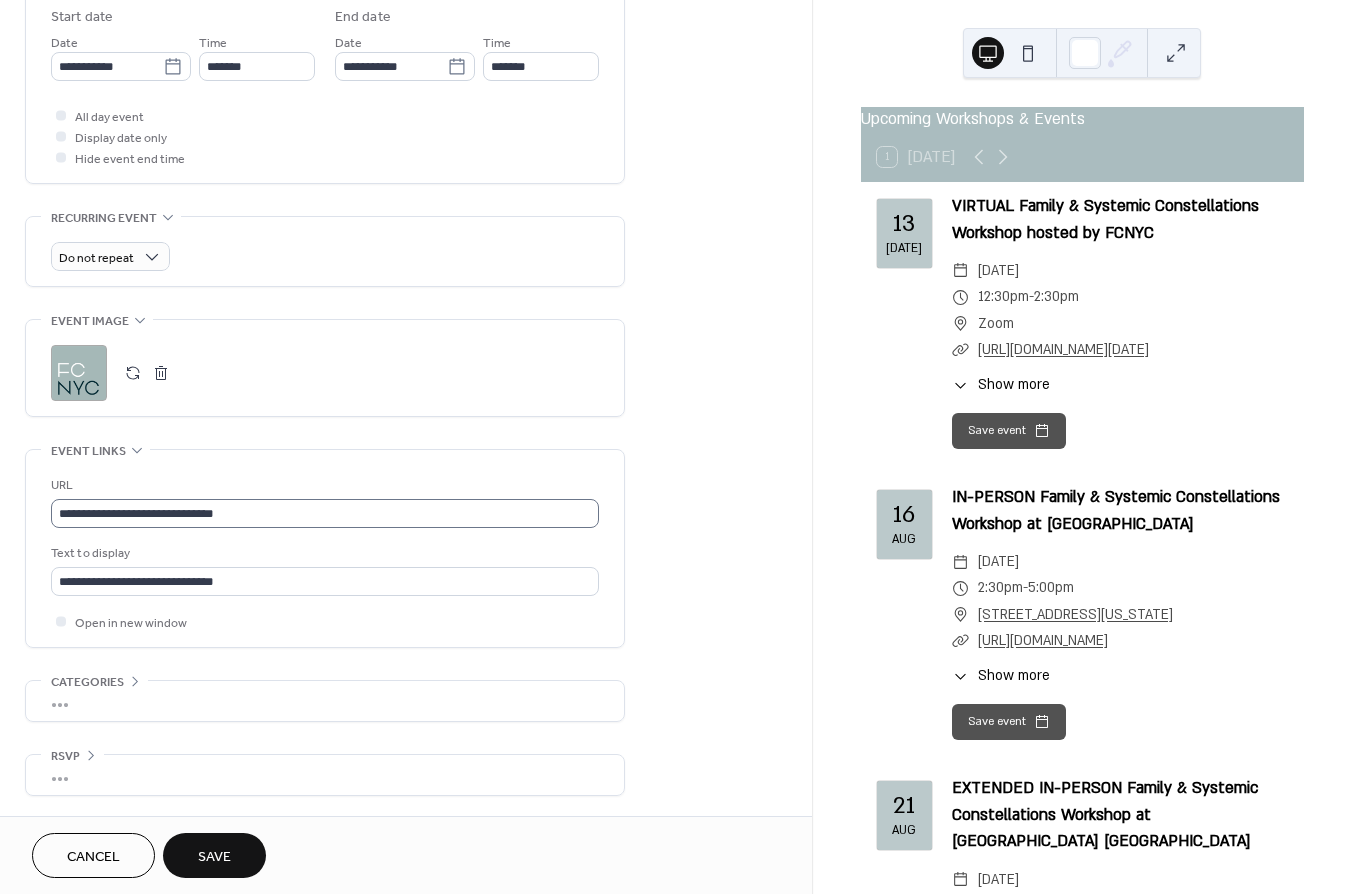 scroll, scrollTop: 679, scrollLeft: 0, axis: vertical 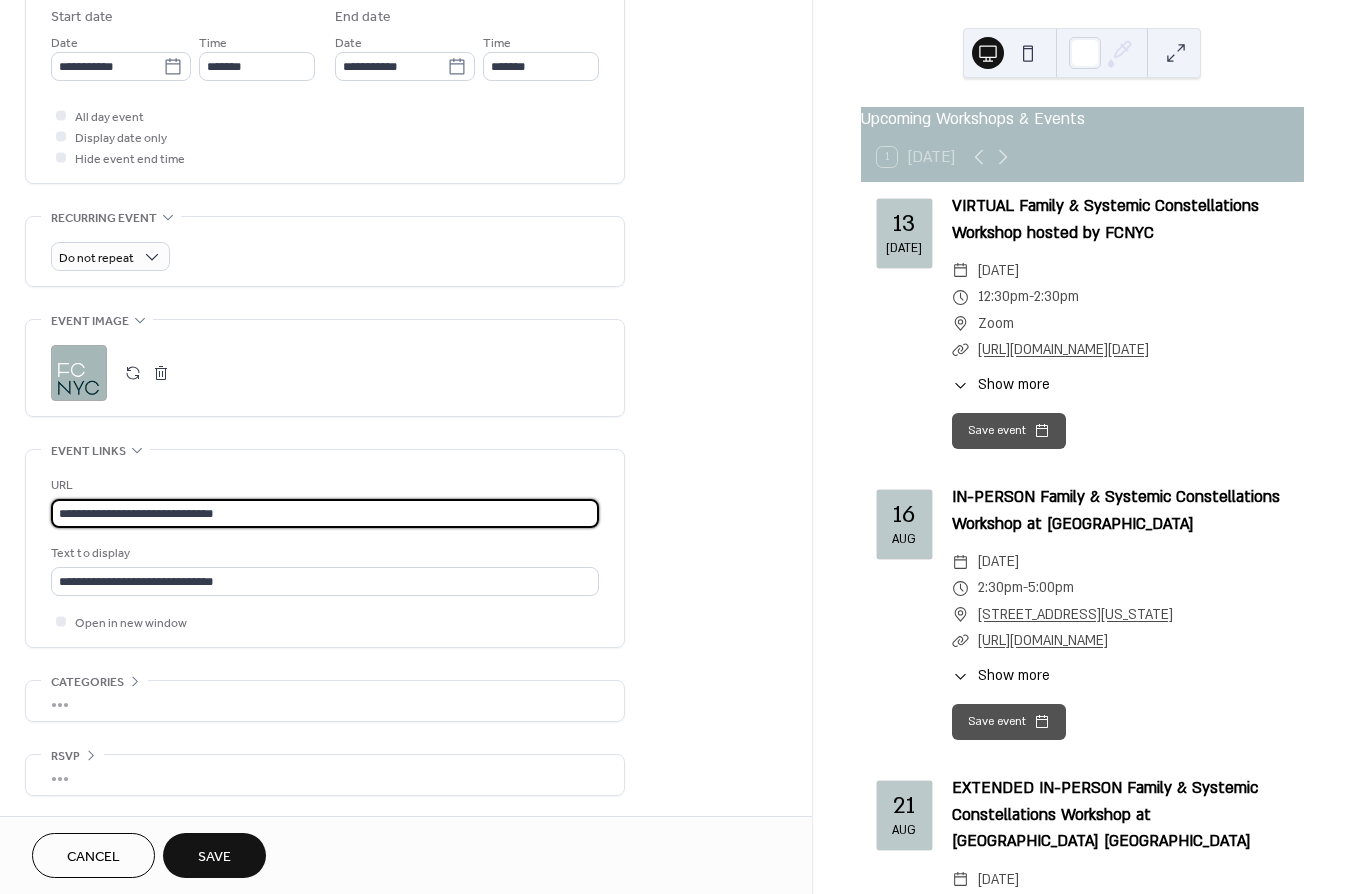 drag, startPoint x: 262, startPoint y: 510, endPoint x: 35, endPoint y: 504, distance: 227.07928 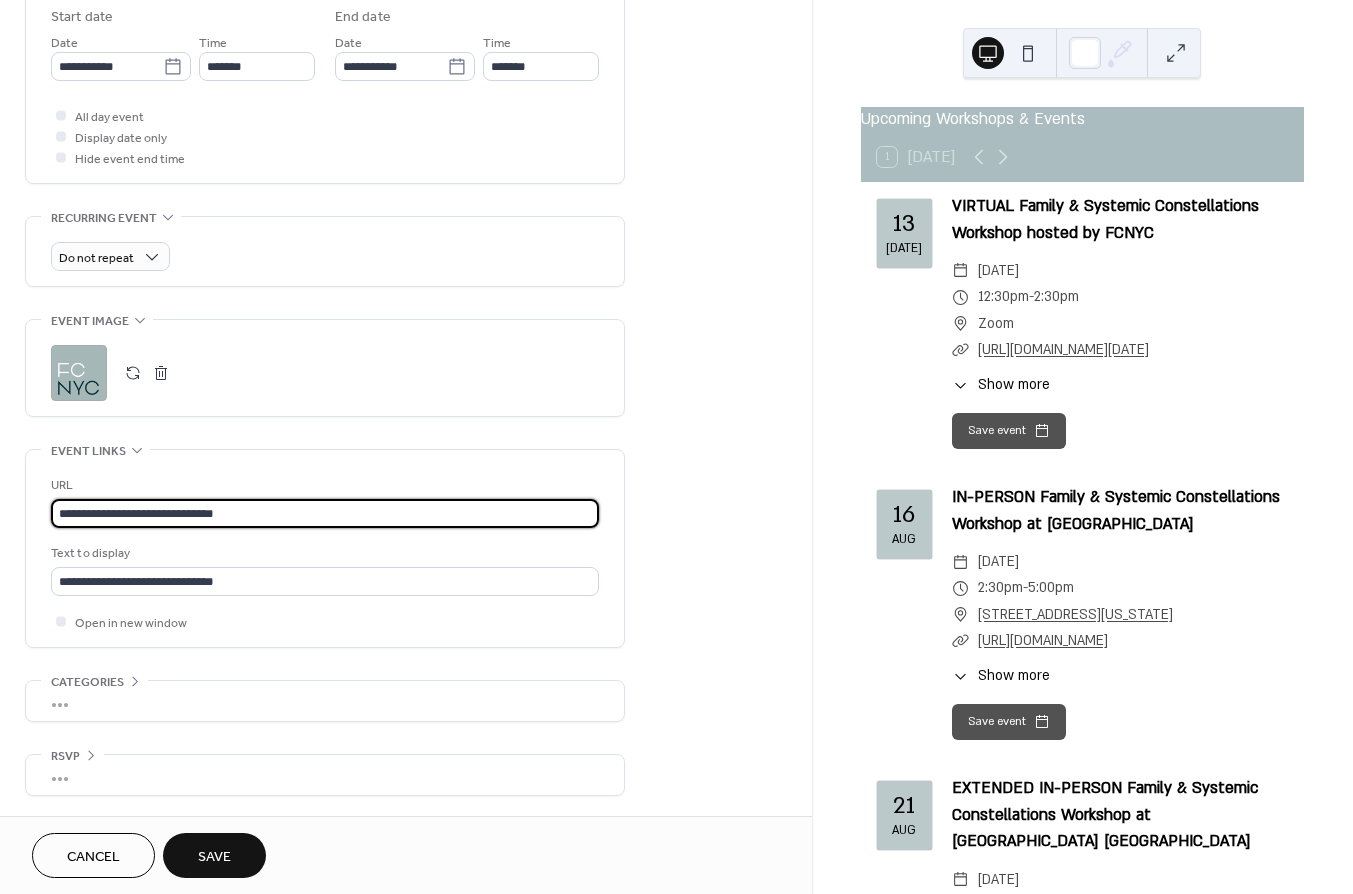 click on "**********" at bounding box center (325, 548) 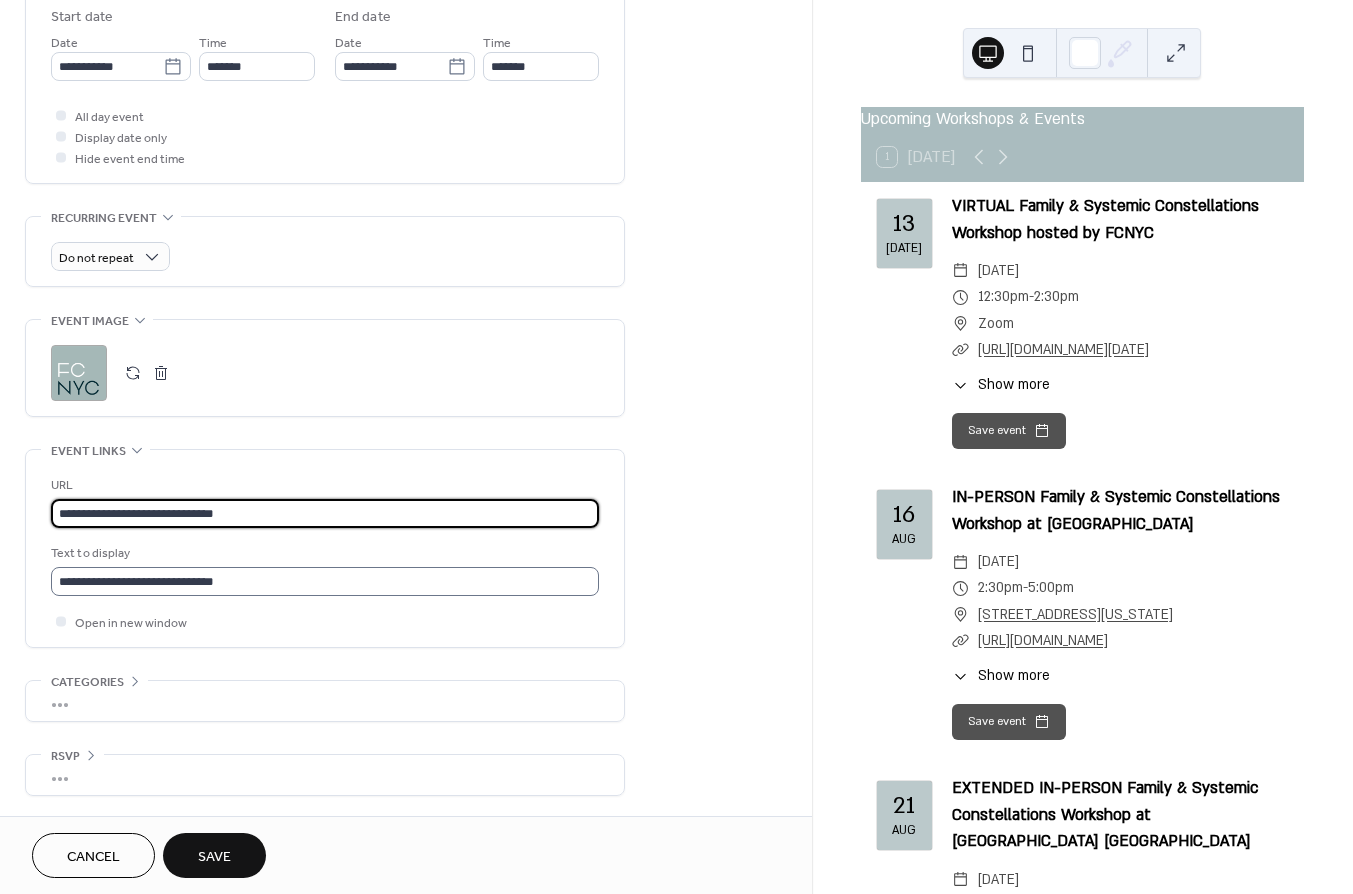 type on "**********" 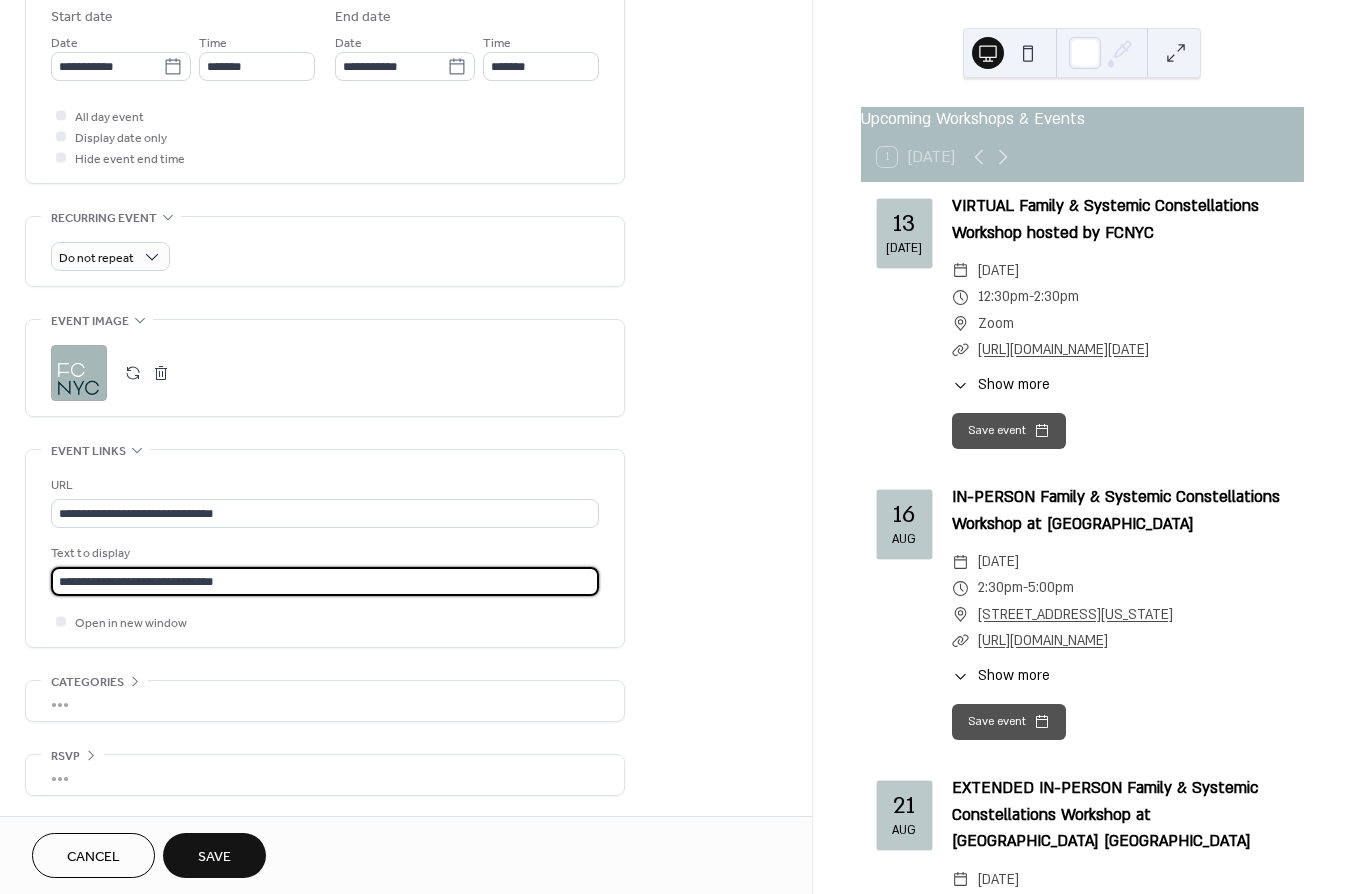 drag, startPoint x: 257, startPoint y: 581, endPoint x: -91, endPoint y: 580, distance: 348.00143 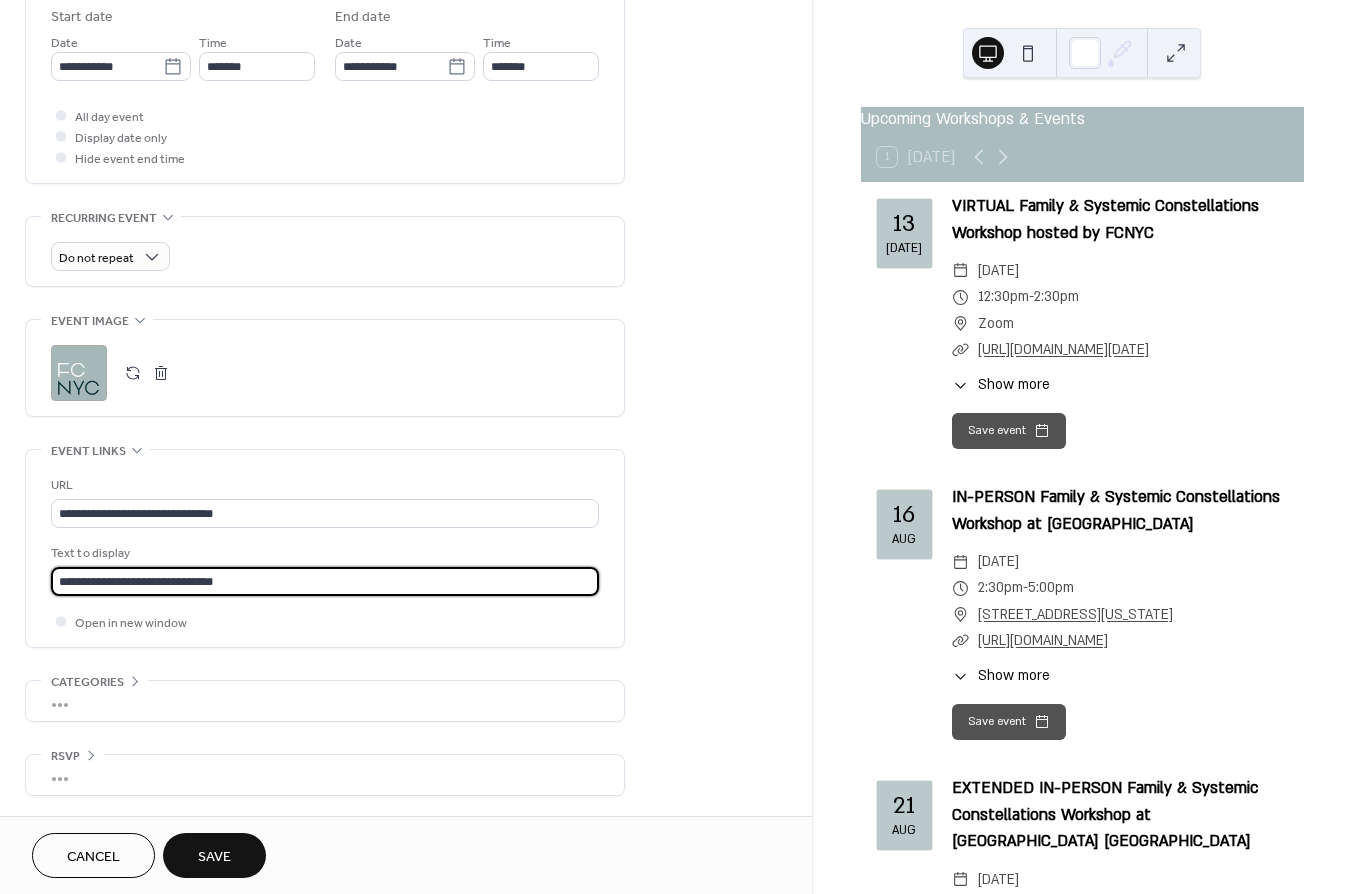 click on "**********" at bounding box center (676, 447) 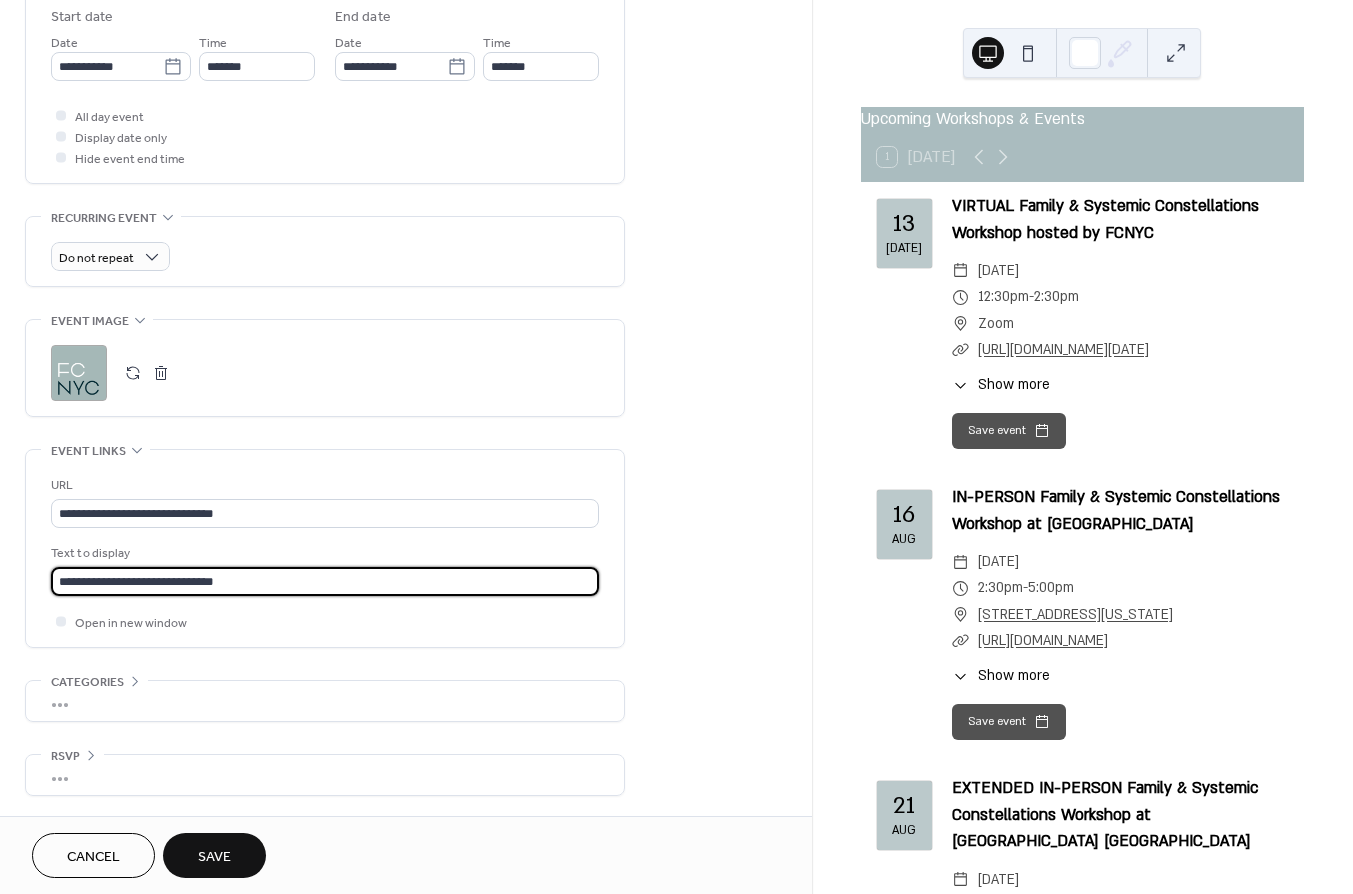type on "**********" 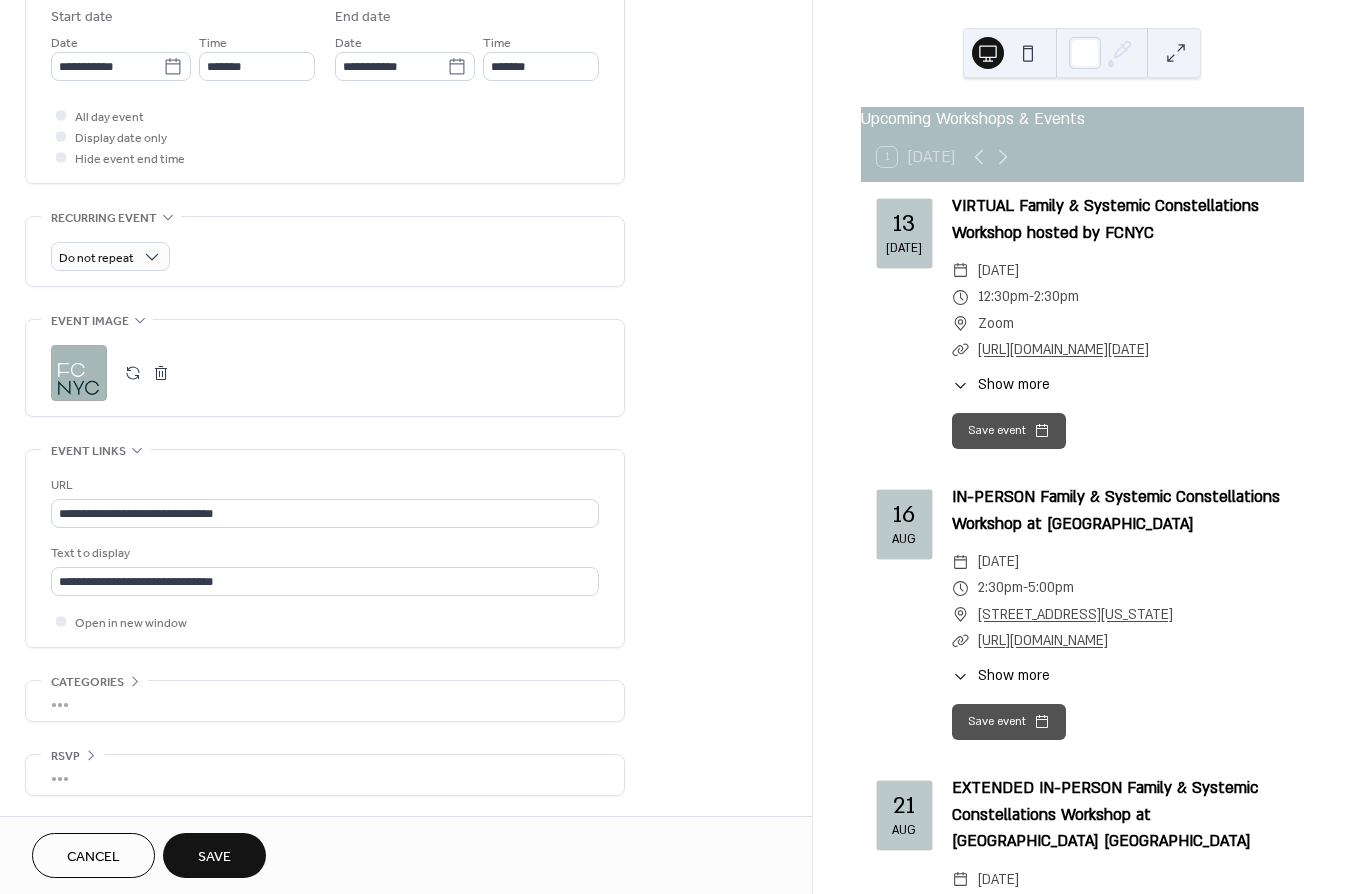 click on "Save" at bounding box center [214, 857] 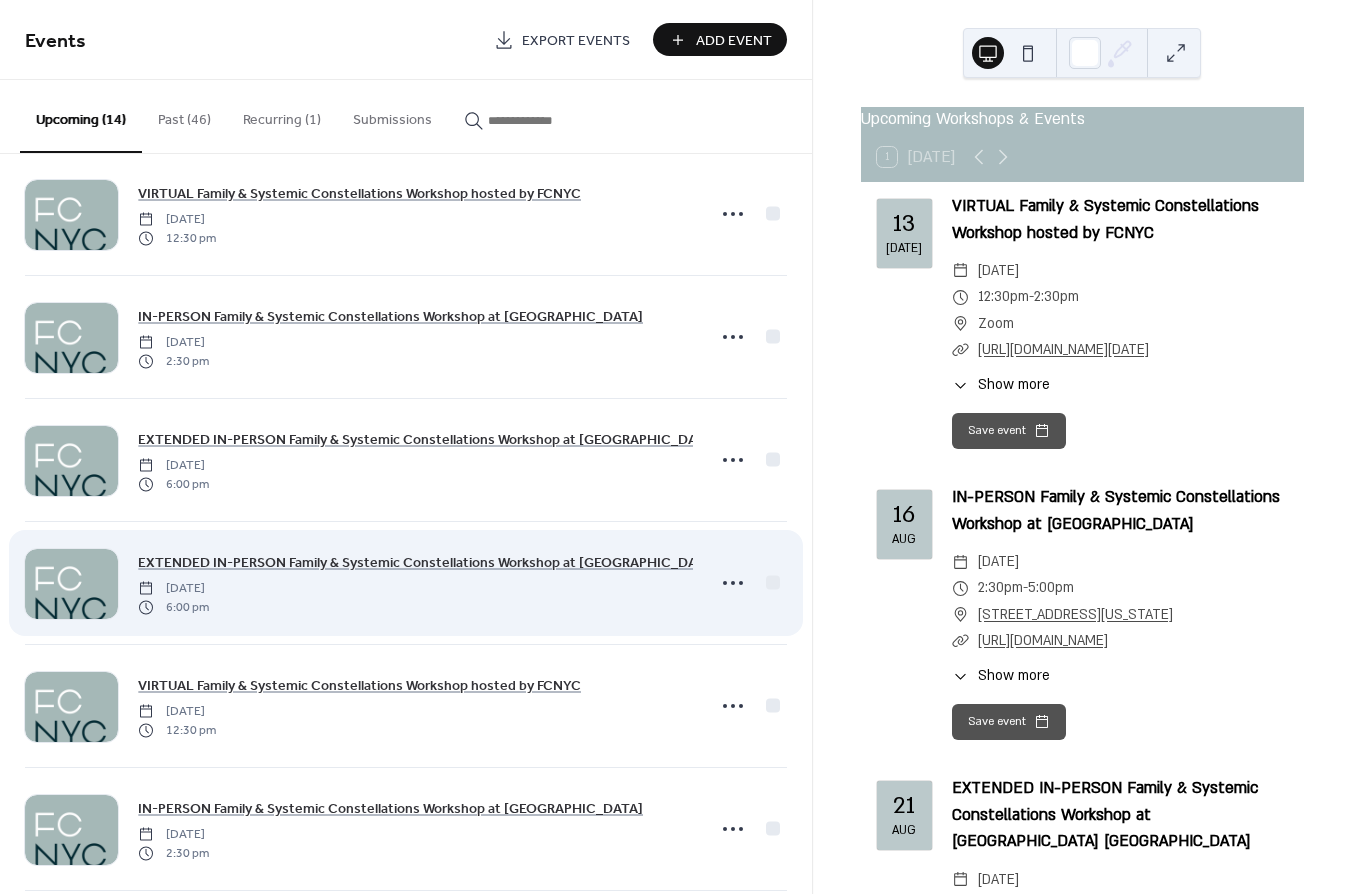 scroll, scrollTop: 32, scrollLeft: 0, axis: vertical 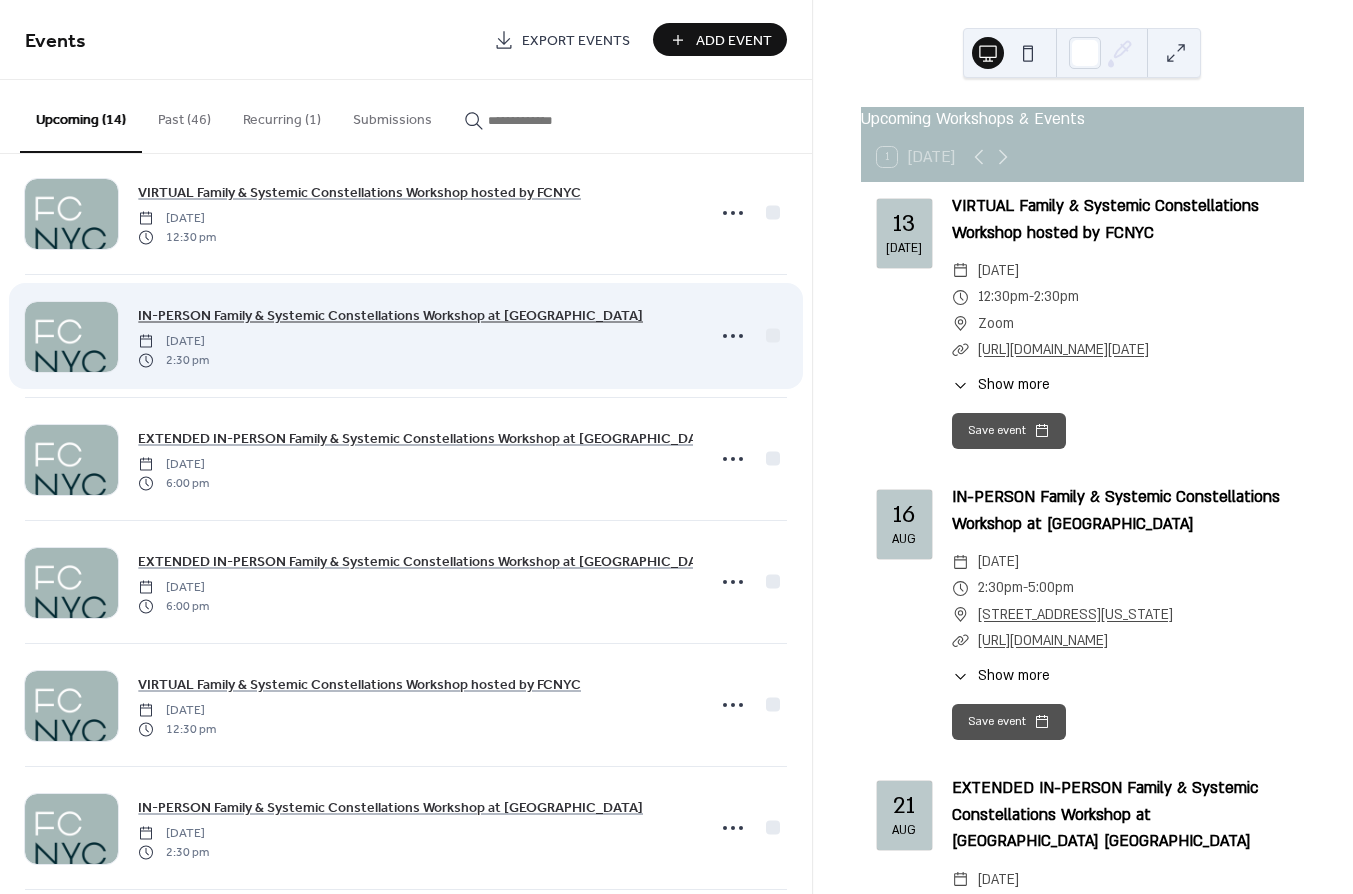 click on "IN-PERSON Family & Systemic Constellations Workshop at [GEOGRAPHIC_DATA]" at bounding box center [390, 316] 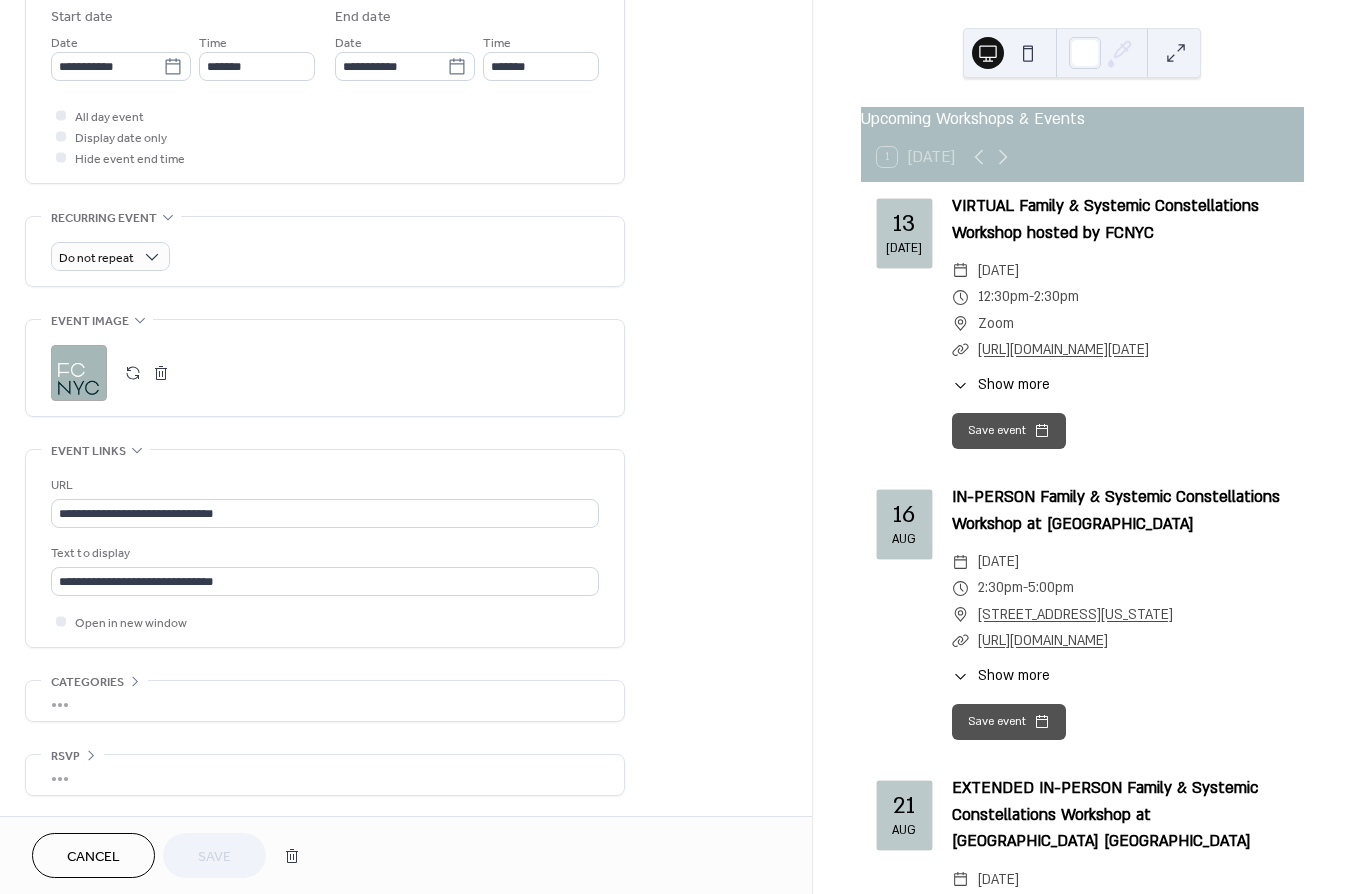 click on "•••" at bounding box center [325, 775] 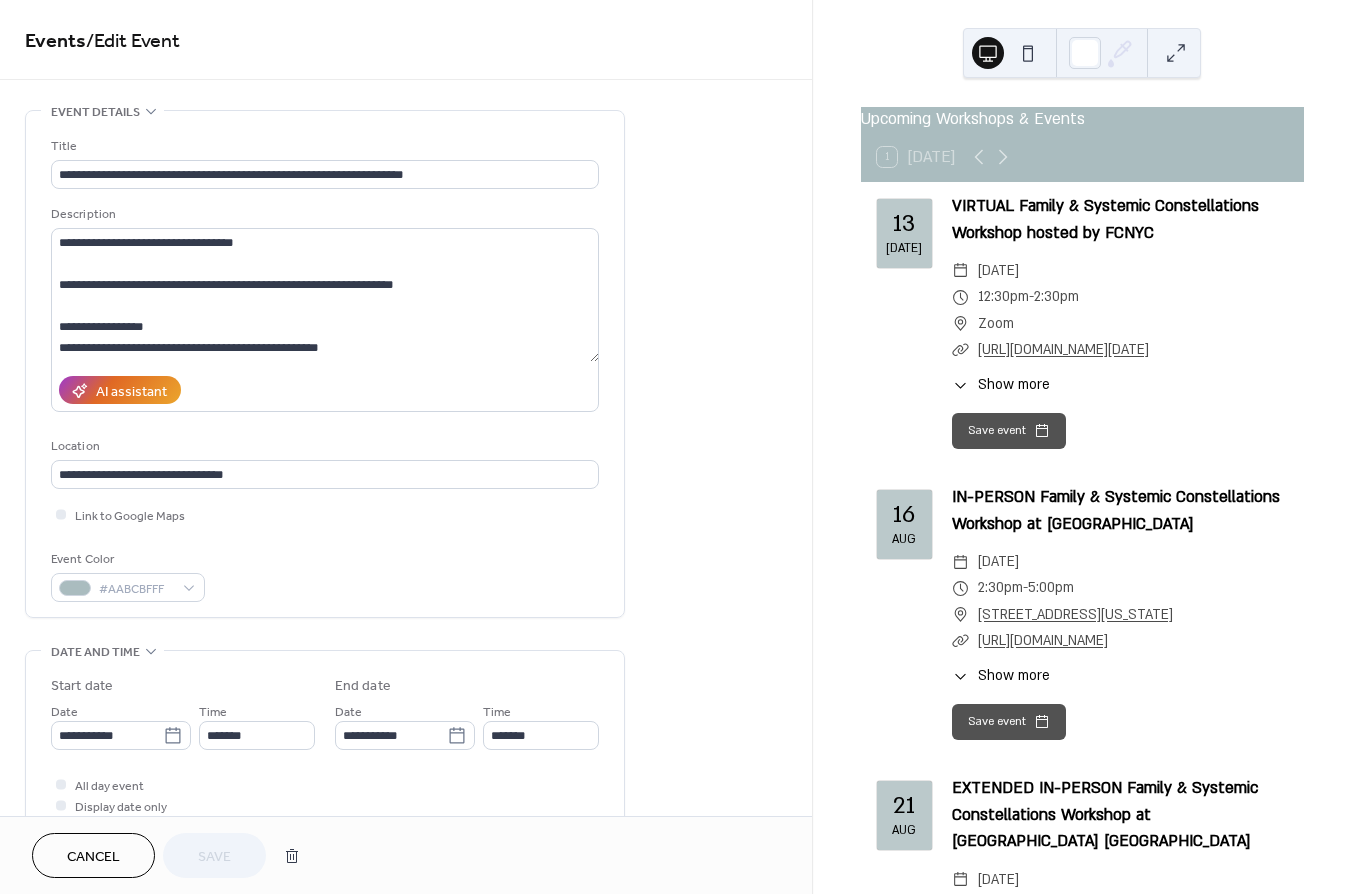 scroll, scrollTop: 0, scrollLeft: 0, axis: both 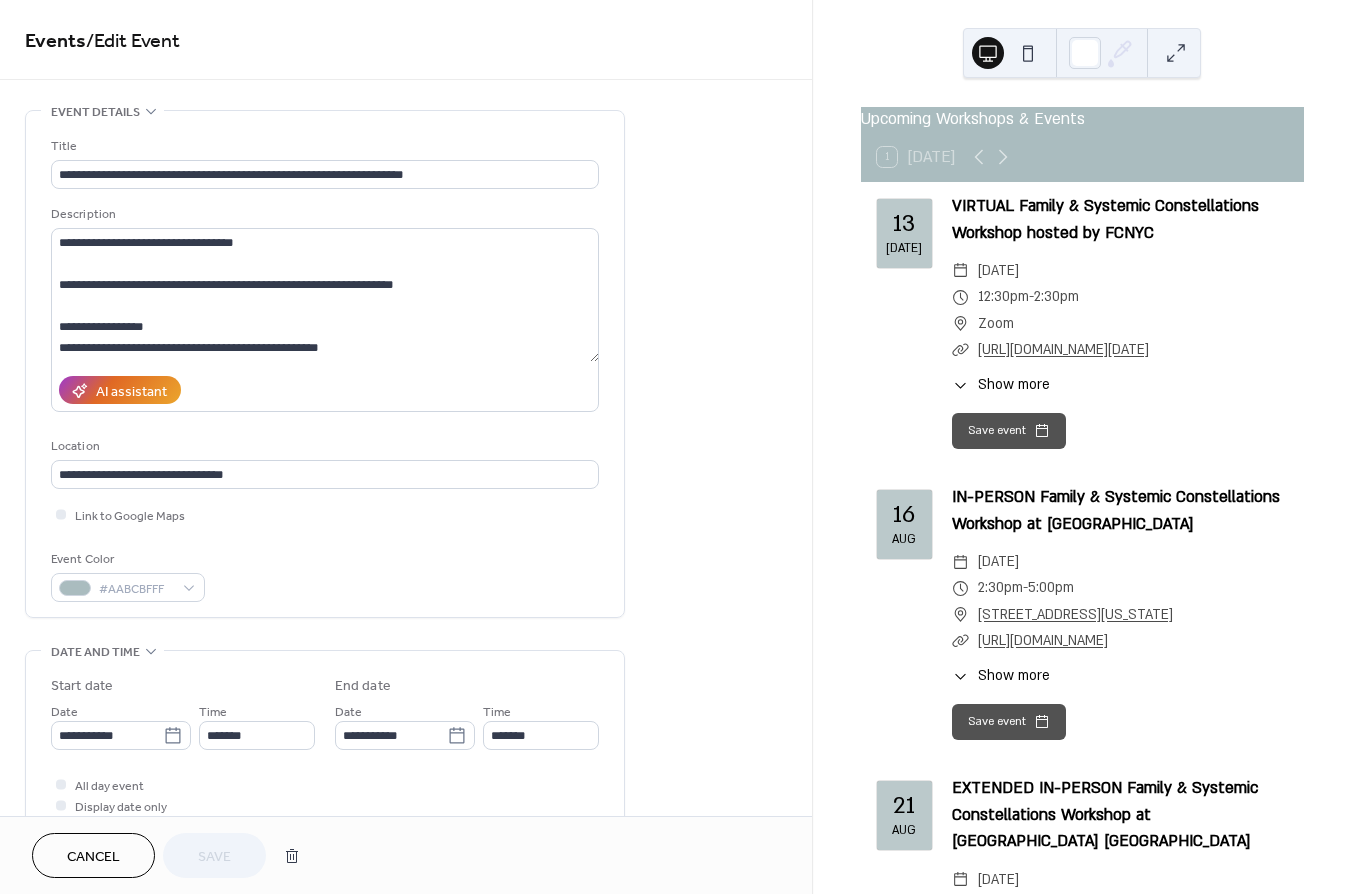 click on "Cancel" at bounding box center [93, 857] 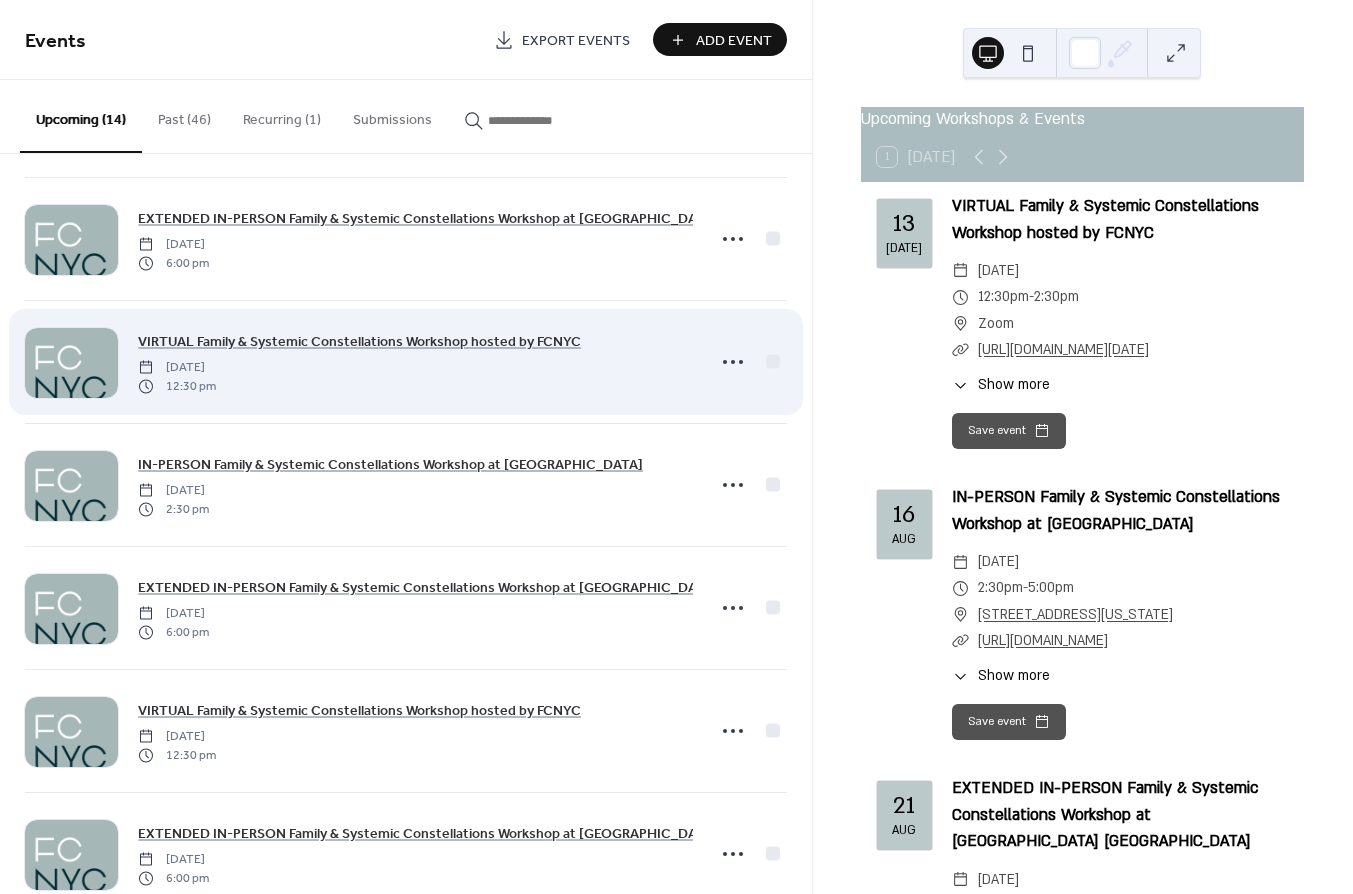 scroll, scrollTop: 389, scrollLeft: 0, axis: vertical 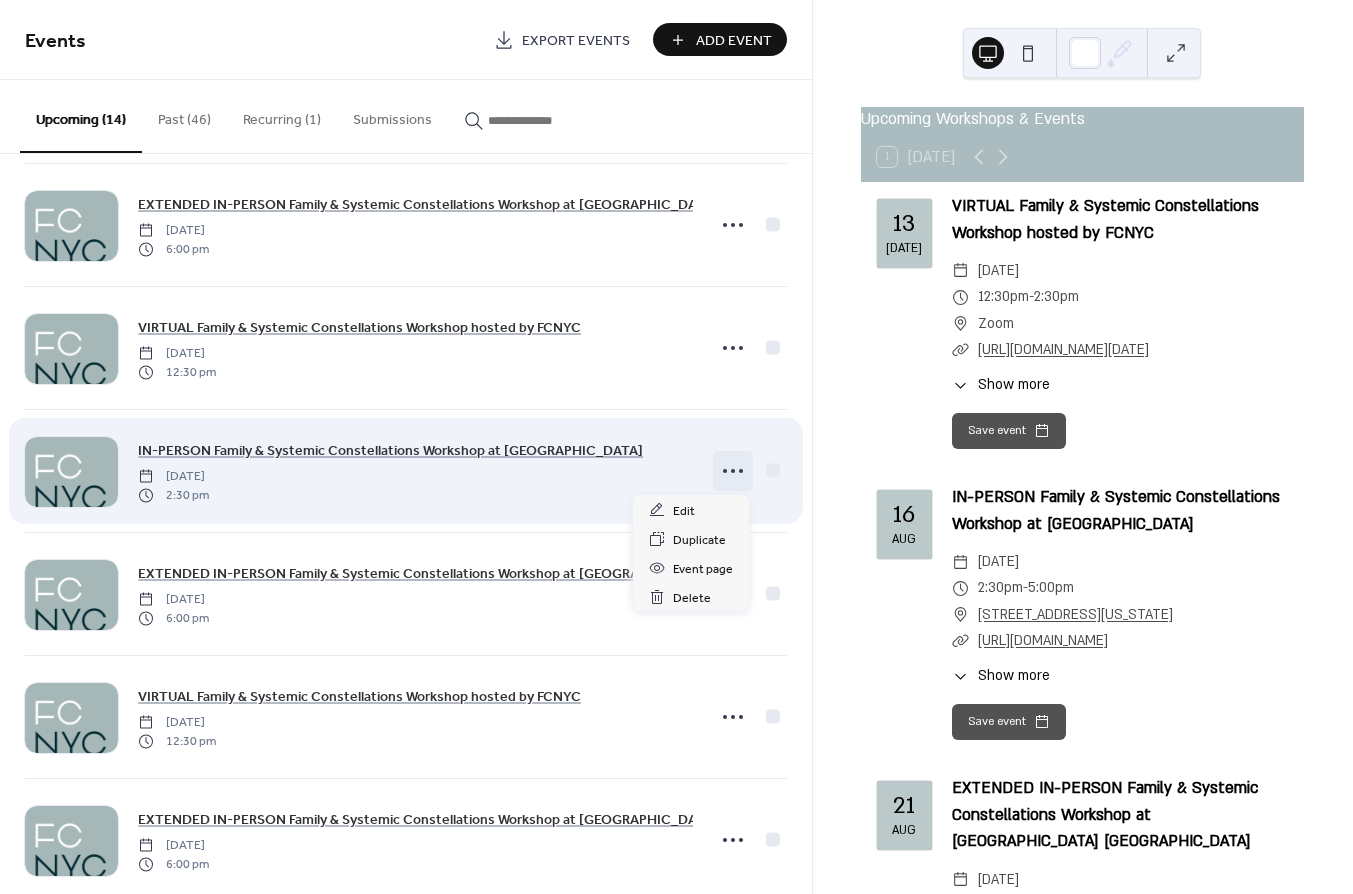 click 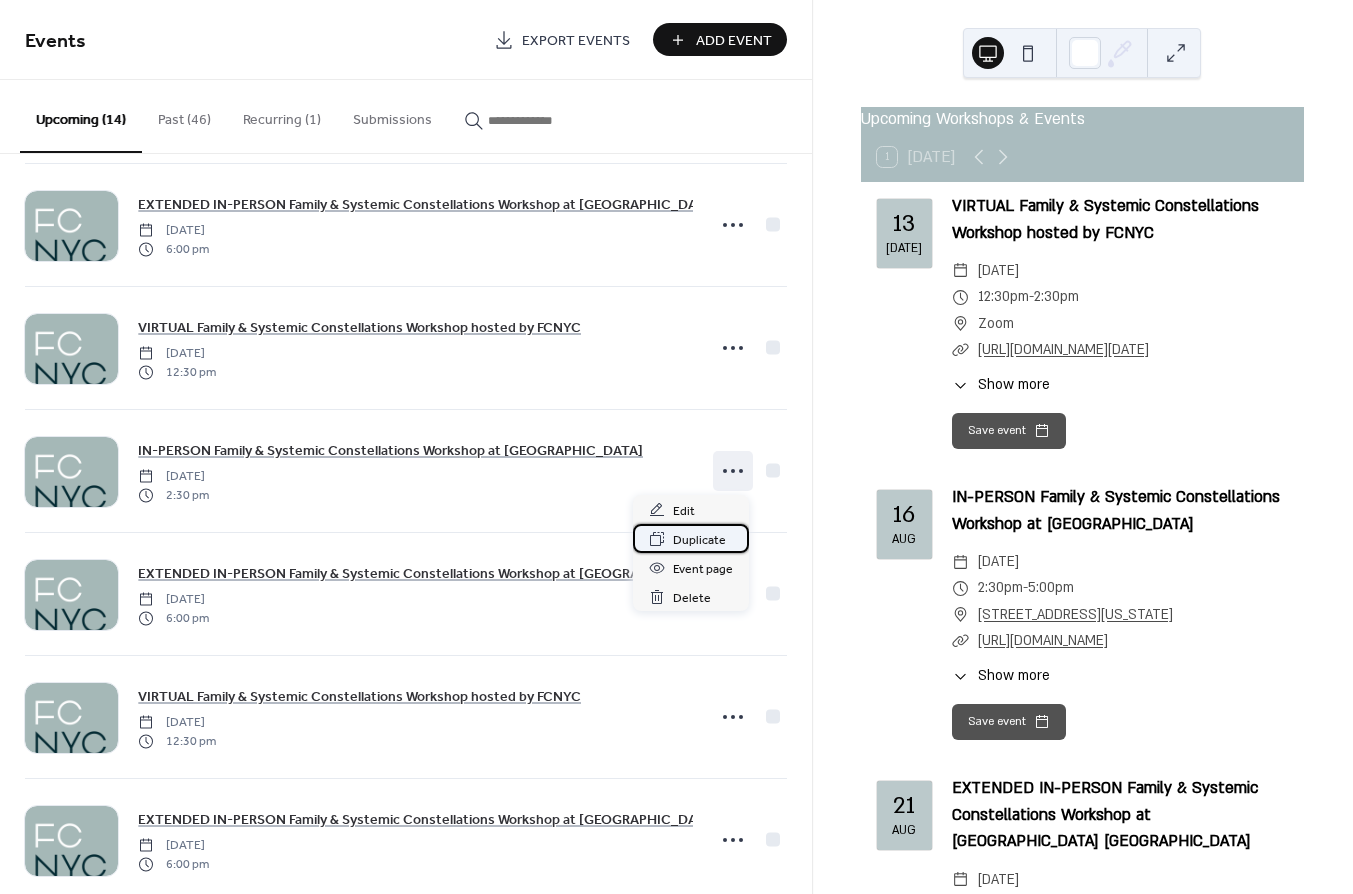 click on "Duplicate" at bounding box center [699, 540] 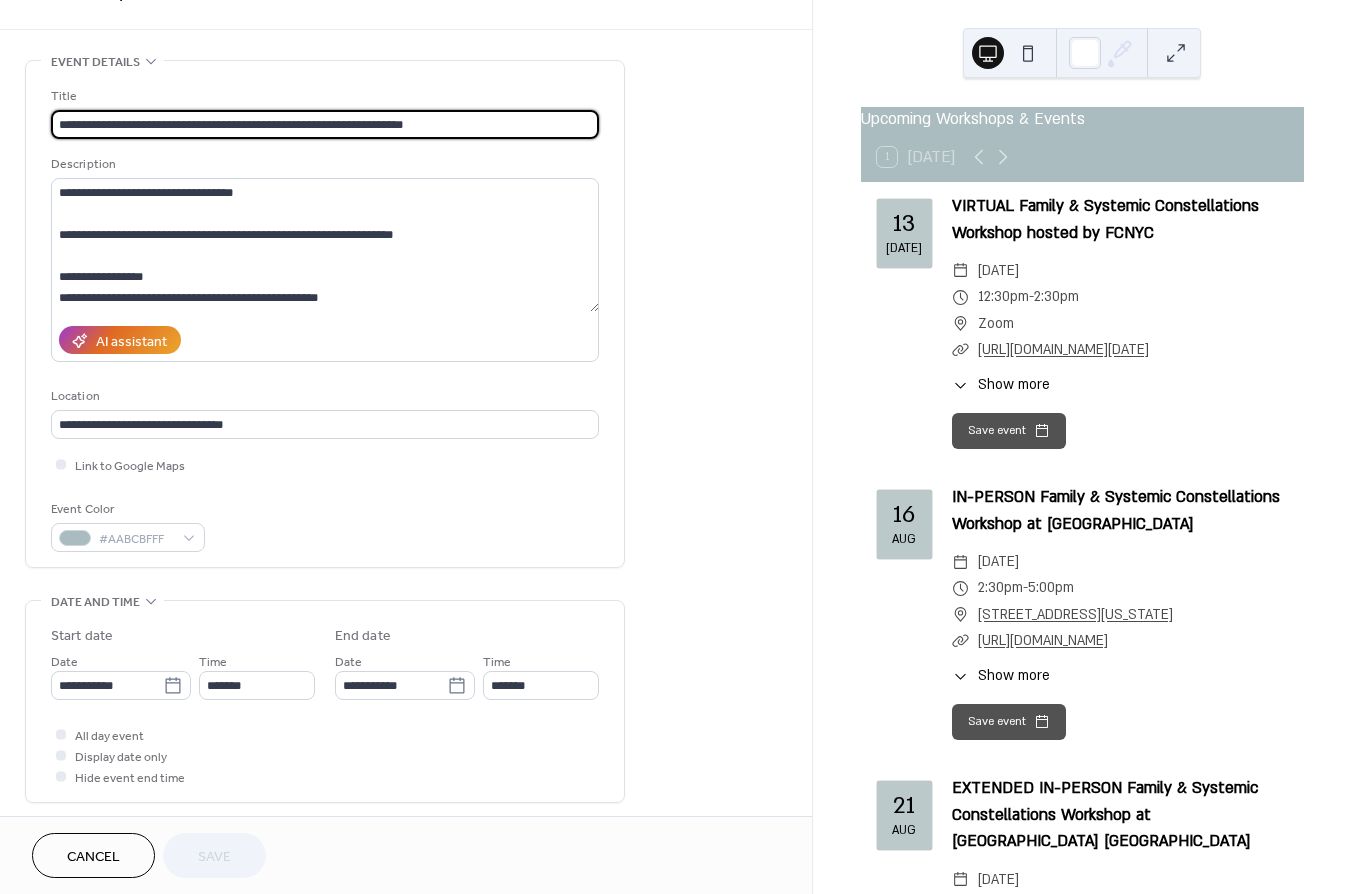 scroll, scrollTop: 75, scrollLeft: 0, axis: vertical 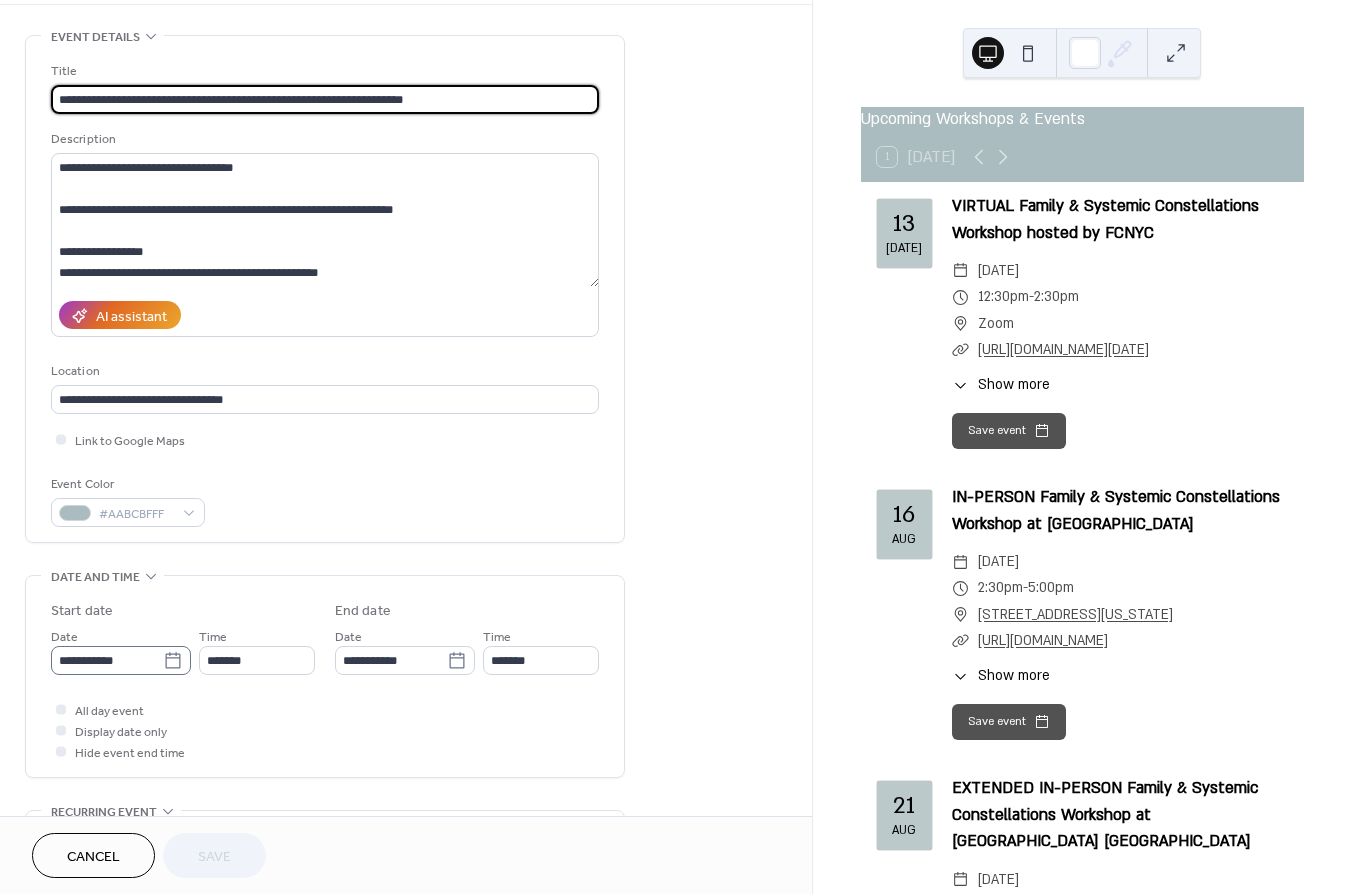 click 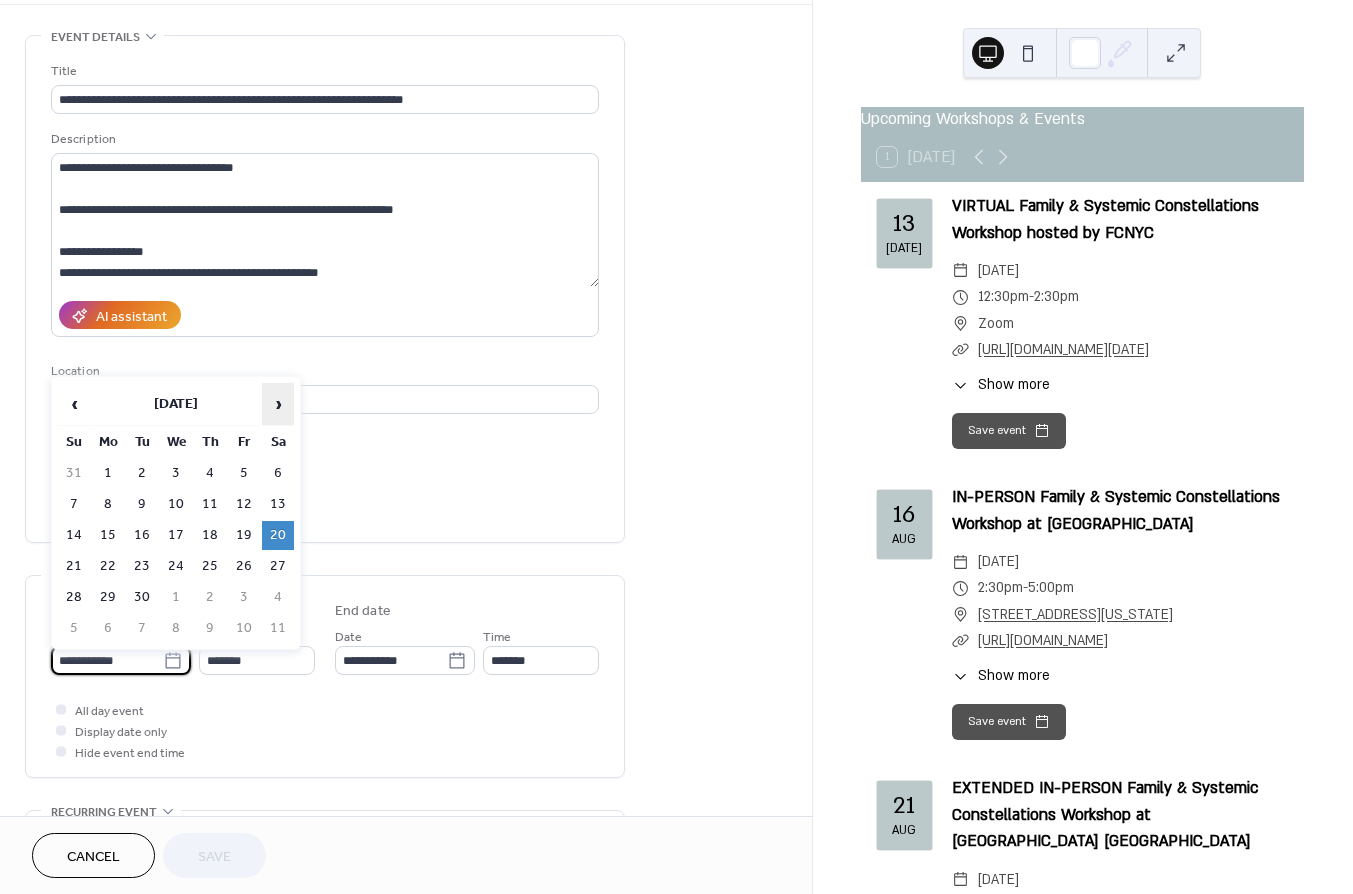 click on "›" at bounding box center [278, 404] 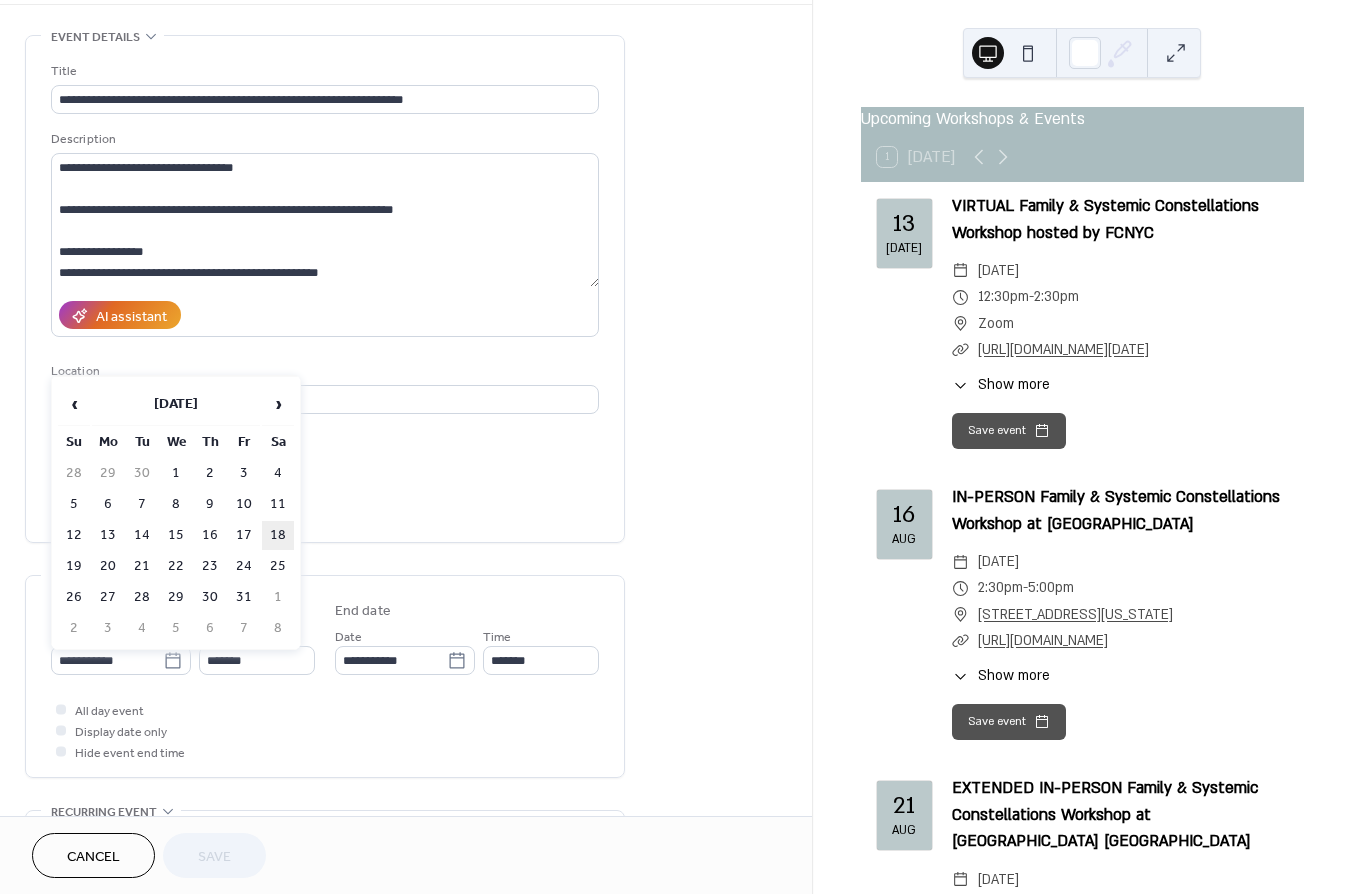 click on "18" at bounding box center [278, 535] 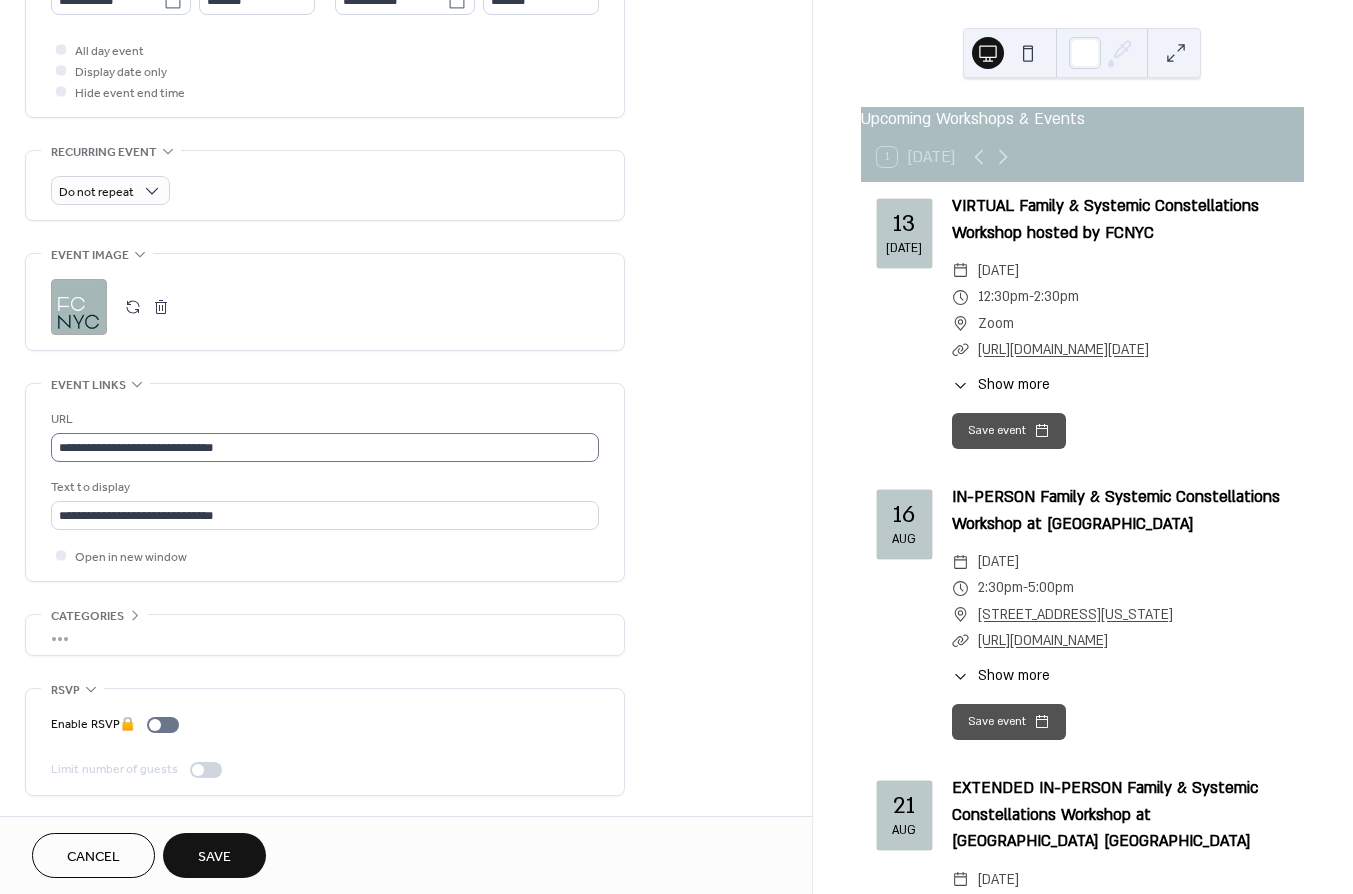 scroll, scrollTop: 745, scrollLeft: 0, axis: vertical 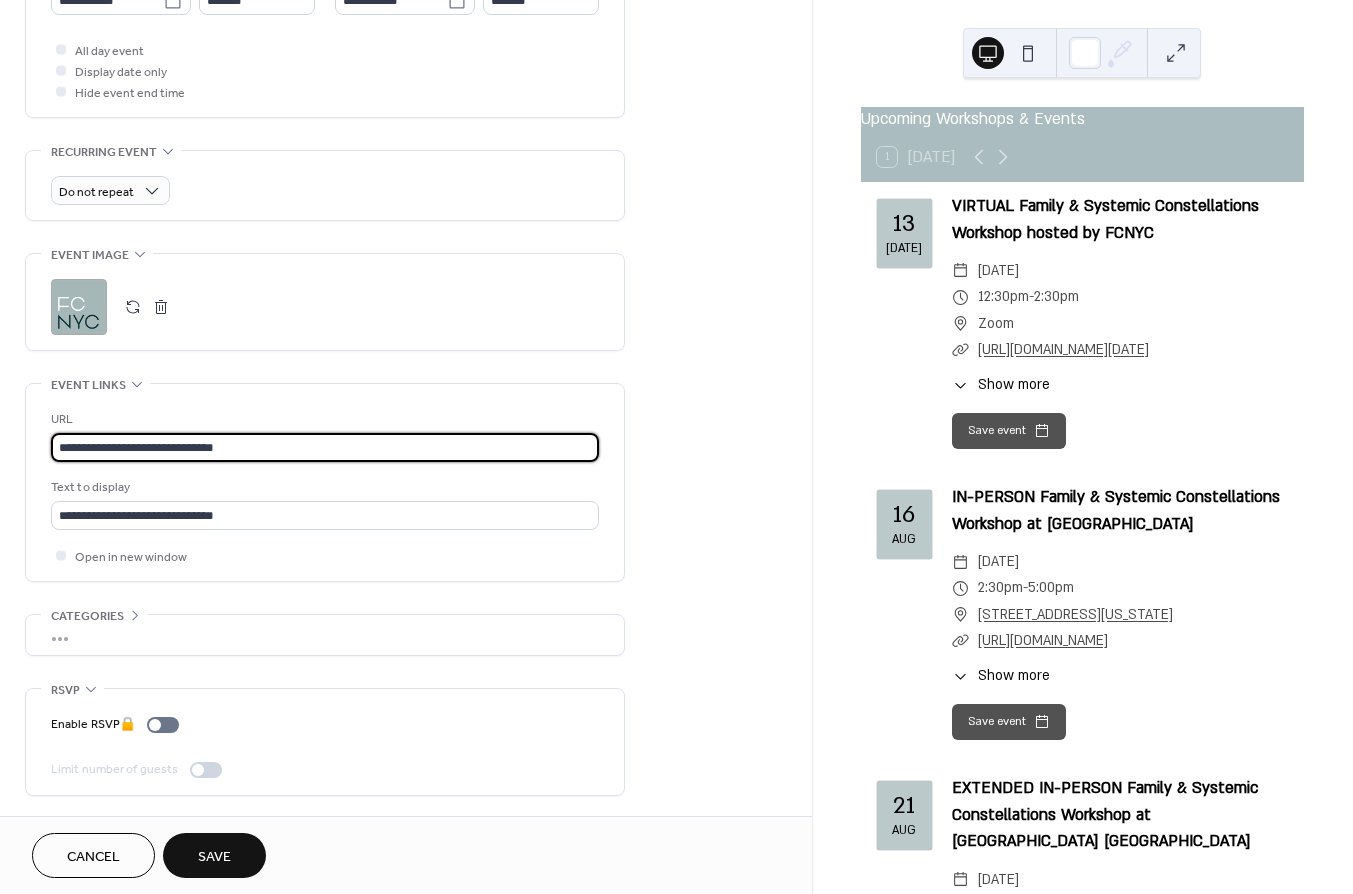 drag, startPoint x: 248, startPoint y: 451, endPoint x: -30, endPoint y: 442, distance: 278.14566 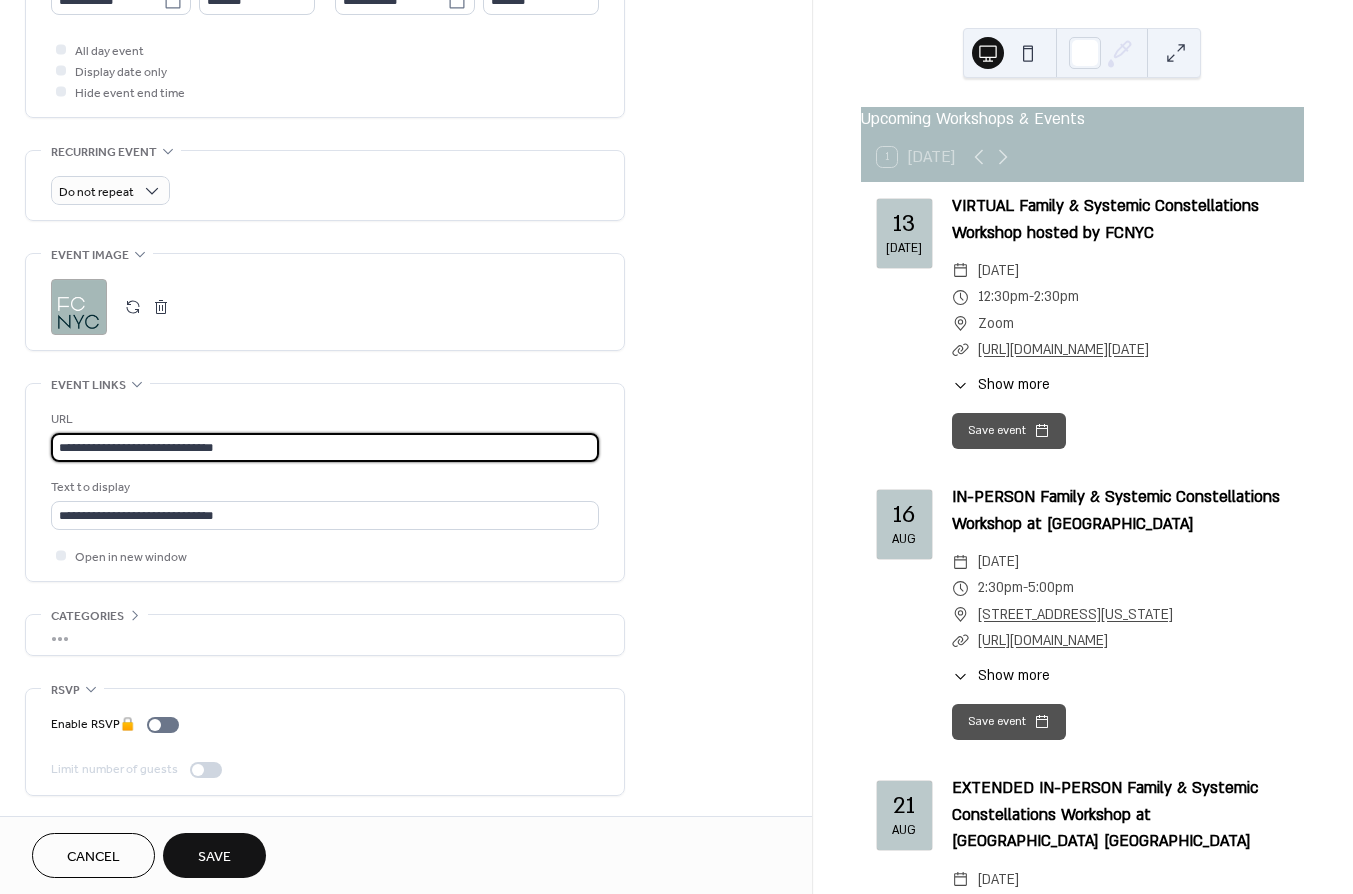 click on "**********" at bounding box center [676, 447] 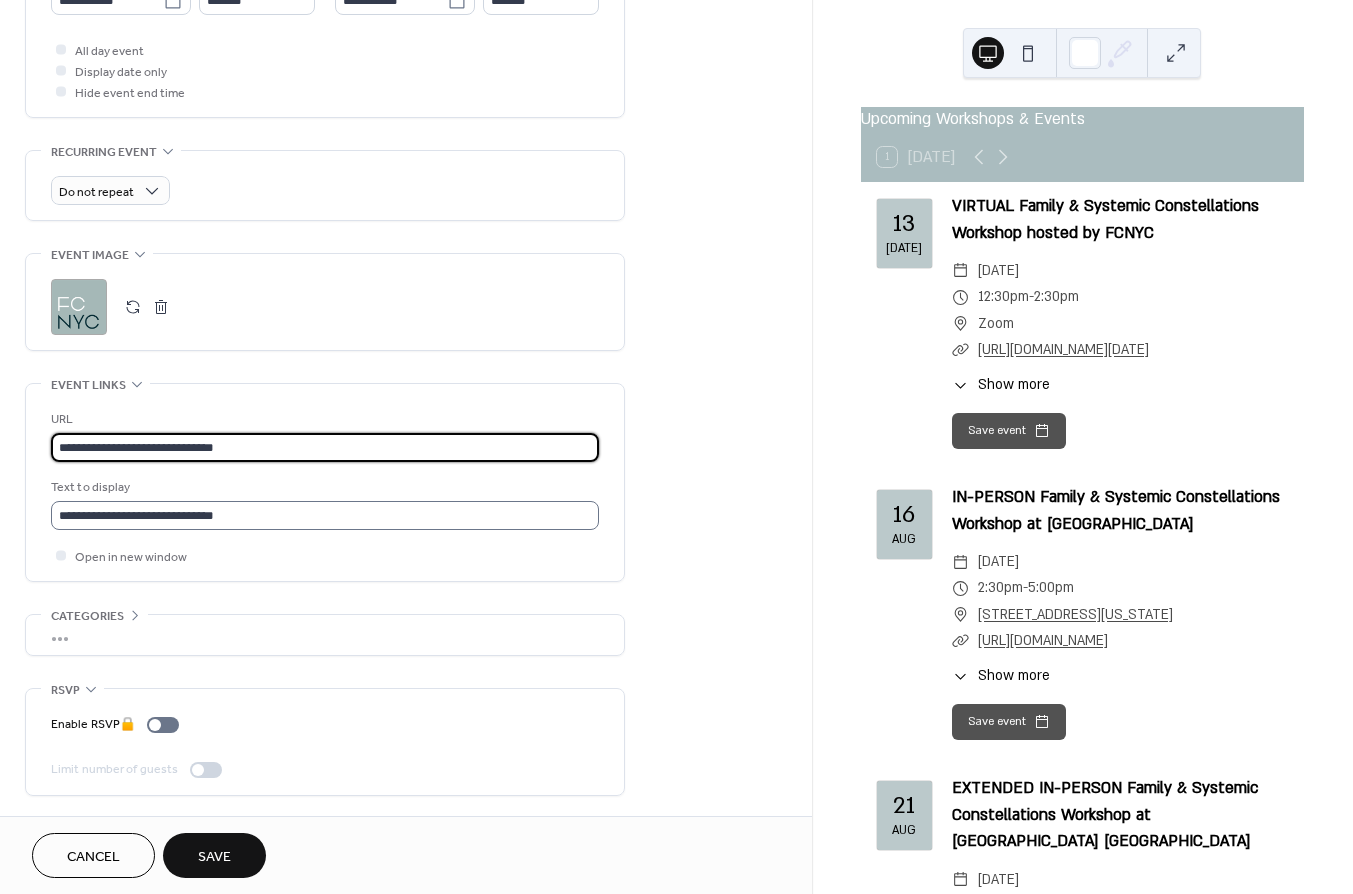 type on "**********" 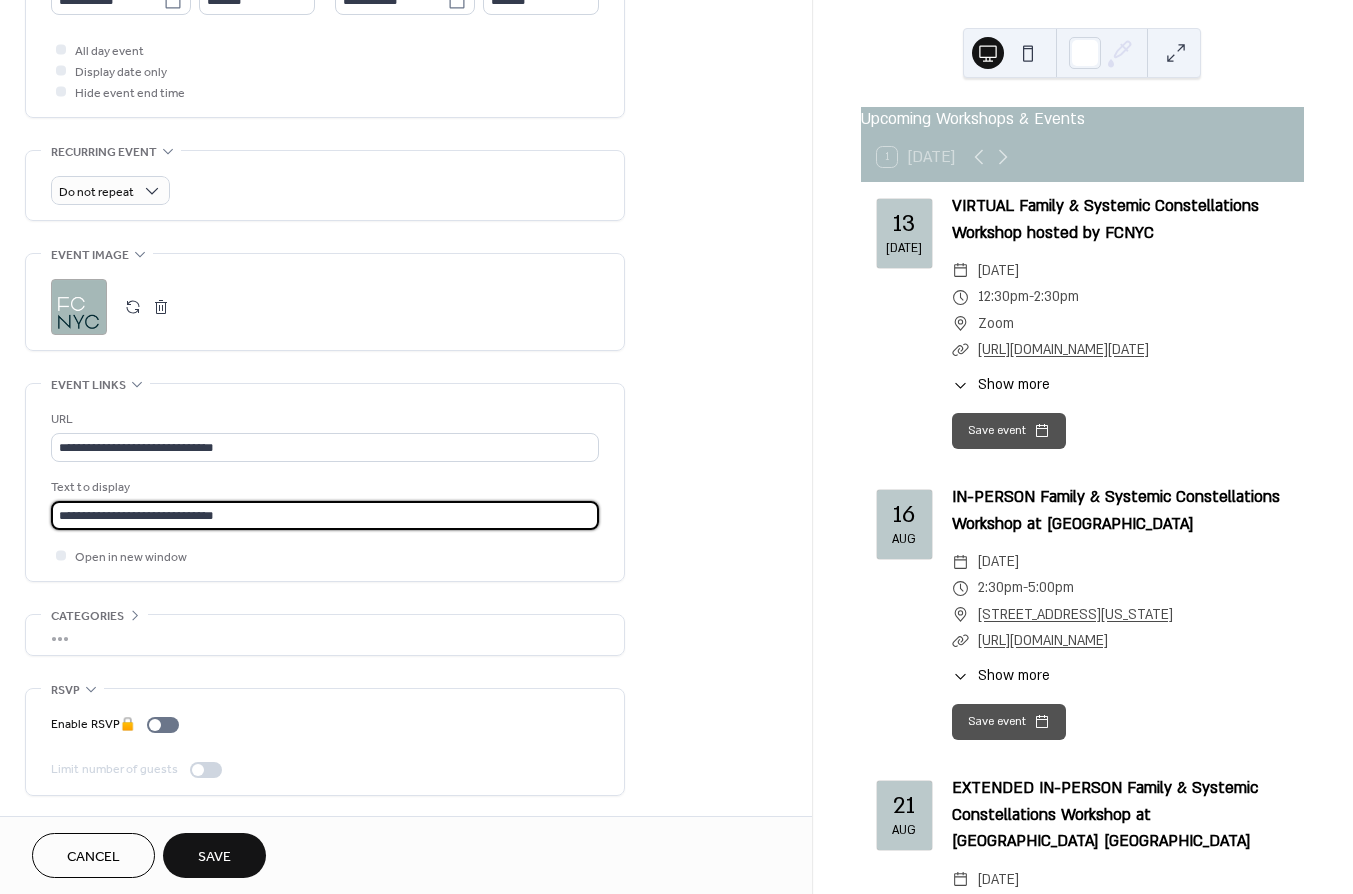 drag, startPoint x: 266, startPoint y: 525, endPoint x: -135, endPoint y: 534, distance: 401.10098 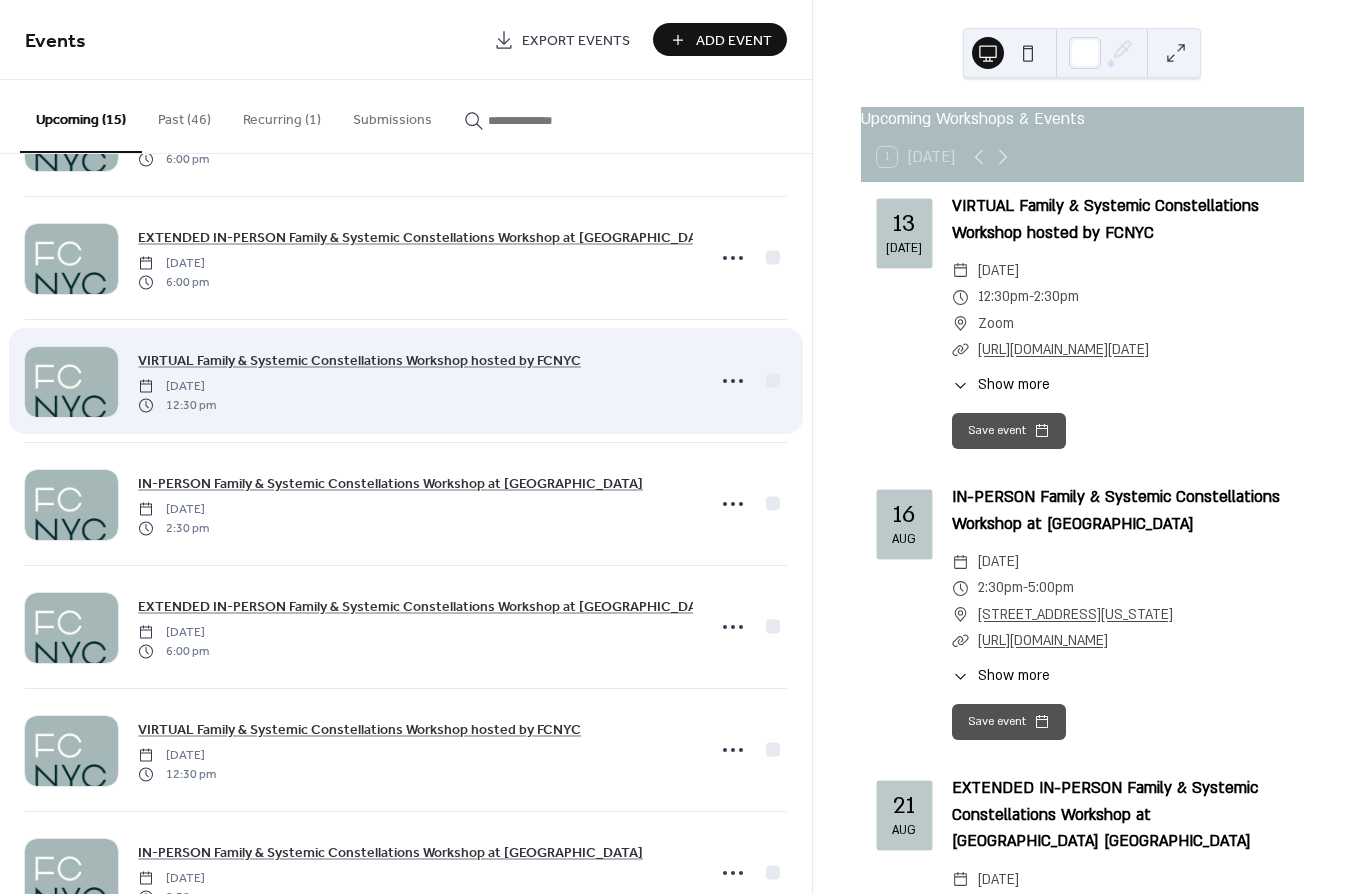 scroll, scrollTop: 382, scrollLeft: 0, axis: vertical 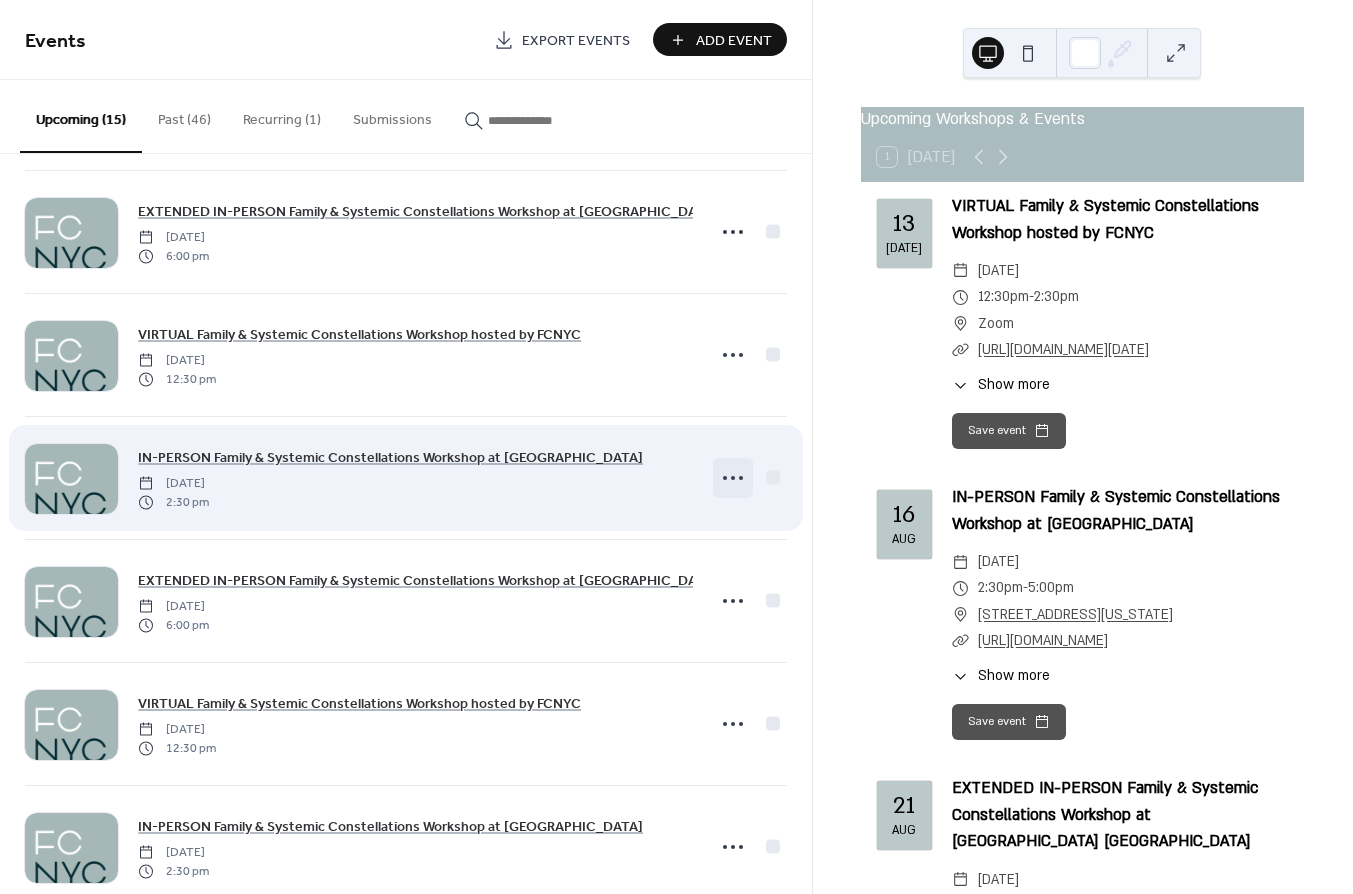 click 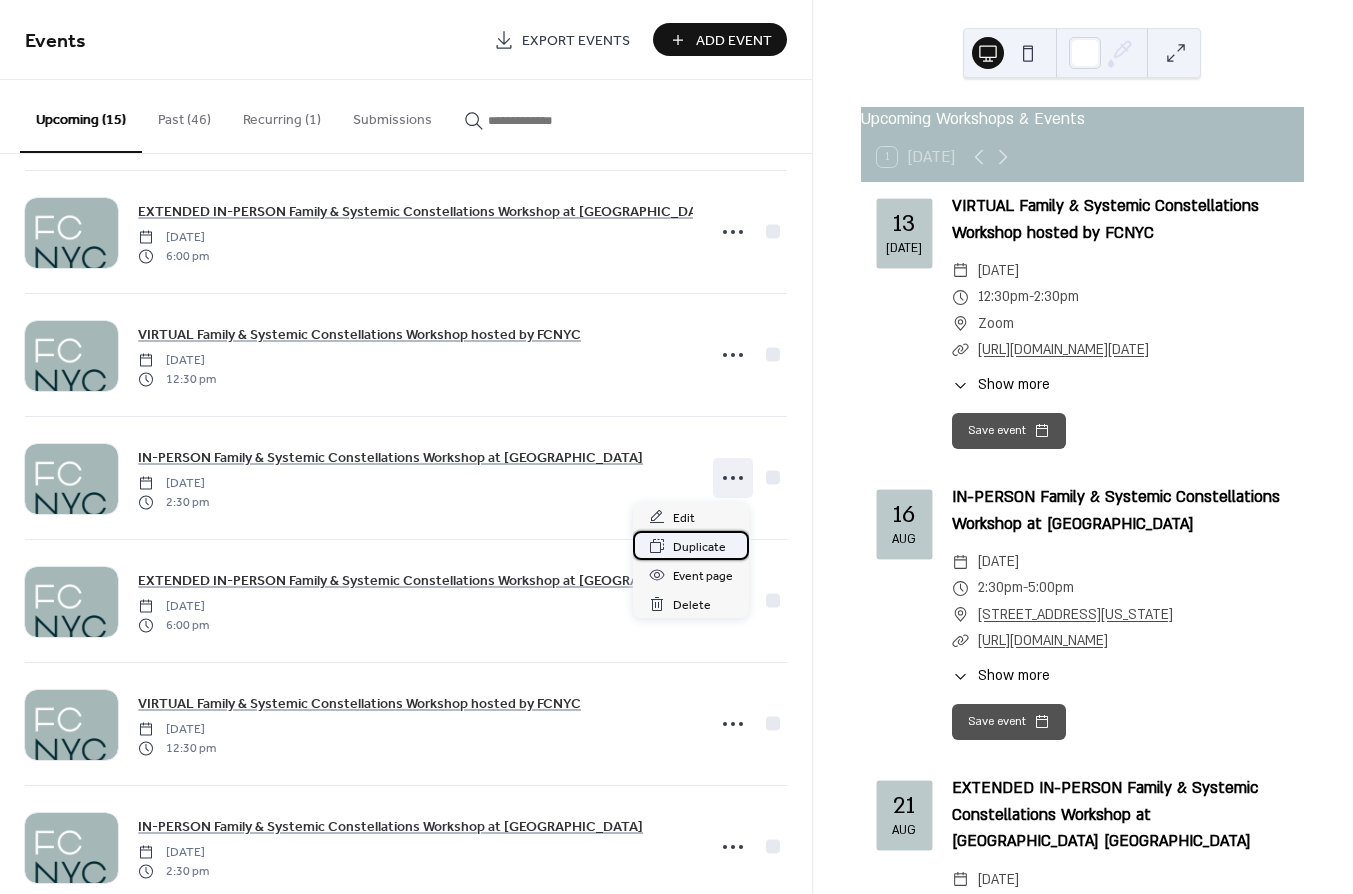 click on "Duplicate" at bounding box center (699, 547) 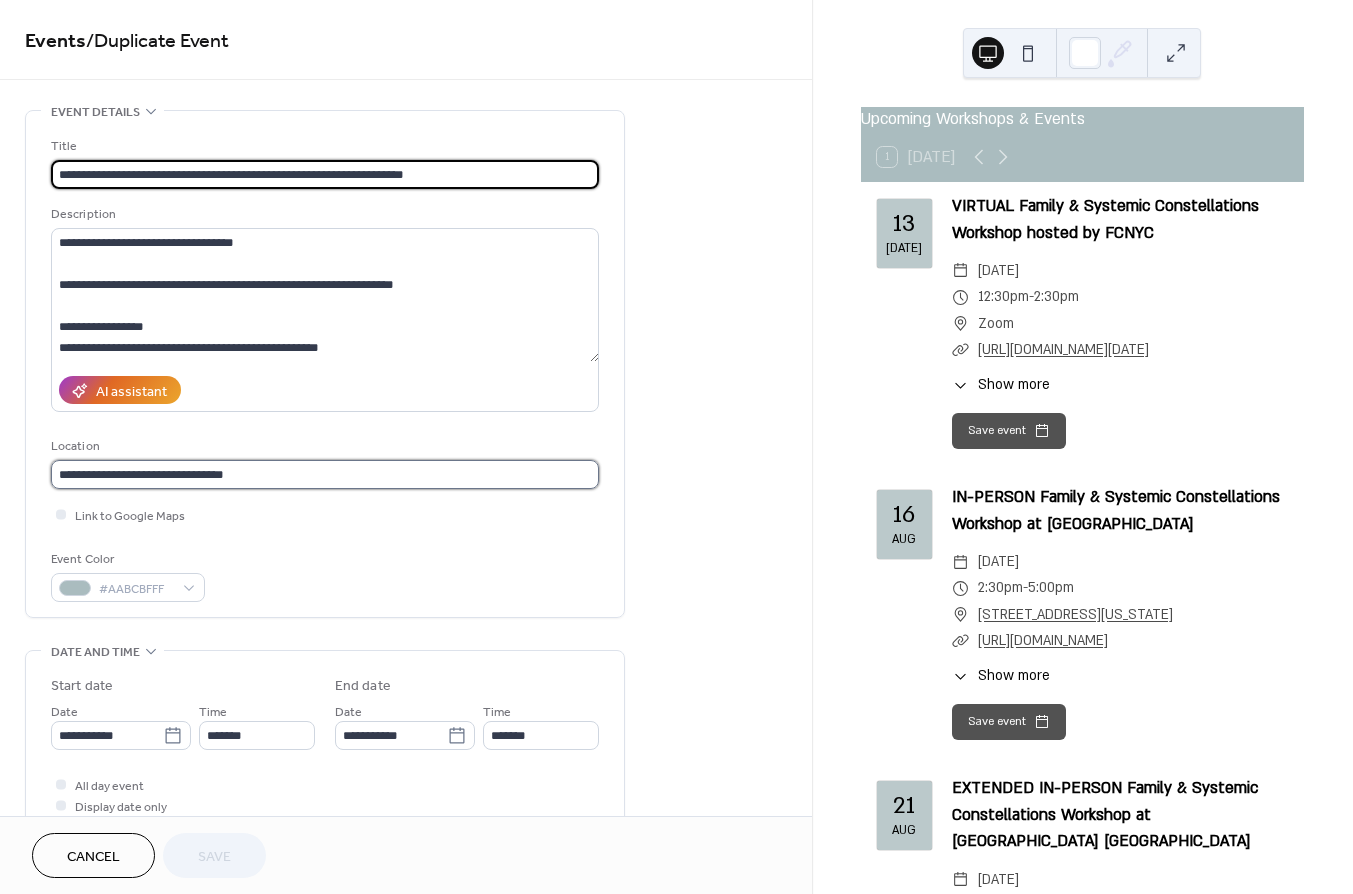 click on "**********" at bounding box center (325, 474) 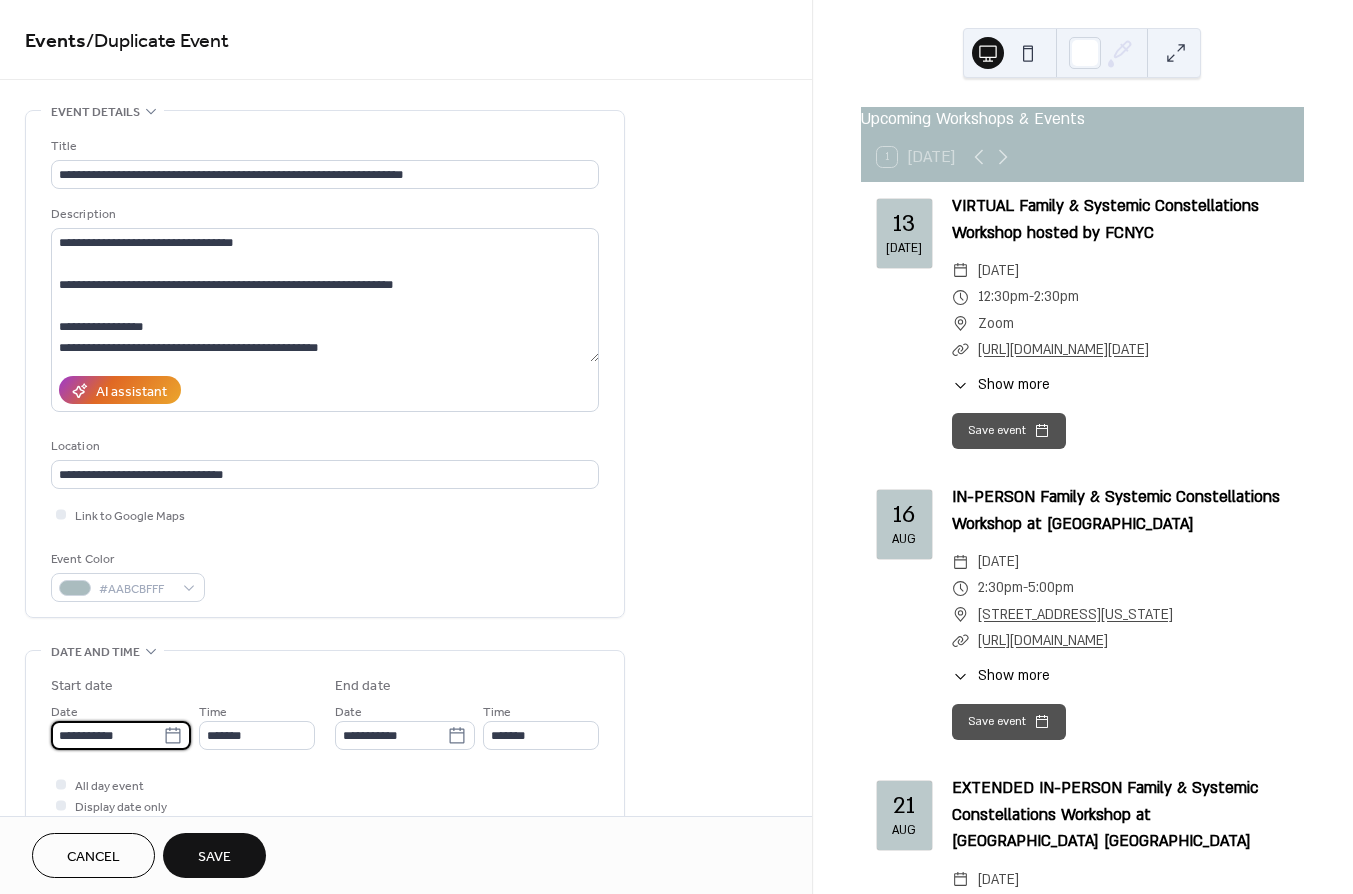 click on "**********" at bounding box center [107, 735] 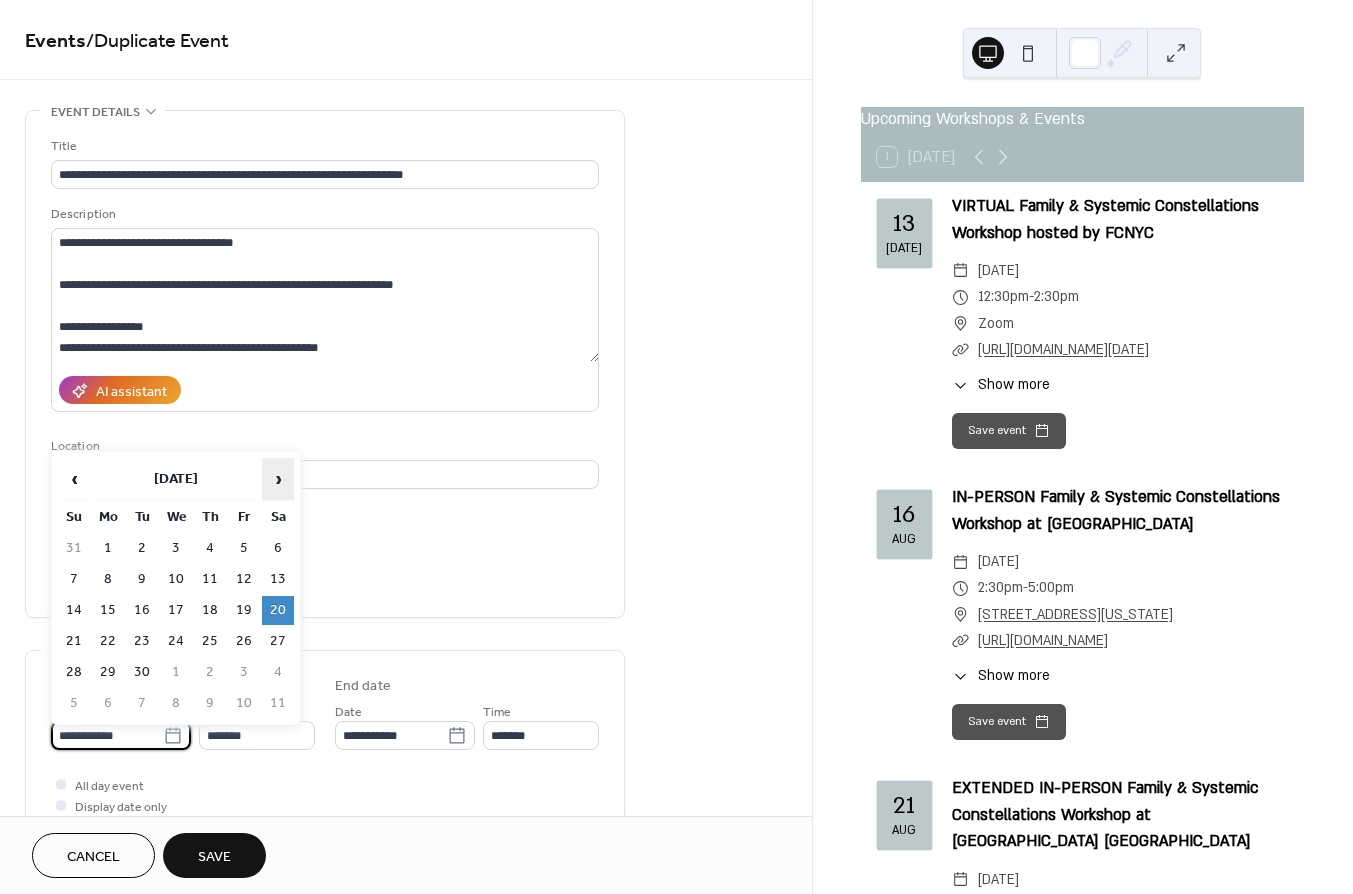 click on "›" at bounding box center (278, 479) 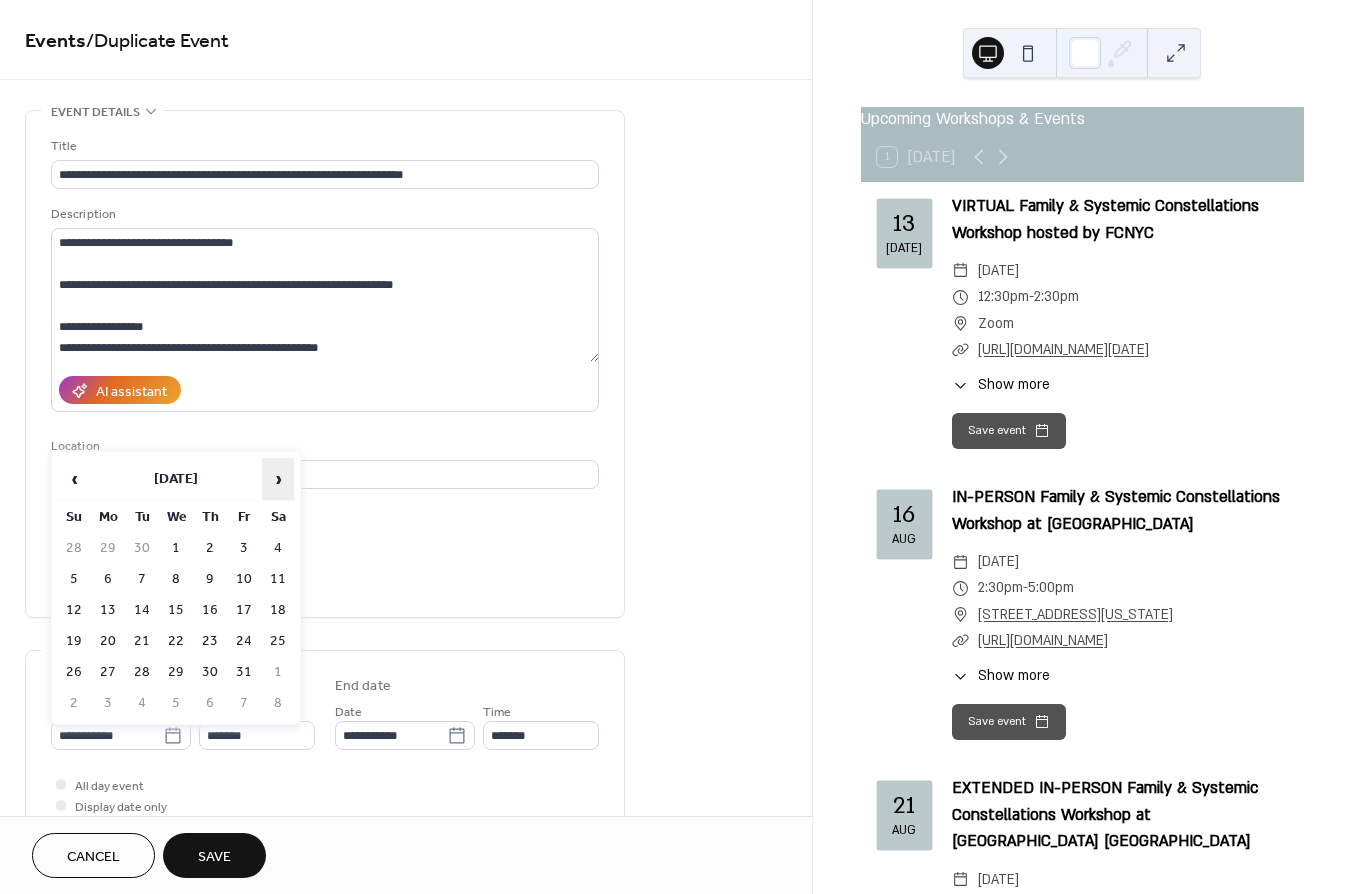 click on "›" at bounding box center (278, 479) 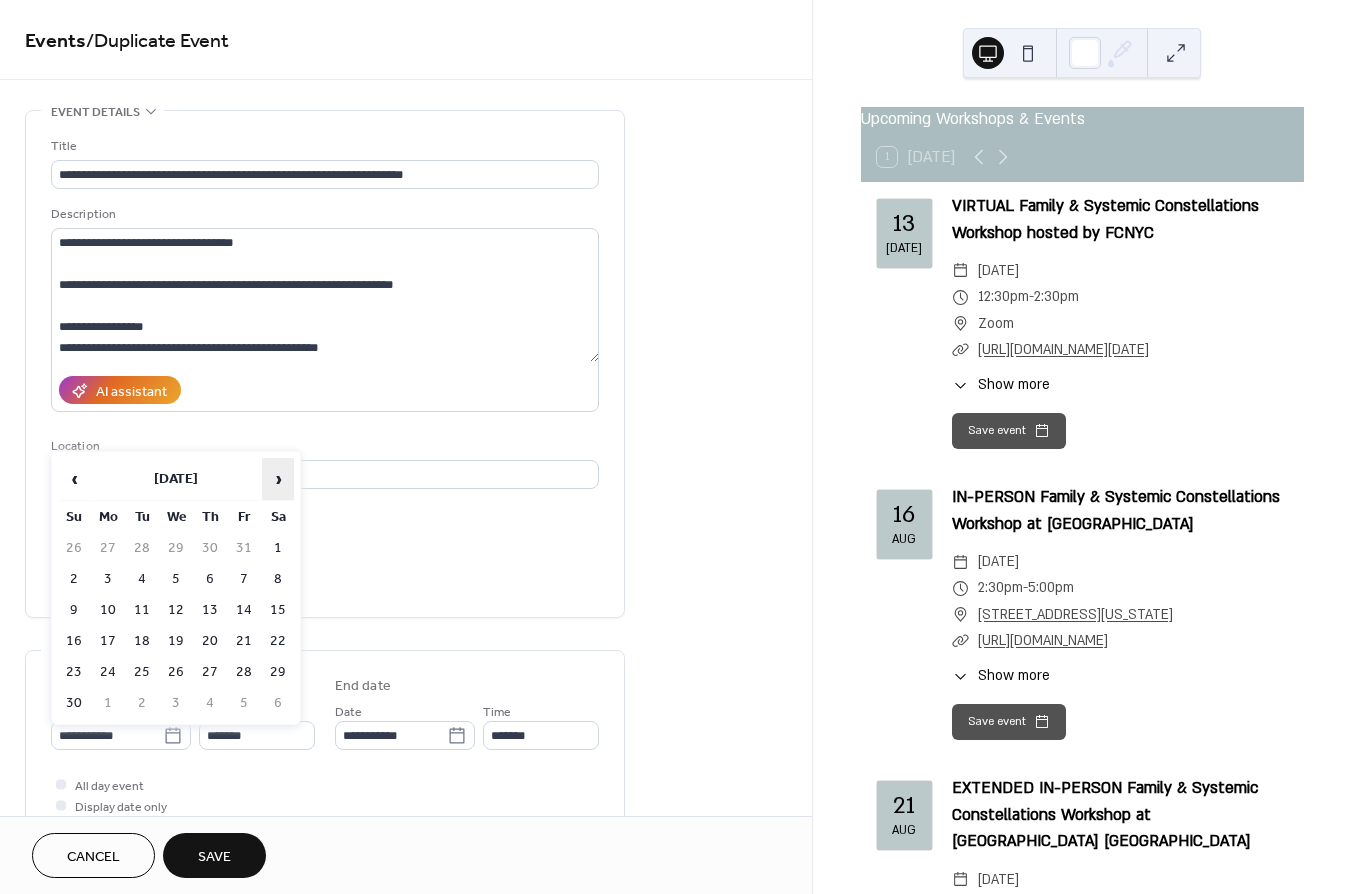 click on "›" at bounding box center (278, 479) 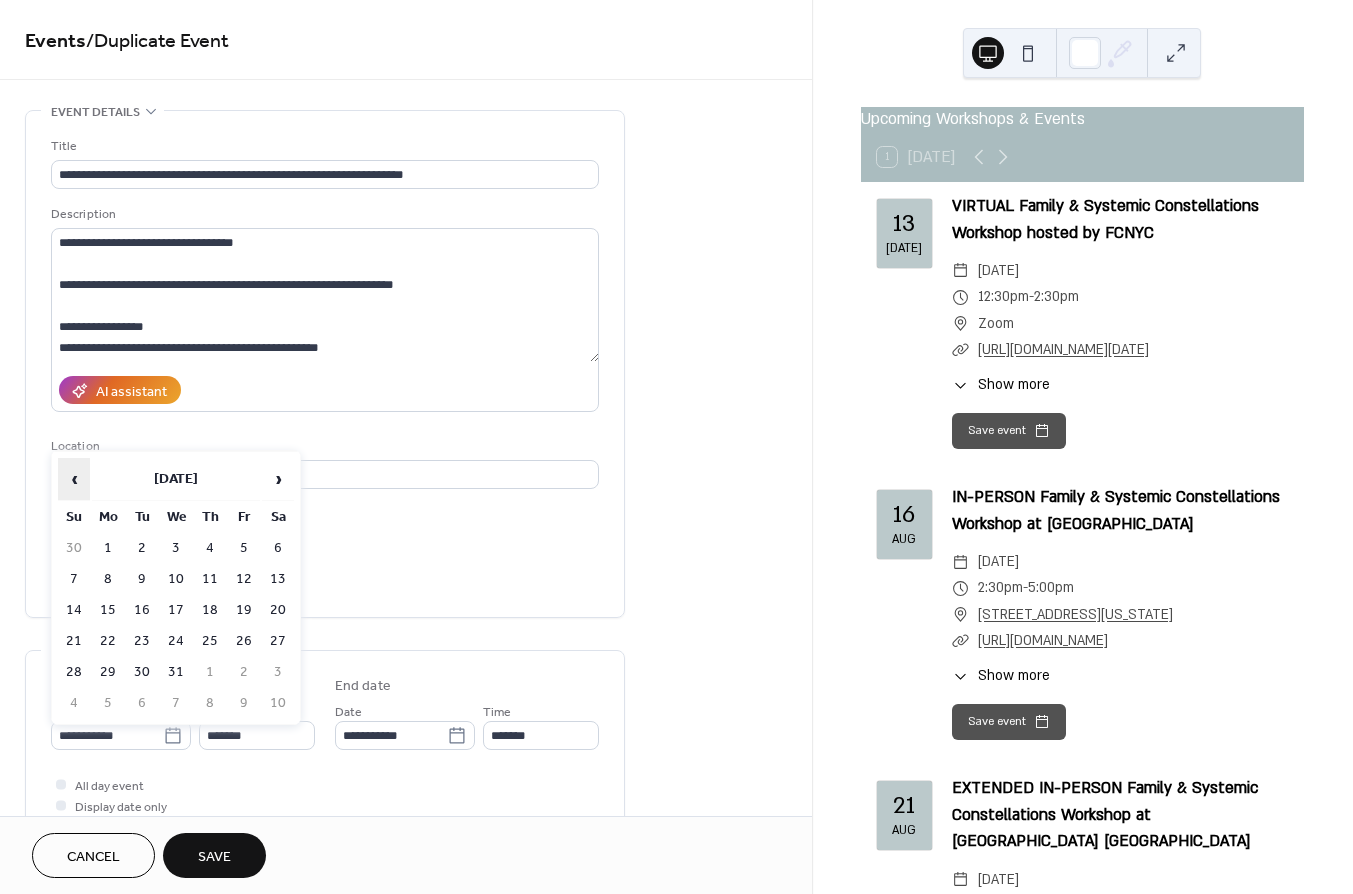 click on "‹" at bounding box center (74, 479) 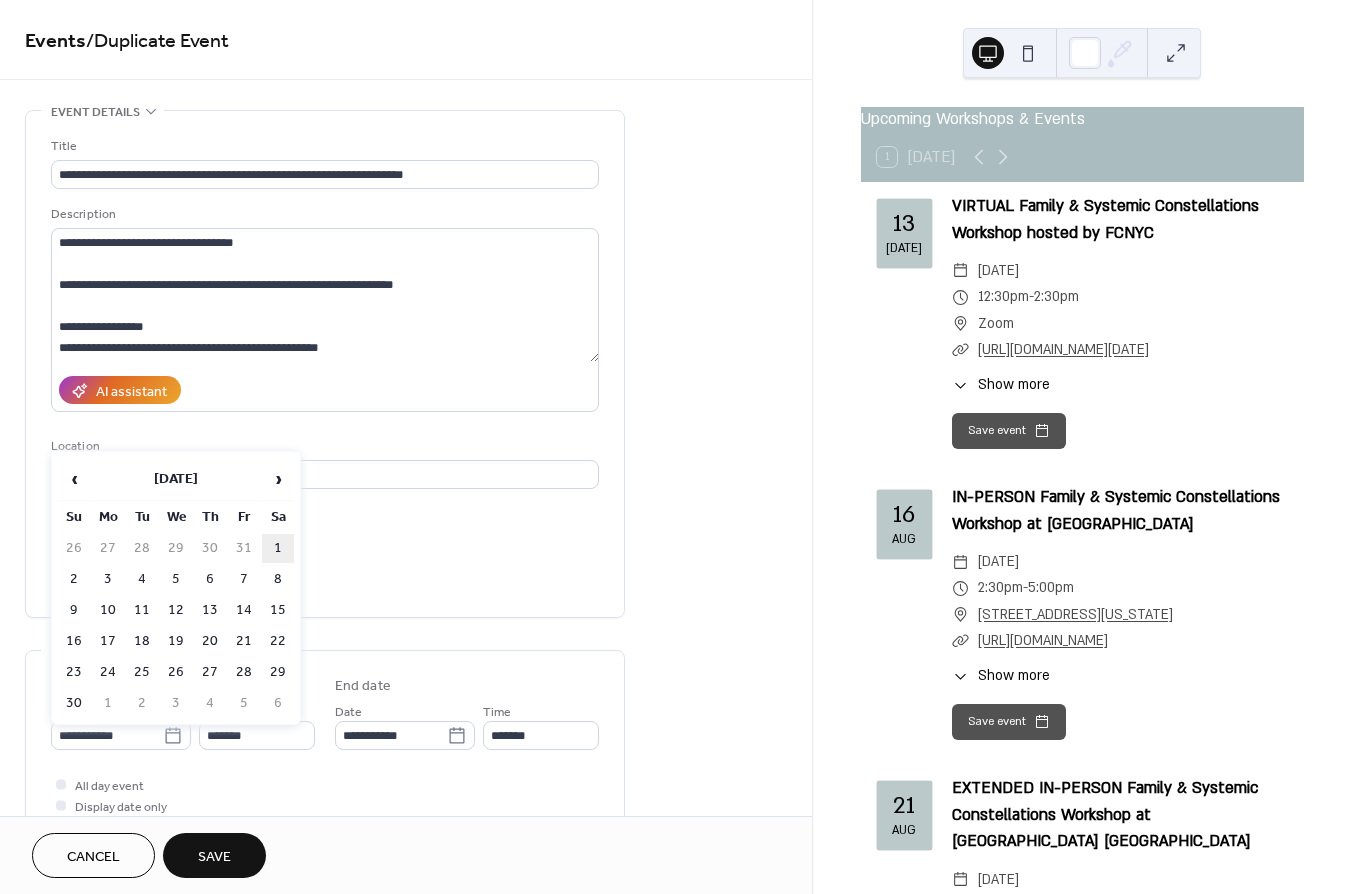 click on "1" at bounding box center (278, 548) 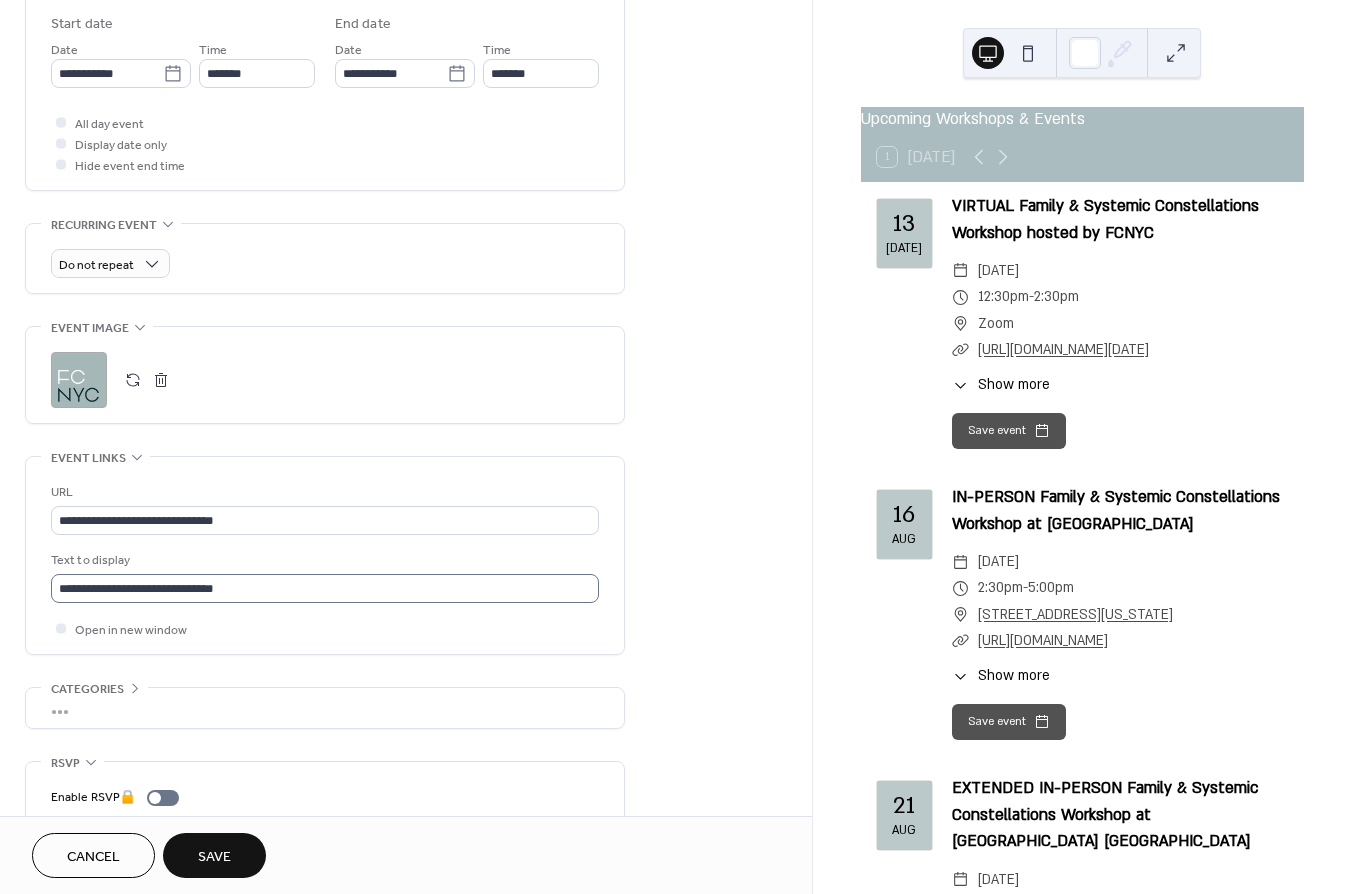 scroll, scrollTop: 705, scrollLeft: 0, axis: vertical 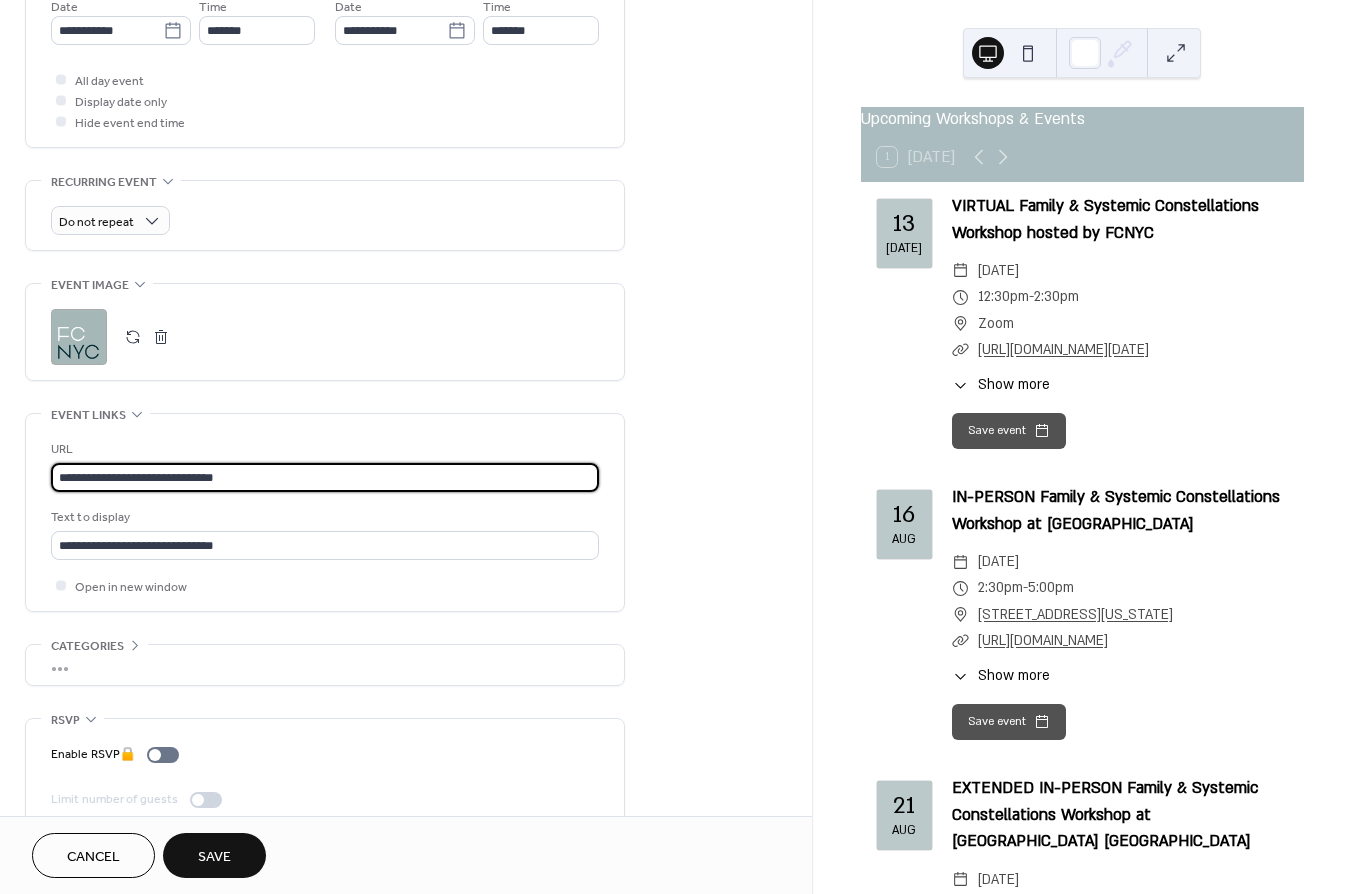 drag, startPoint x: 312, startPoint y: 492, endPoint x: -23, endPoint y: 488, distance: 335.02386 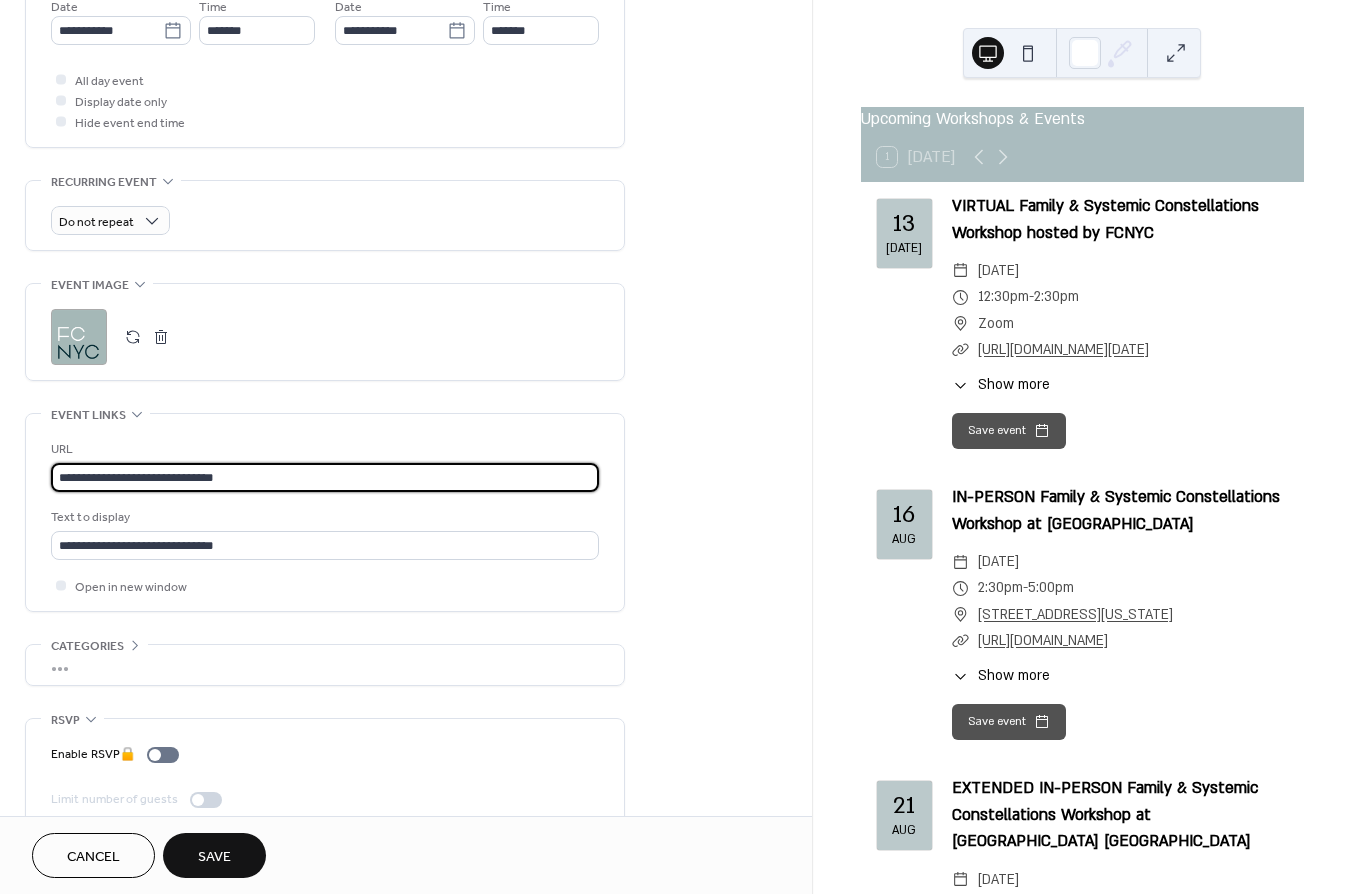 click on "**********" at bounding box center (676, 447) 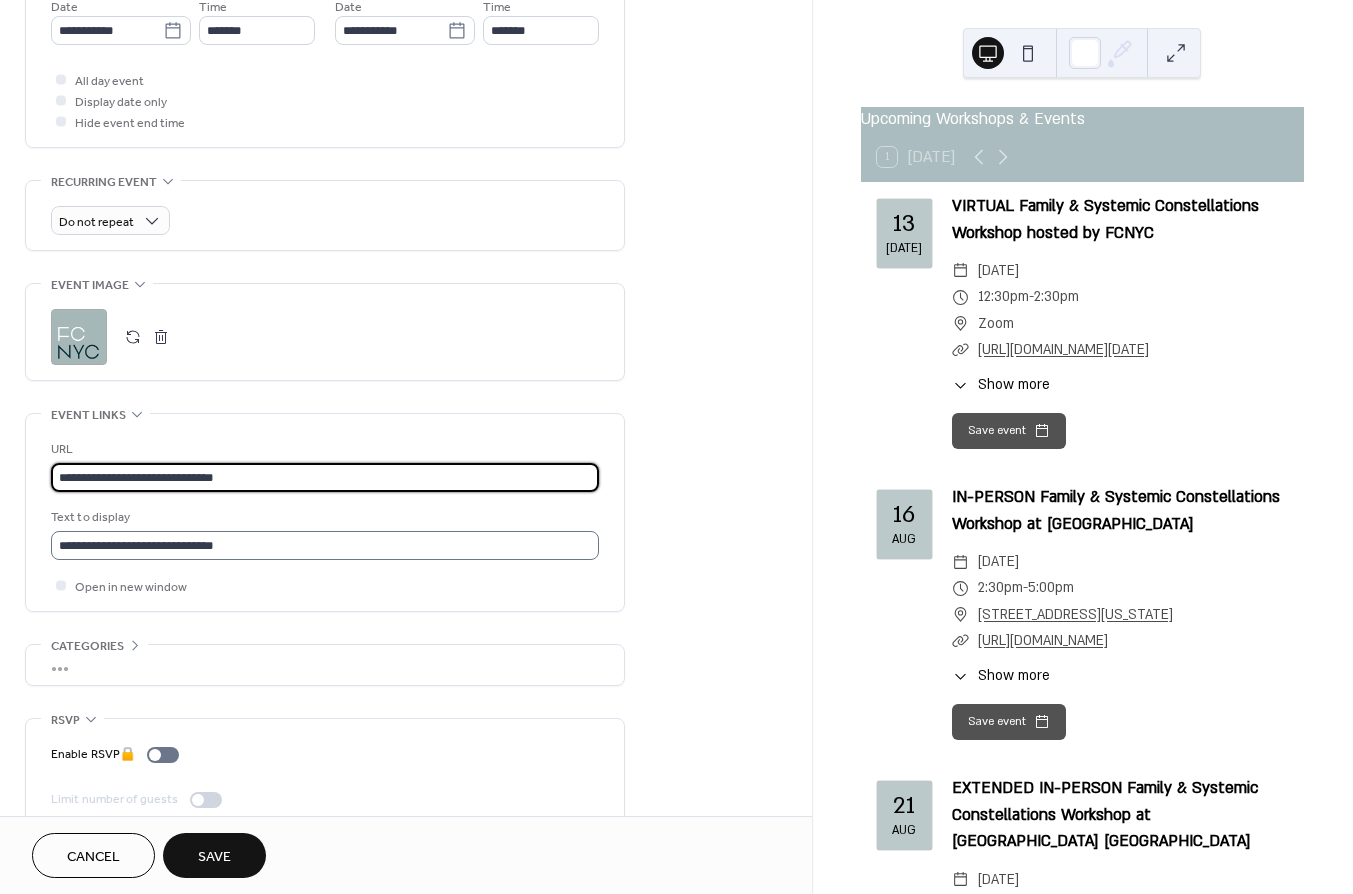 type on "**********" 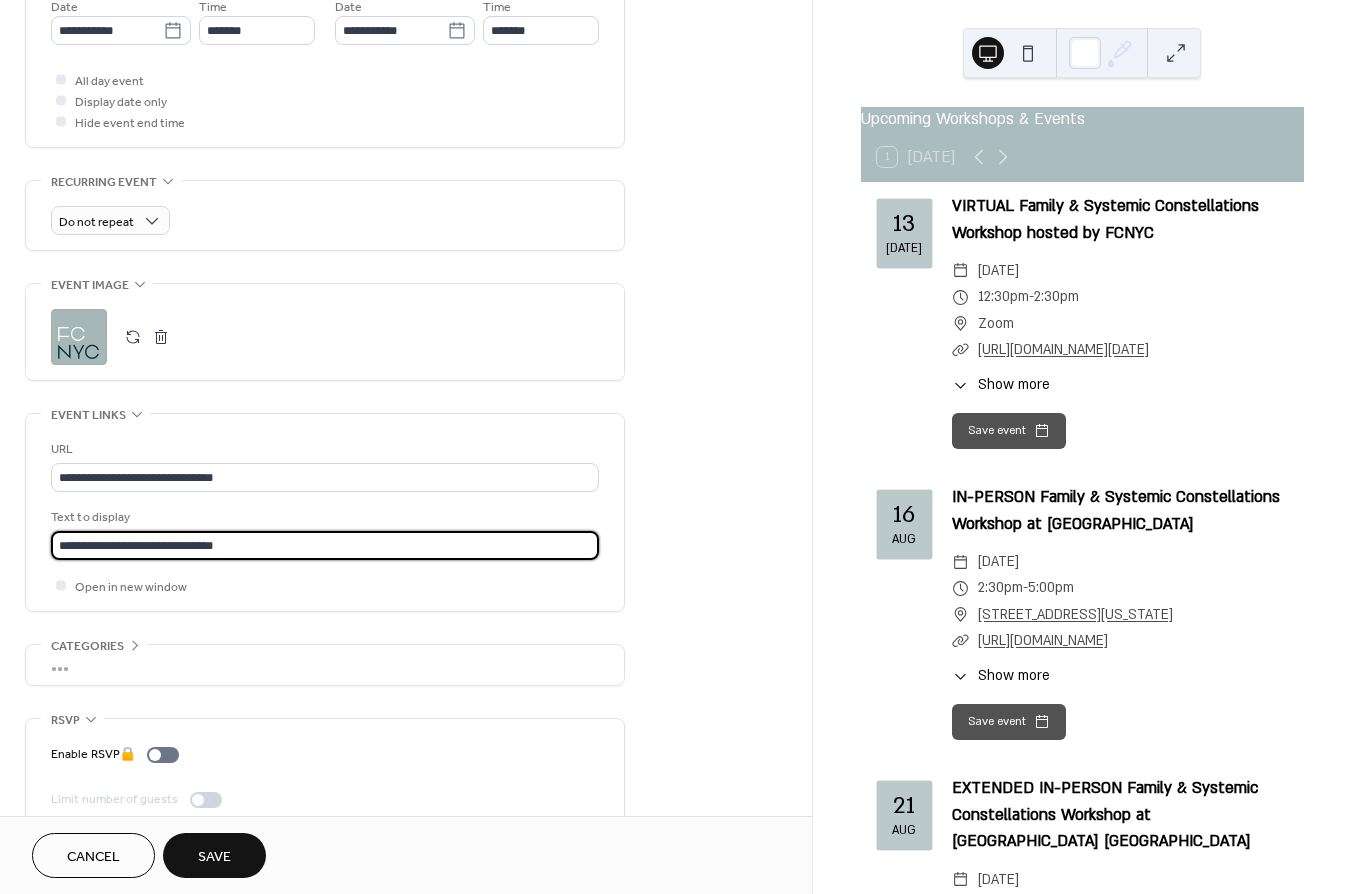 drag, startPoint x: 276, startPoint y: 549, endPoint x: -60, endPoint y: 543, distance: 336.05356 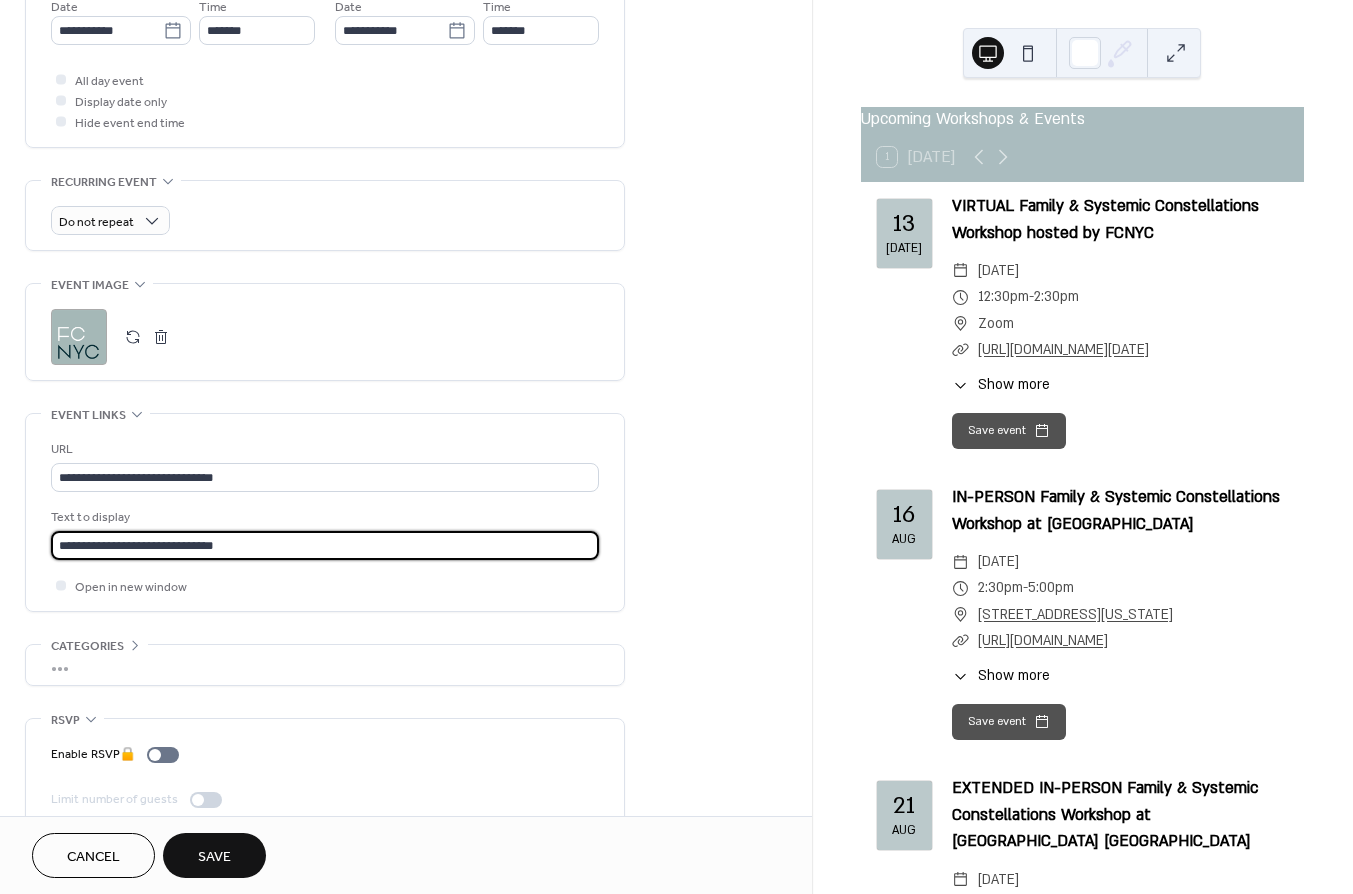 click on "**********" at bounding box center [676, 447] 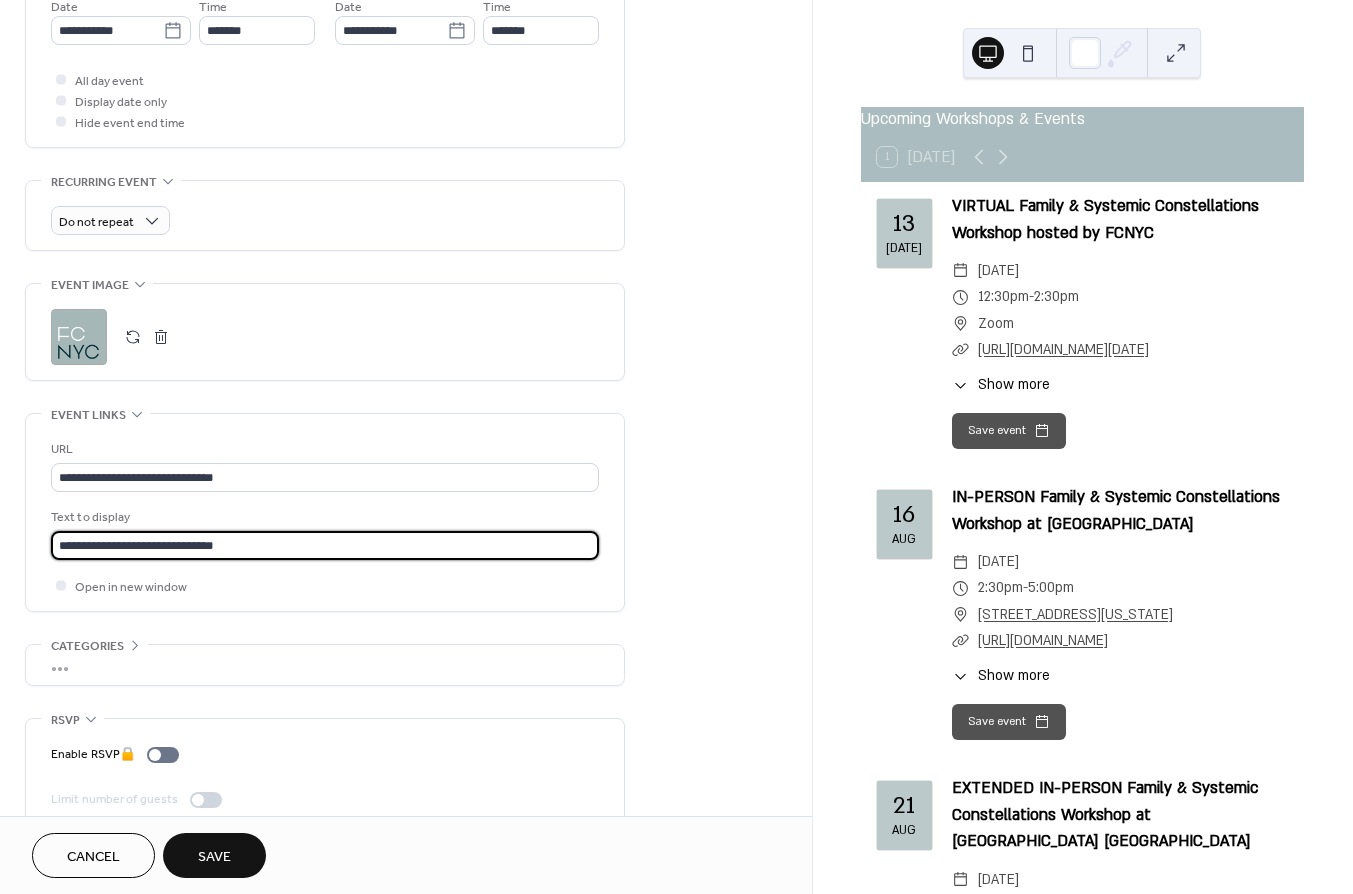 type on "**********" 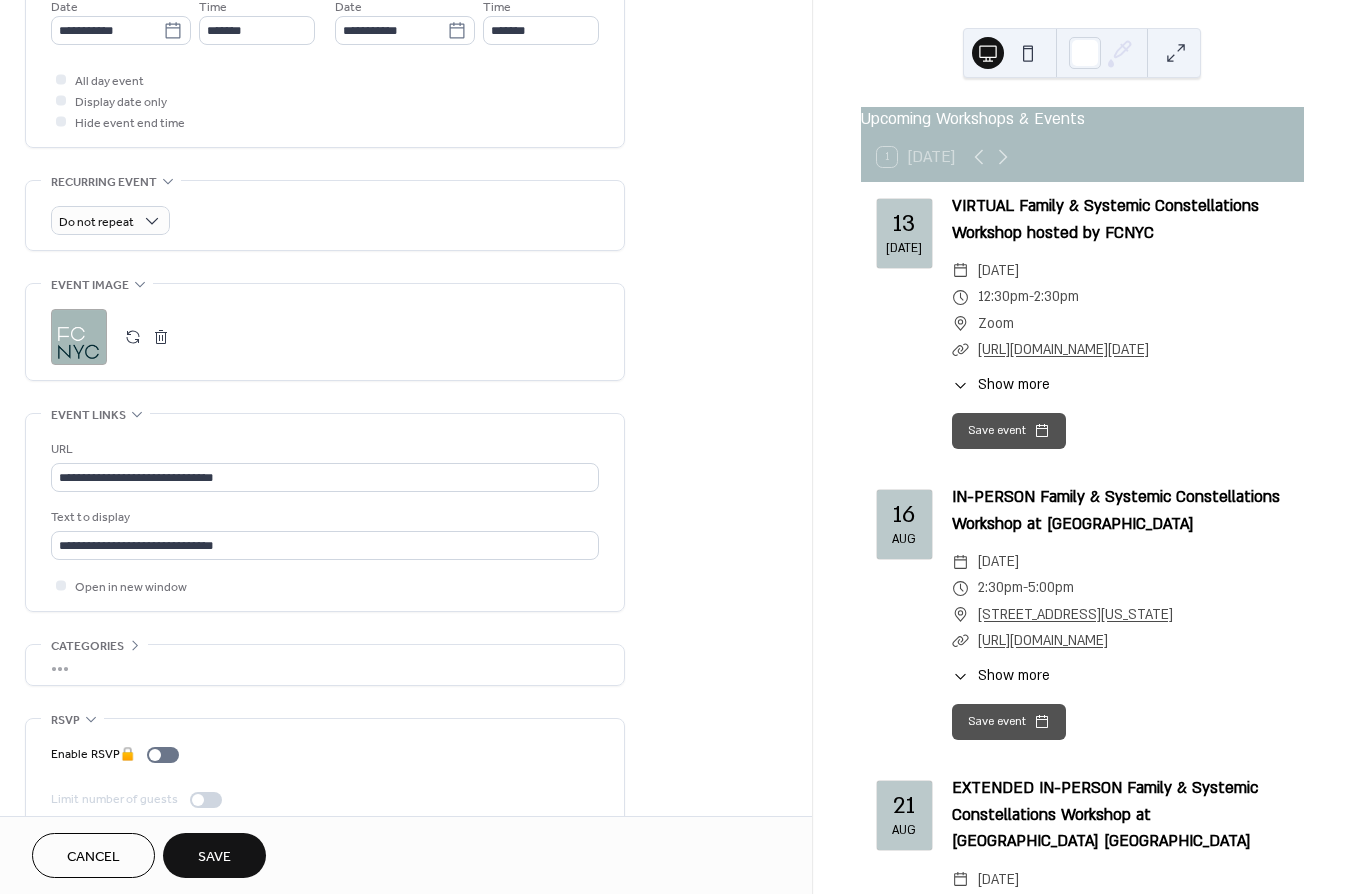 click on "Save" at bounding box center [214, 857] 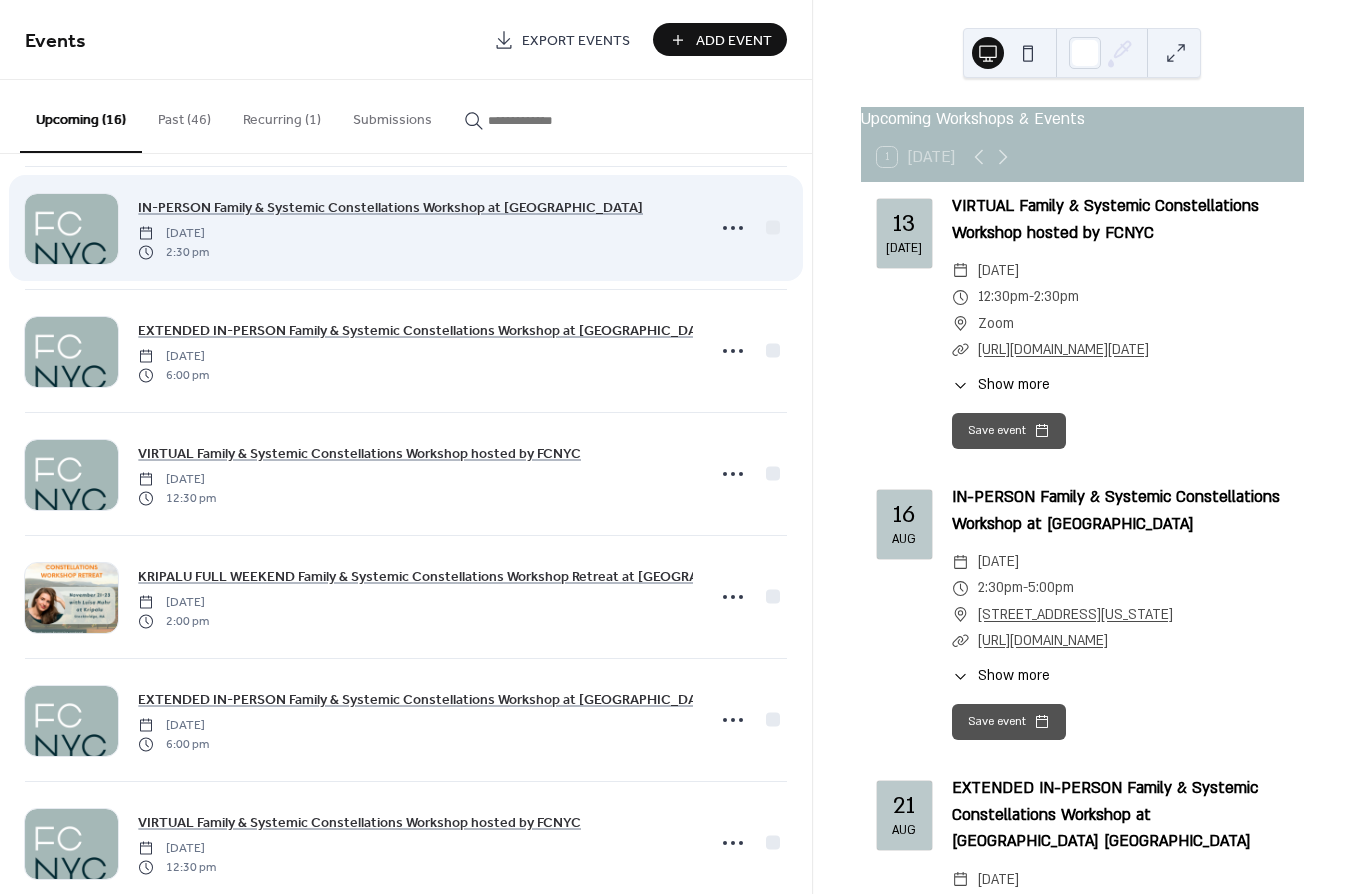 scroll, scrollTop: 1129, scrollLeft: 0, axis: vertical 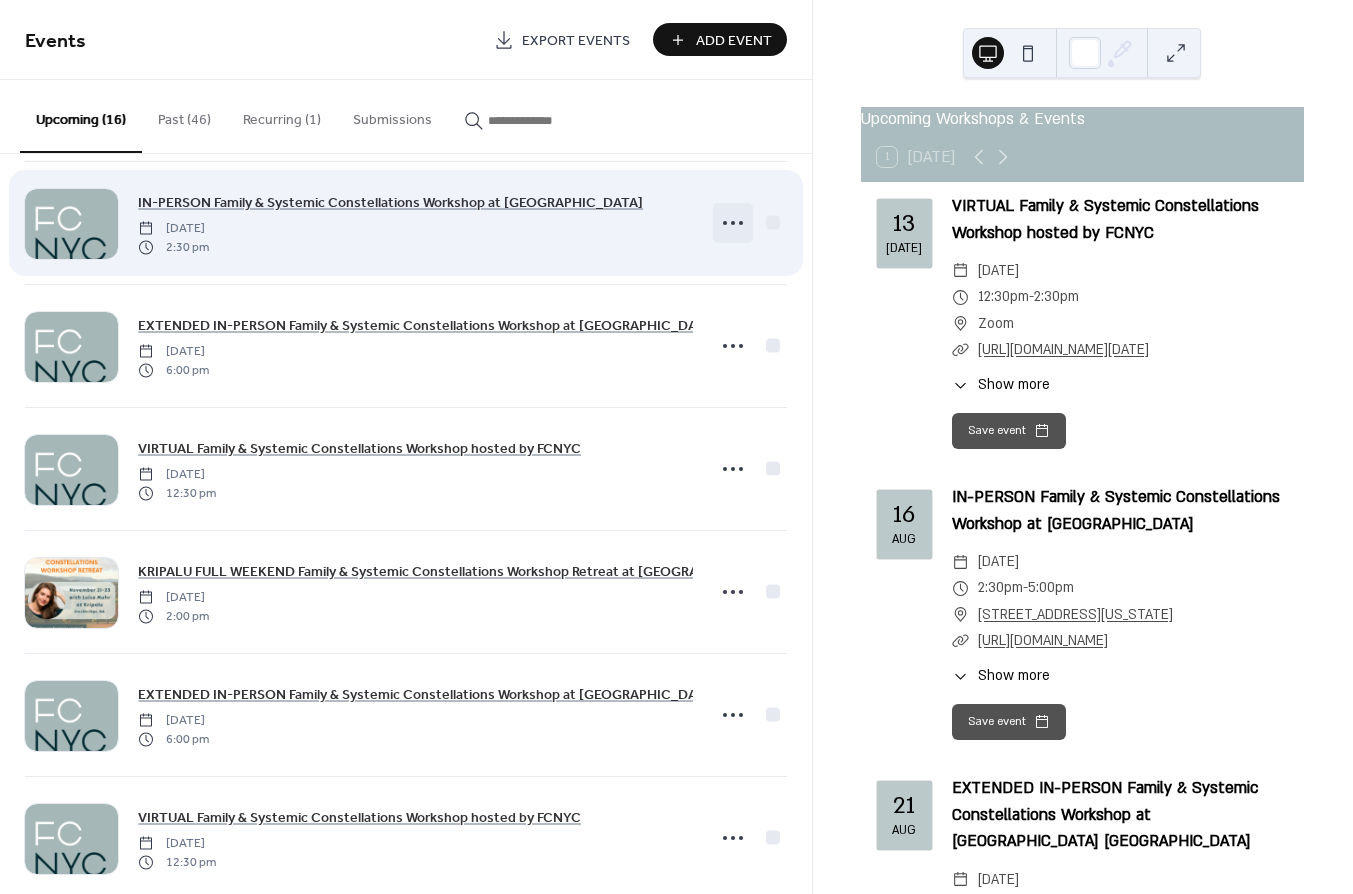 click 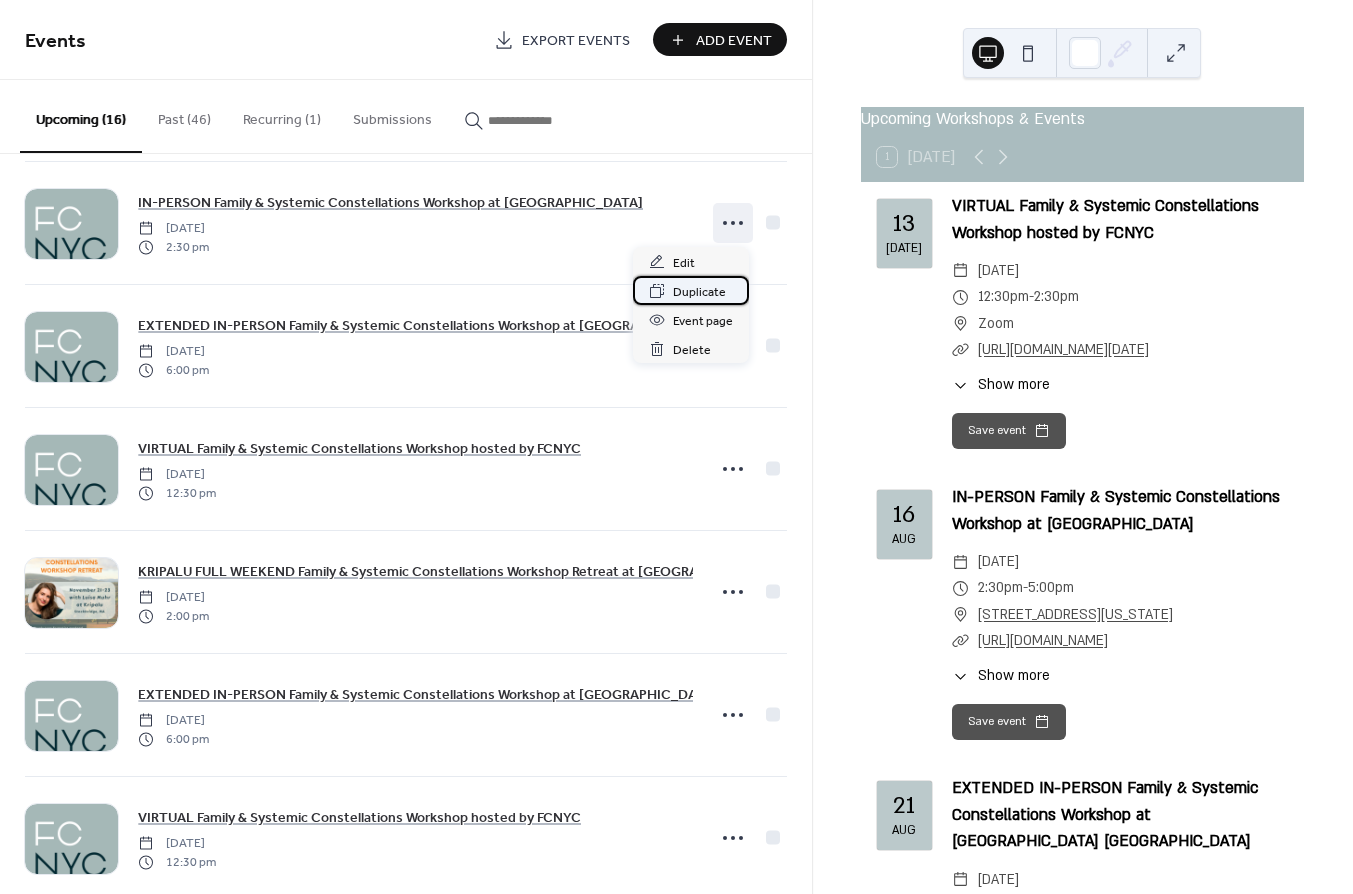 click on "Duplicate" at bounding box center (699, 292) 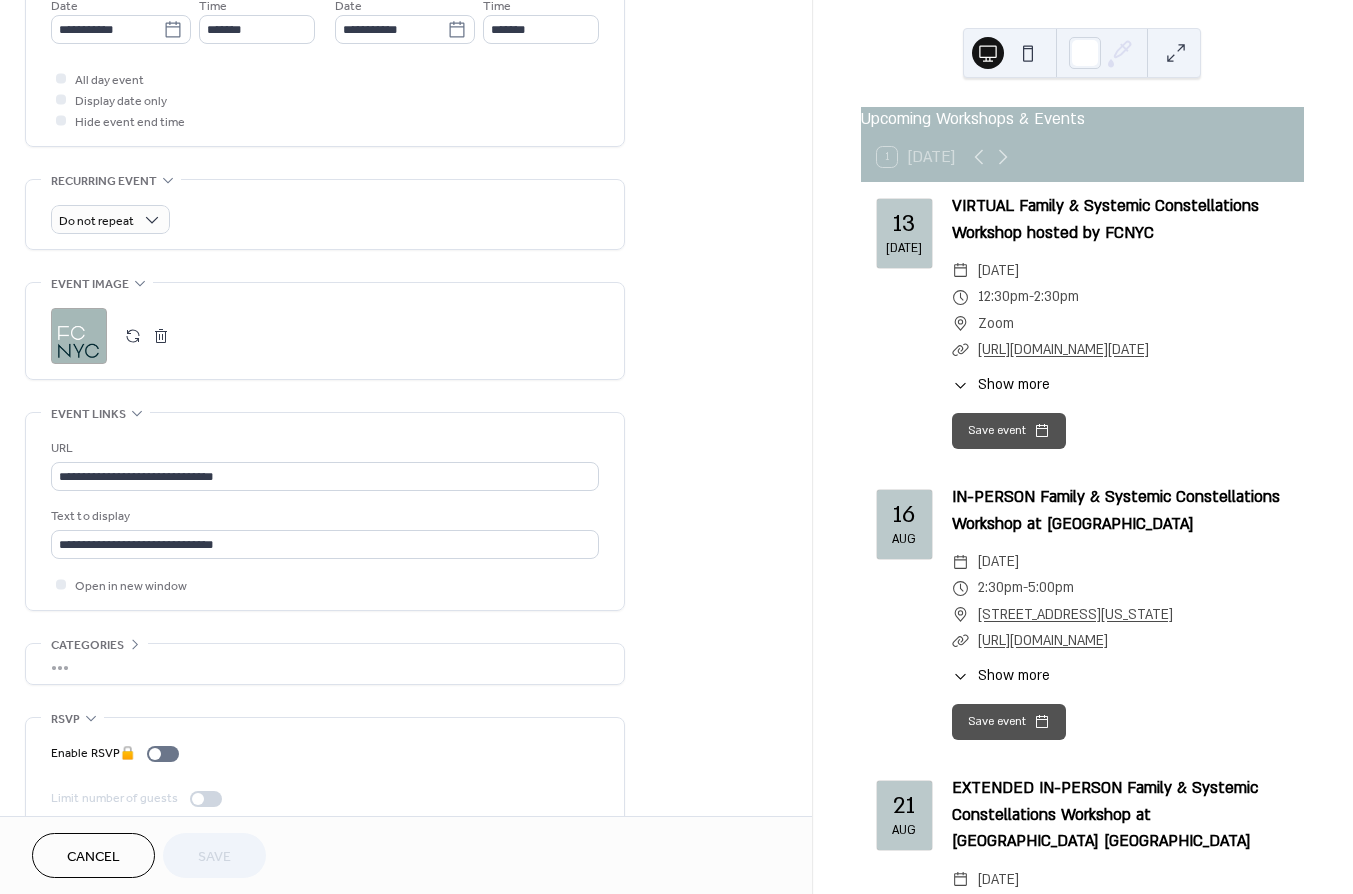 scroll, scrollTop: 735, scrollLeft: 0, axis: vertical 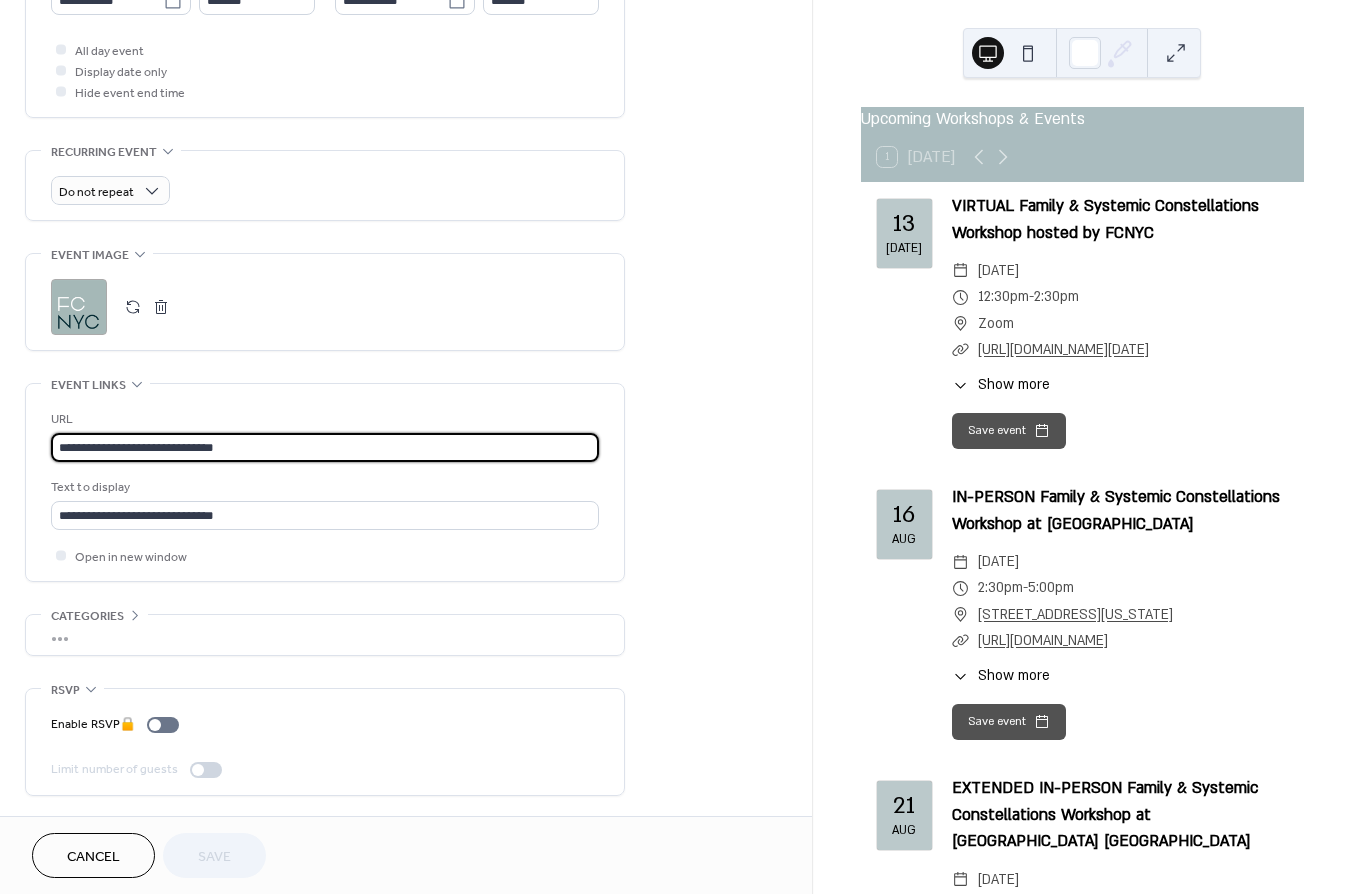 drag, startPoint x: 271, startPoint y: 452, endPoint x: 35, endPoint y: 455, distance: 236.01907 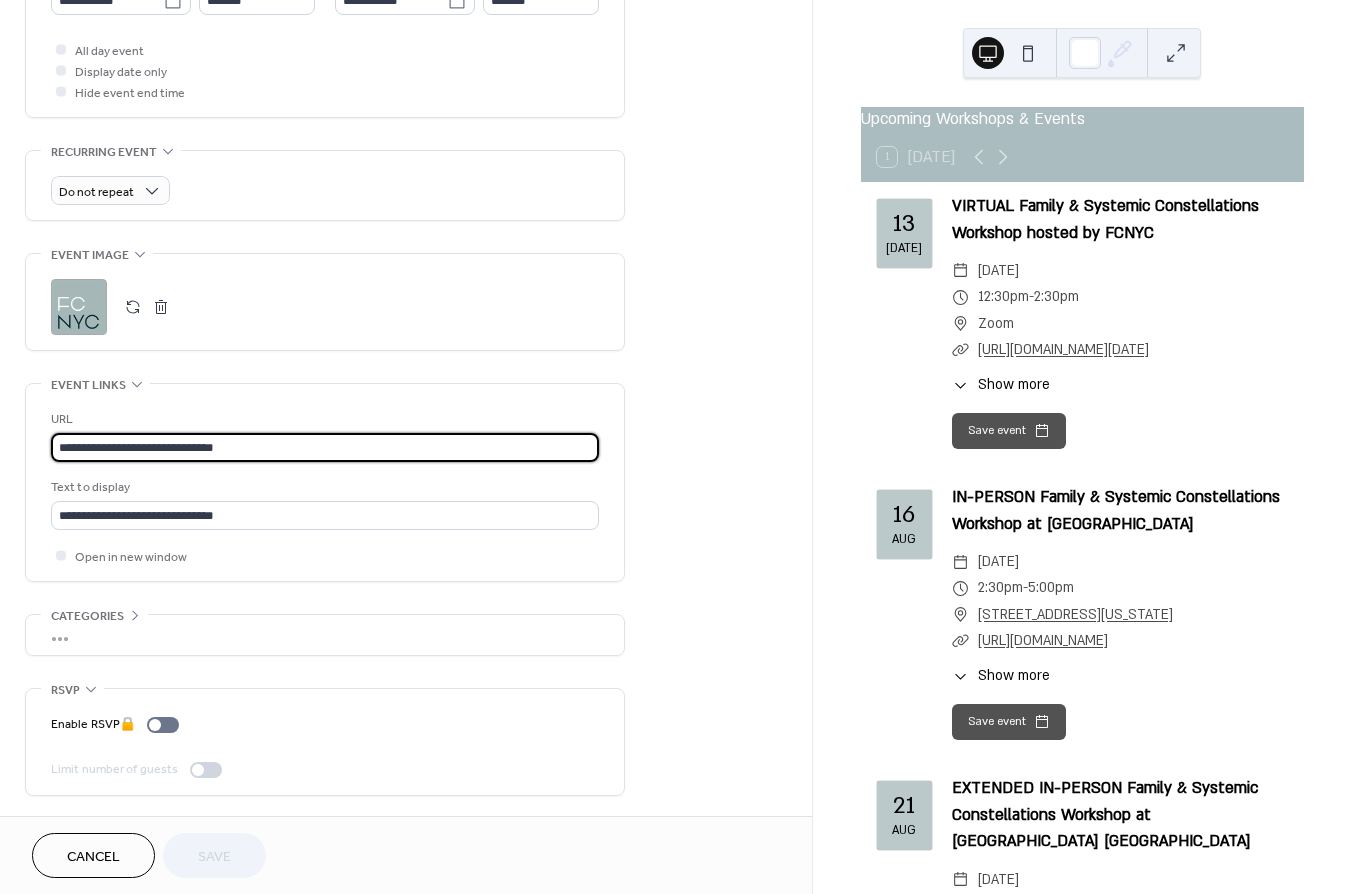 click on "**********" at bounding box center [325, 482] 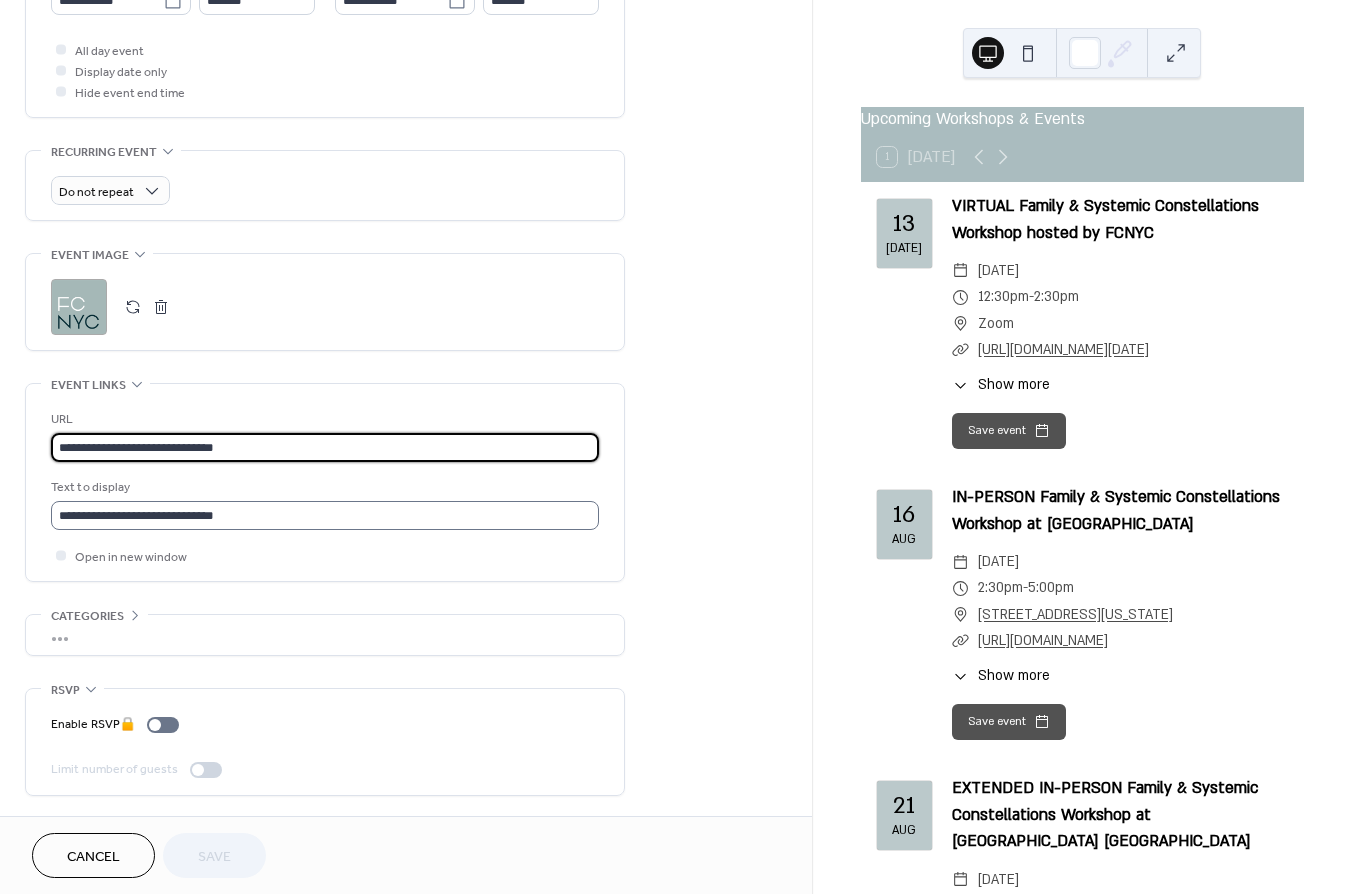 paste 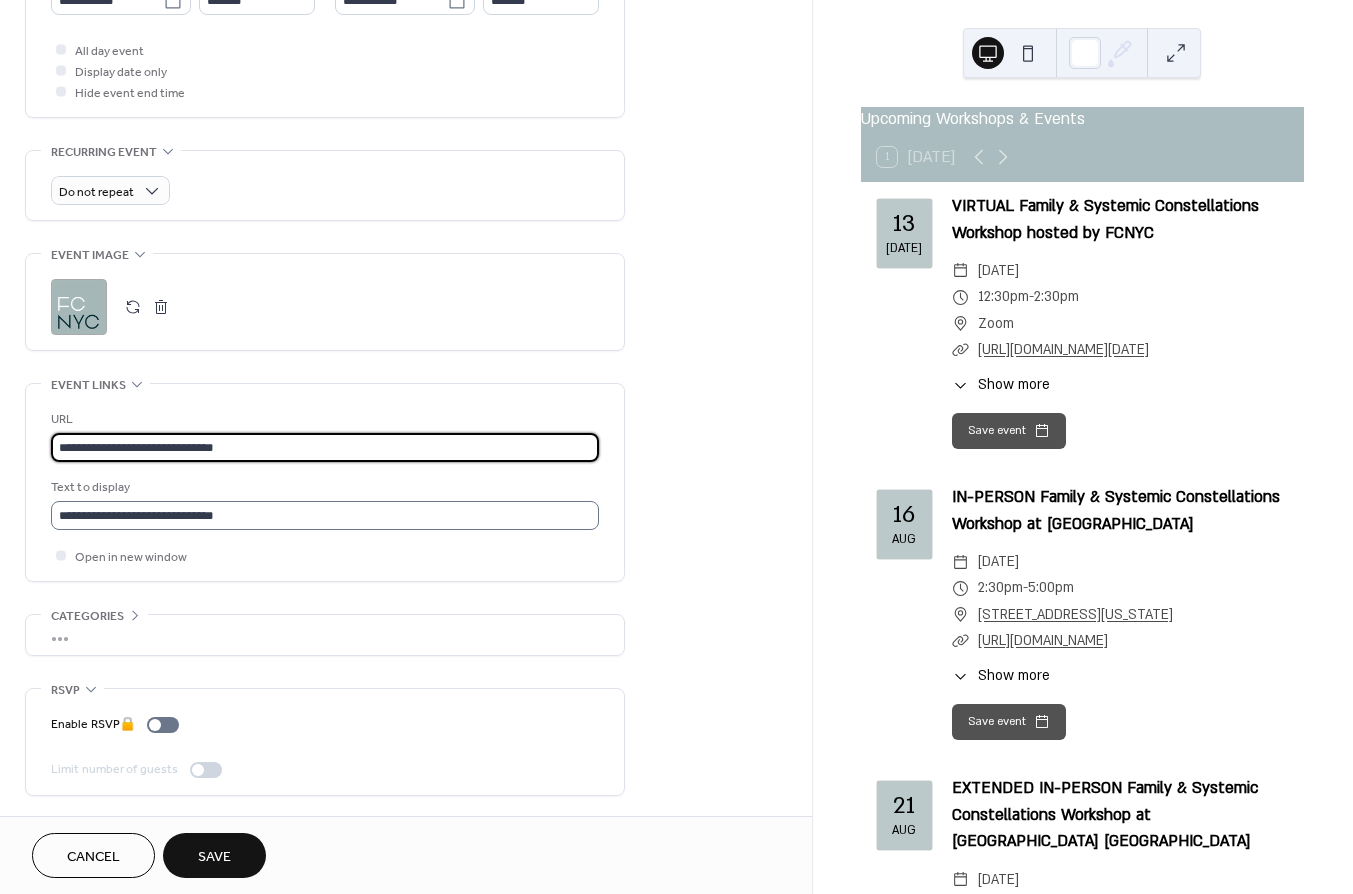 type on "**********" 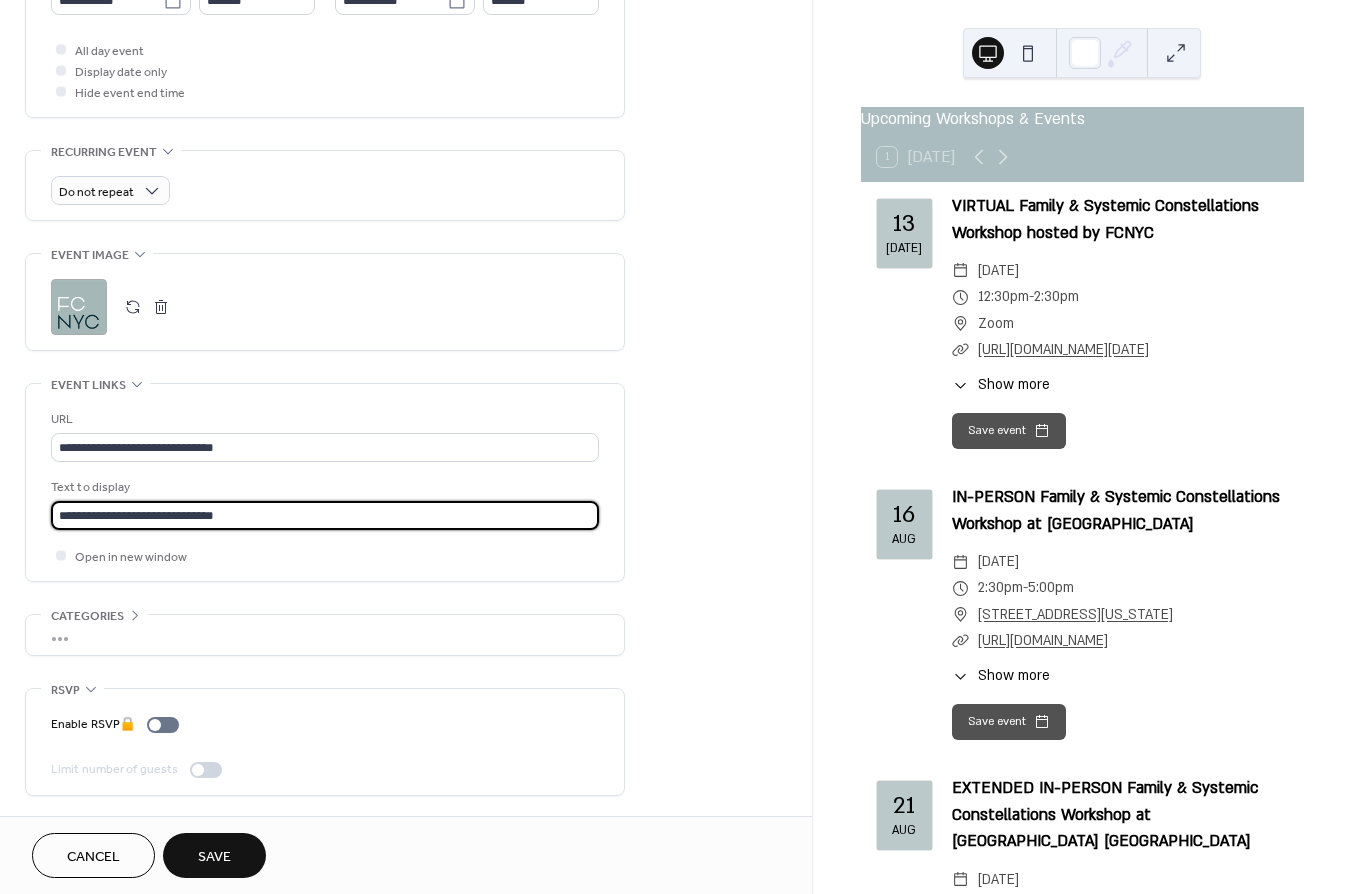 drag, startPoint x: 271, startPoint y: 528, endPoint x: -49, endPoint y: 511, distance: 320.45123 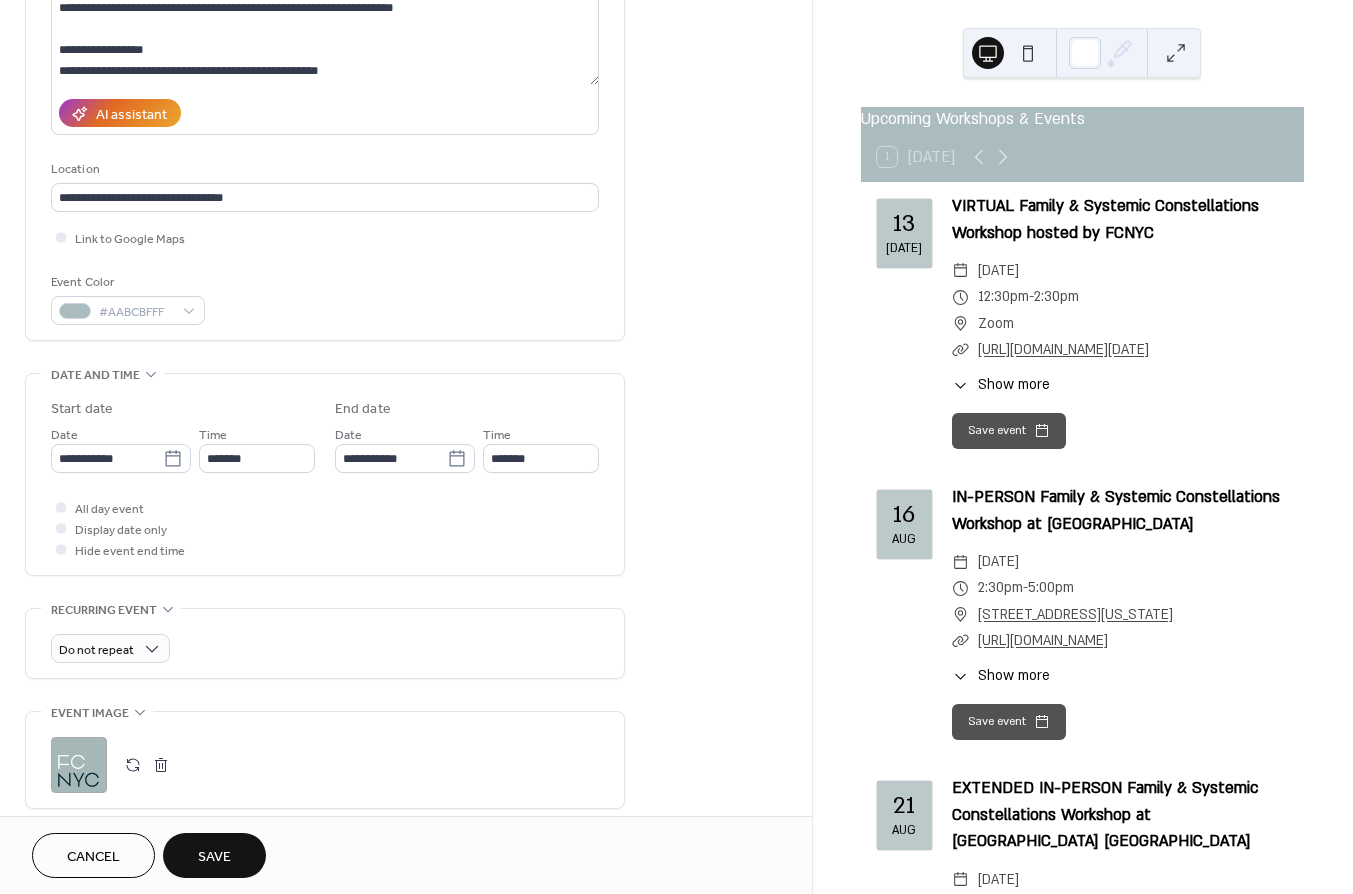 scroll, scrollTop: 60, scrollLeft: 0, axis: vertical 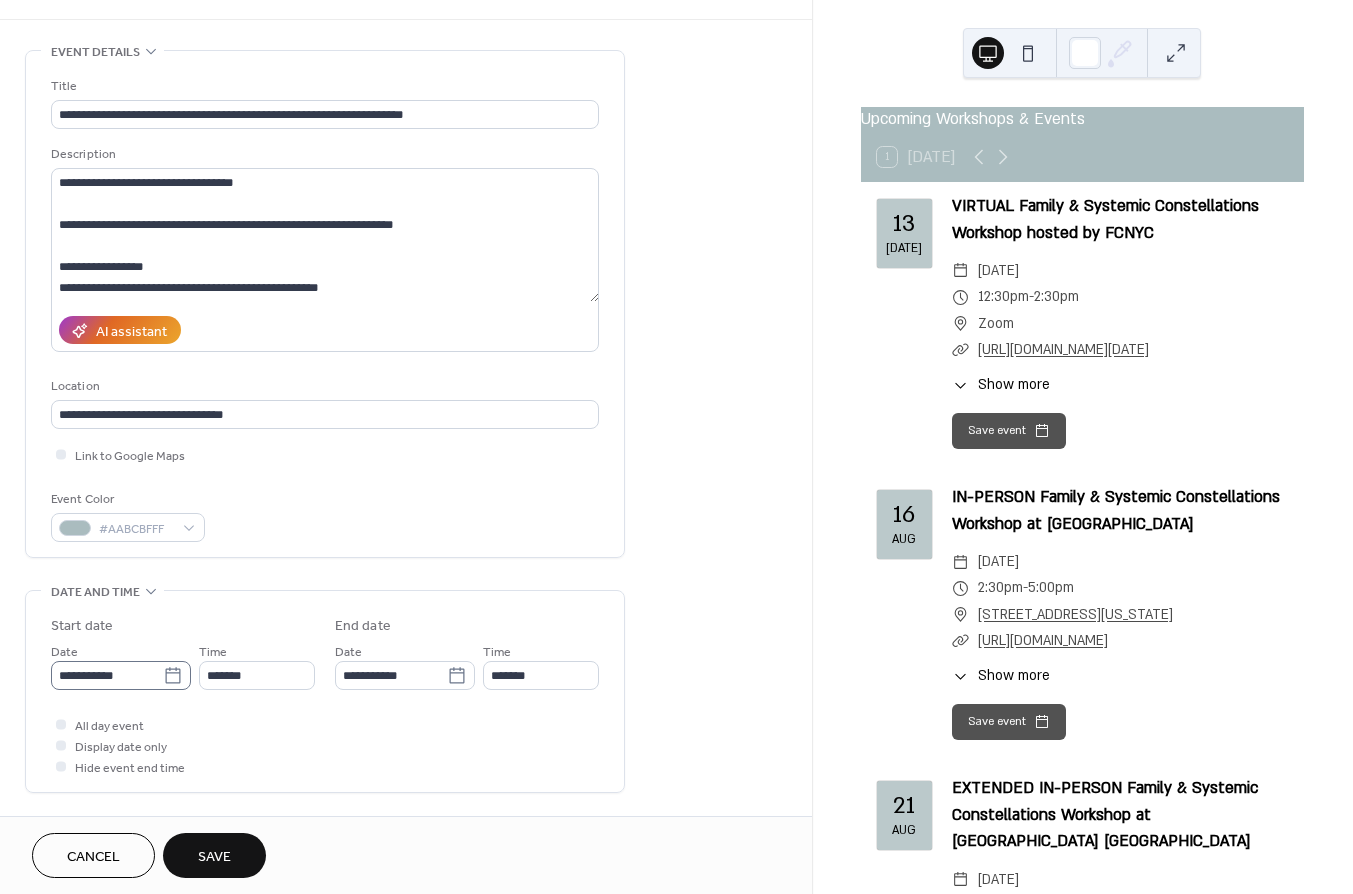 type on "**********" 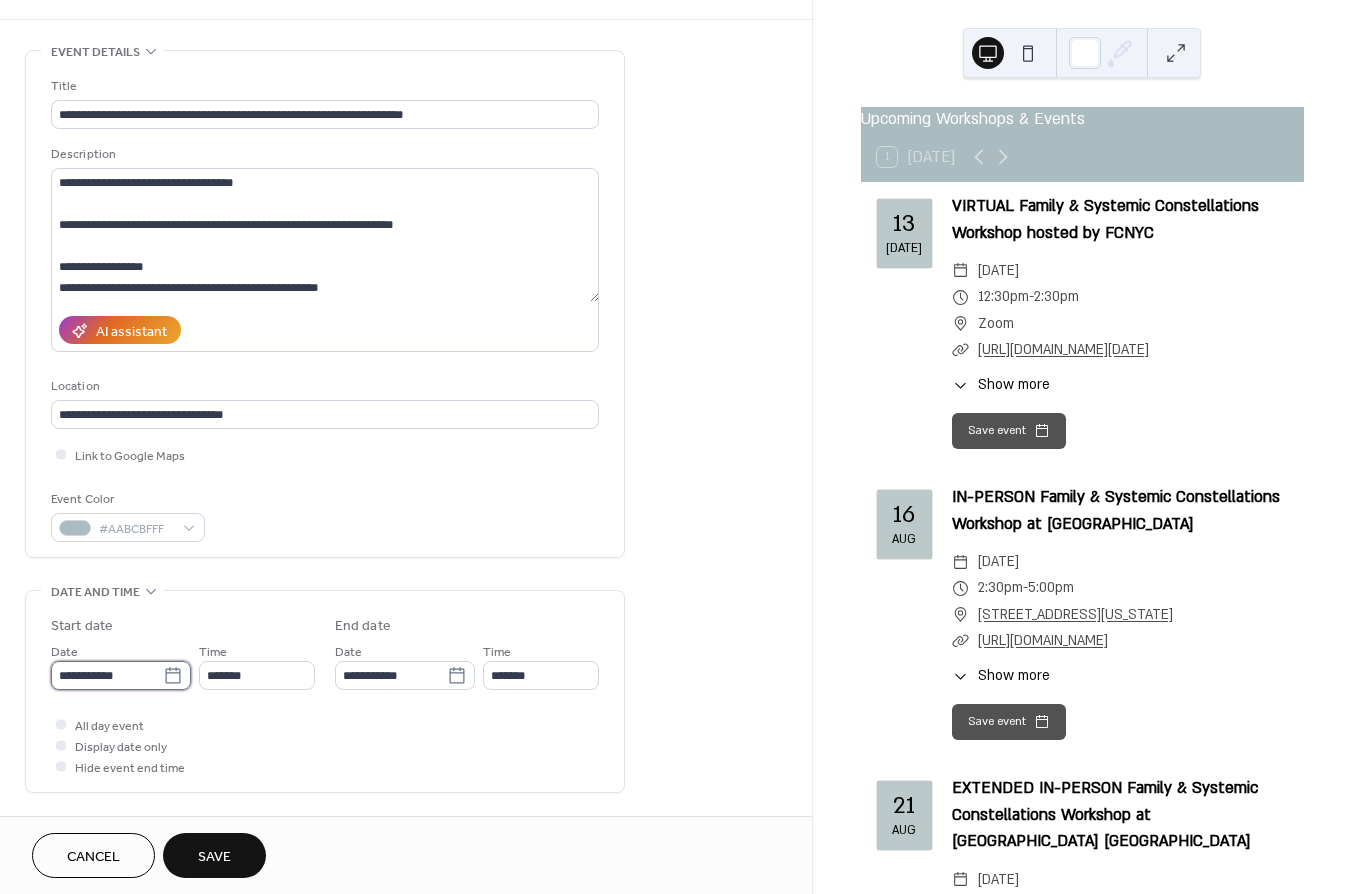 click on "**********" at bounding box center (107, 675) 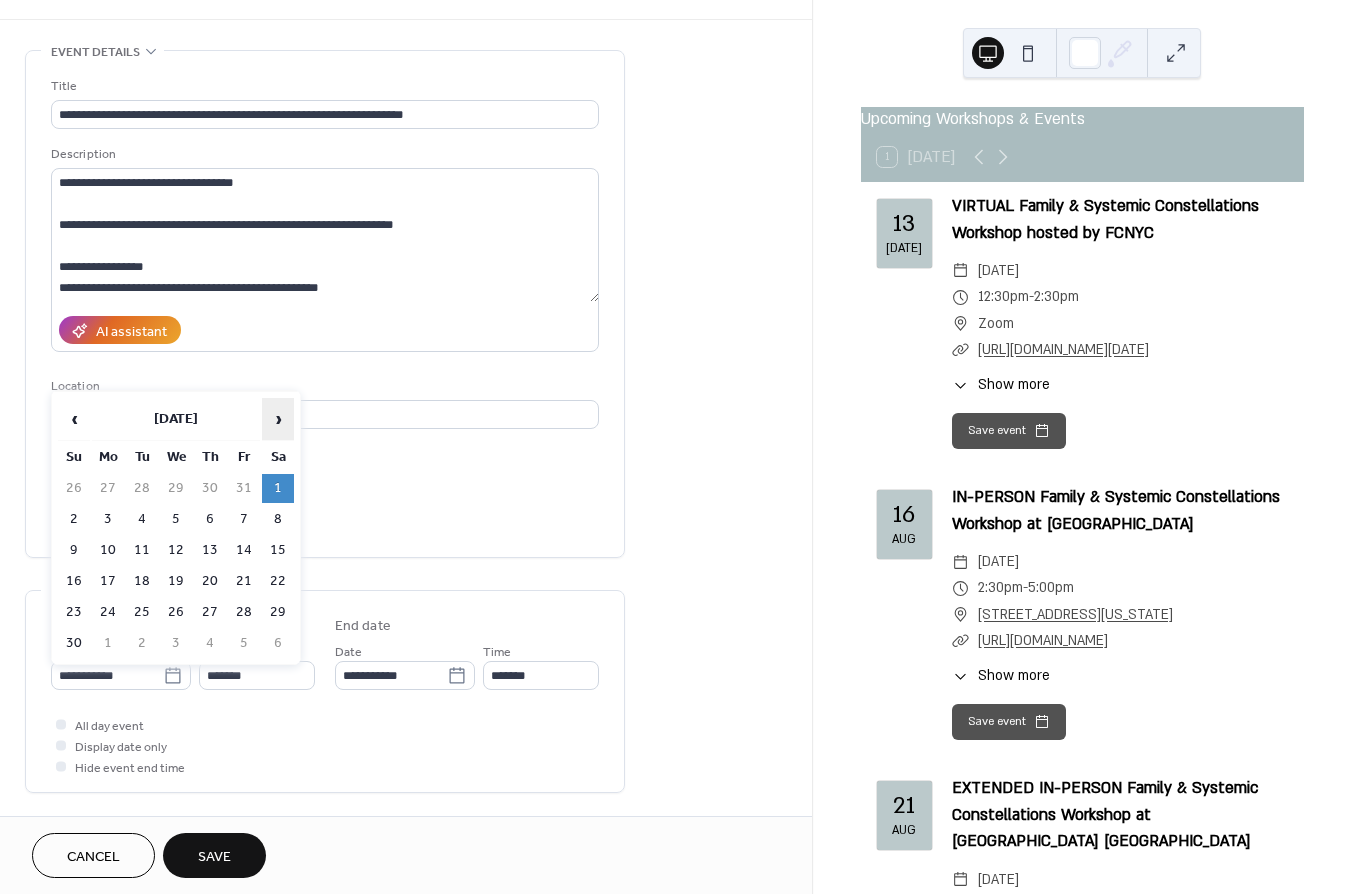 click on "›" at bounding box center (278, 419) 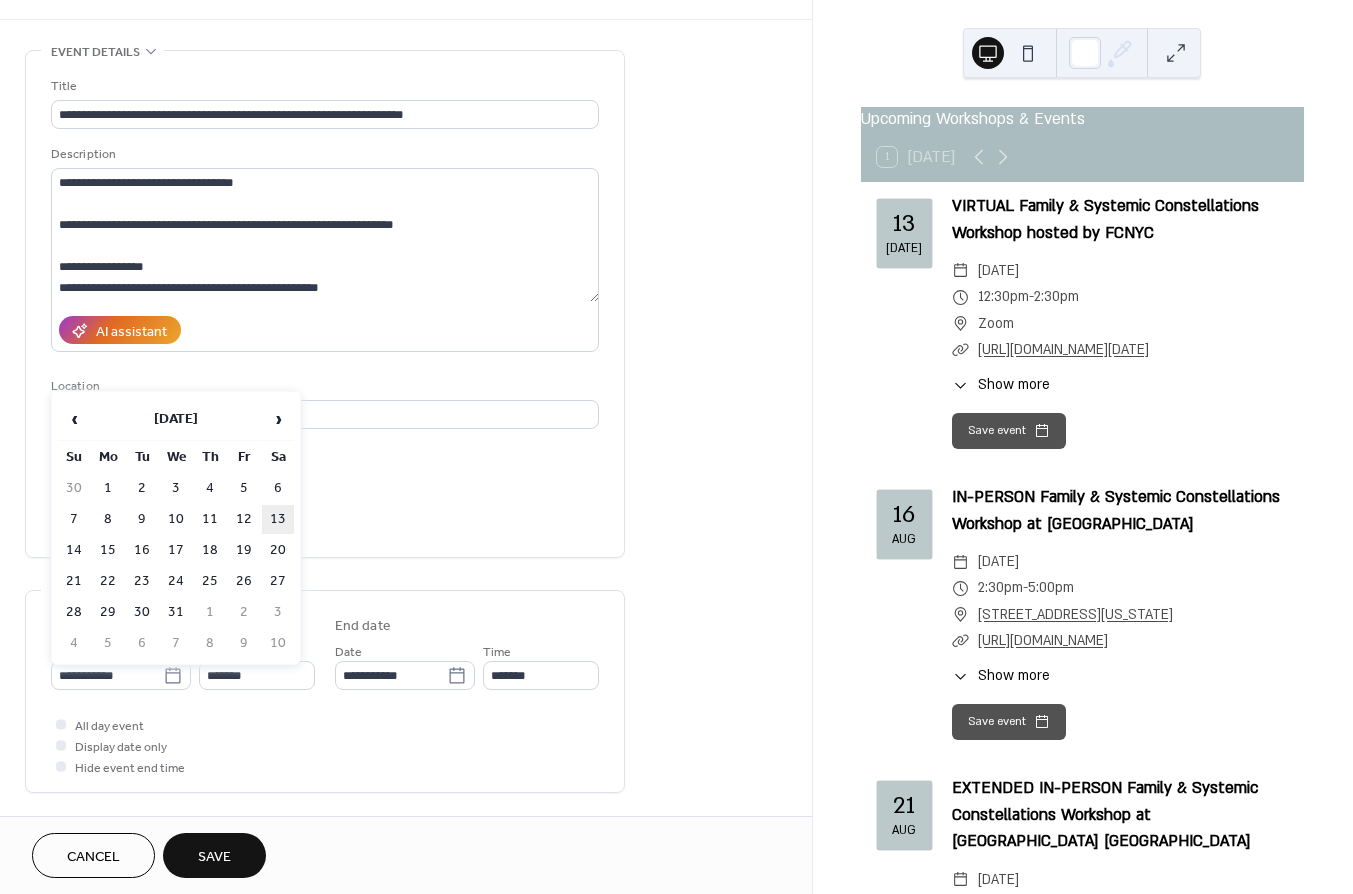 click on "13" at bounding box center (278, 519) 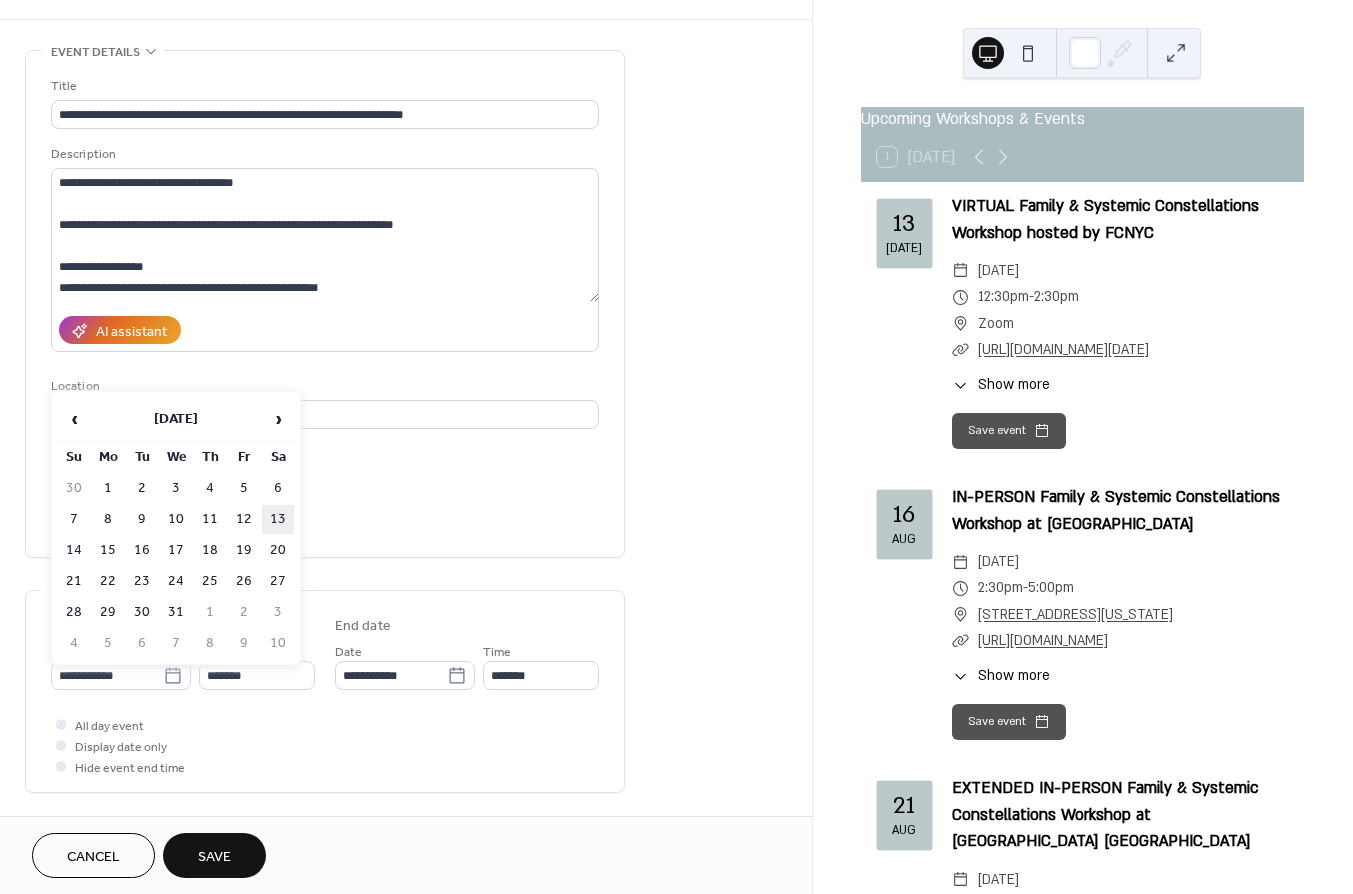 type on "**********" 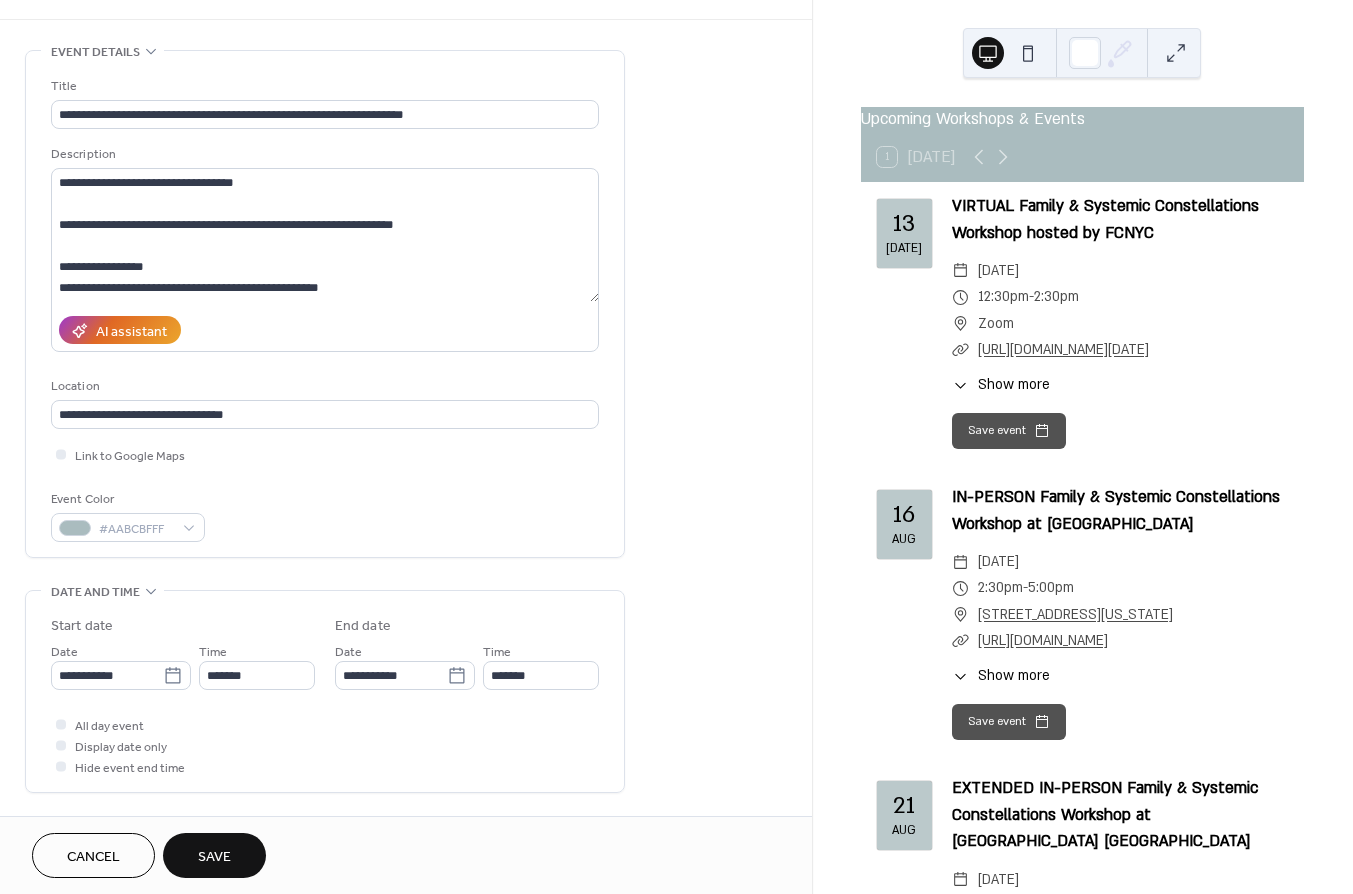click on "Save" at bounding box center [214, 855] 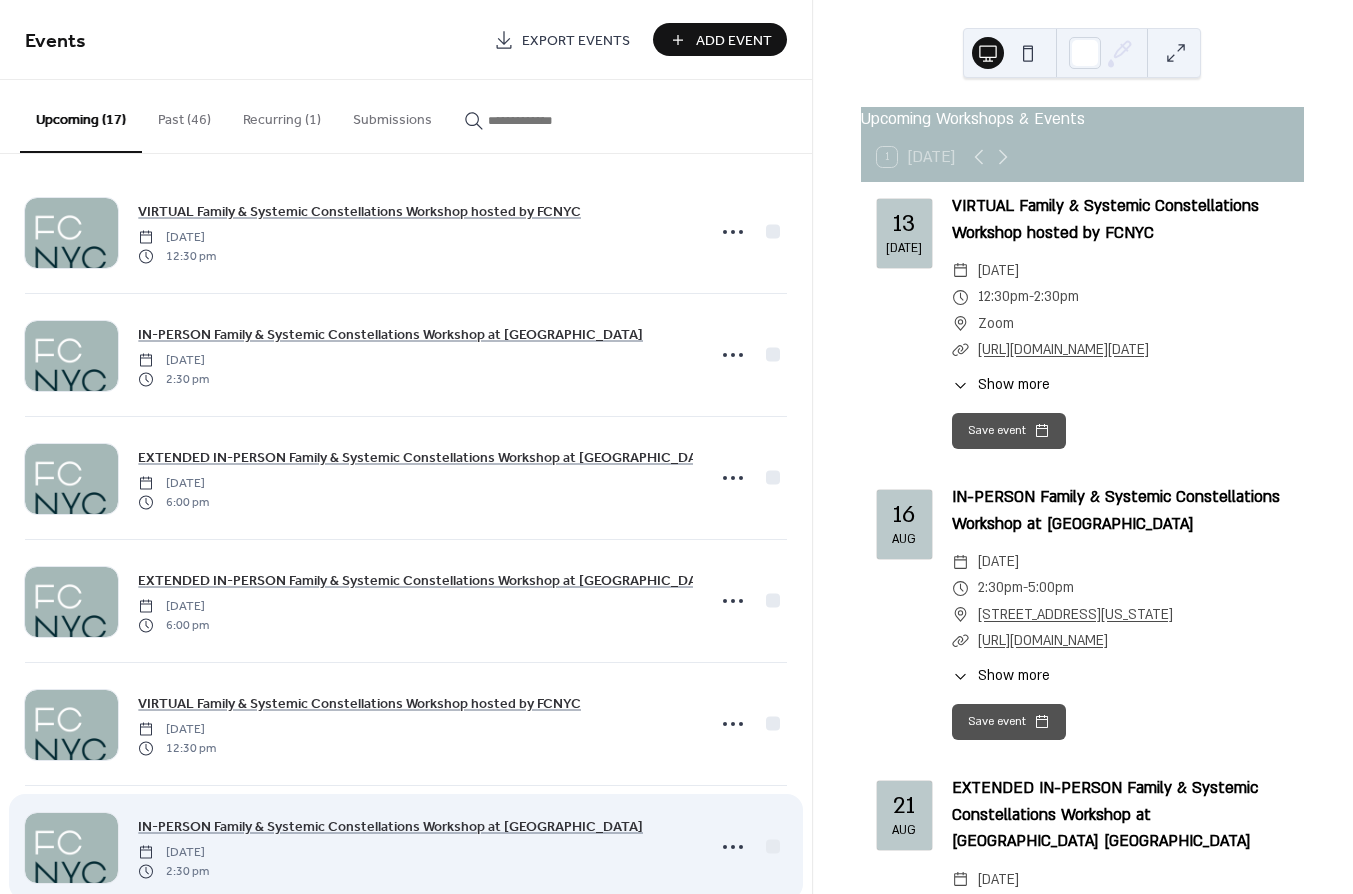 scroll, scrollTop: 17, scrollLeft: 0, axis: vertical 